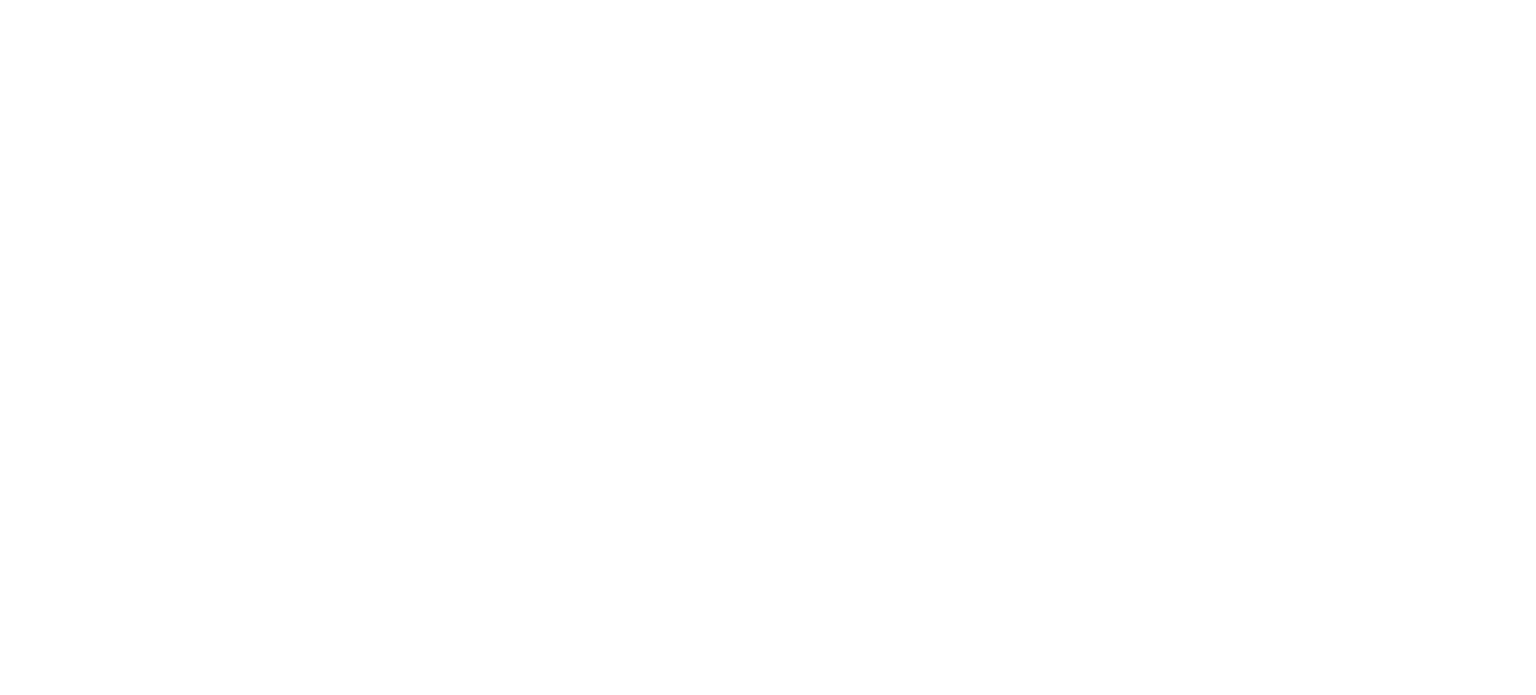 scroll, scrollTop: 0, scrollLeft: 0, axis: both 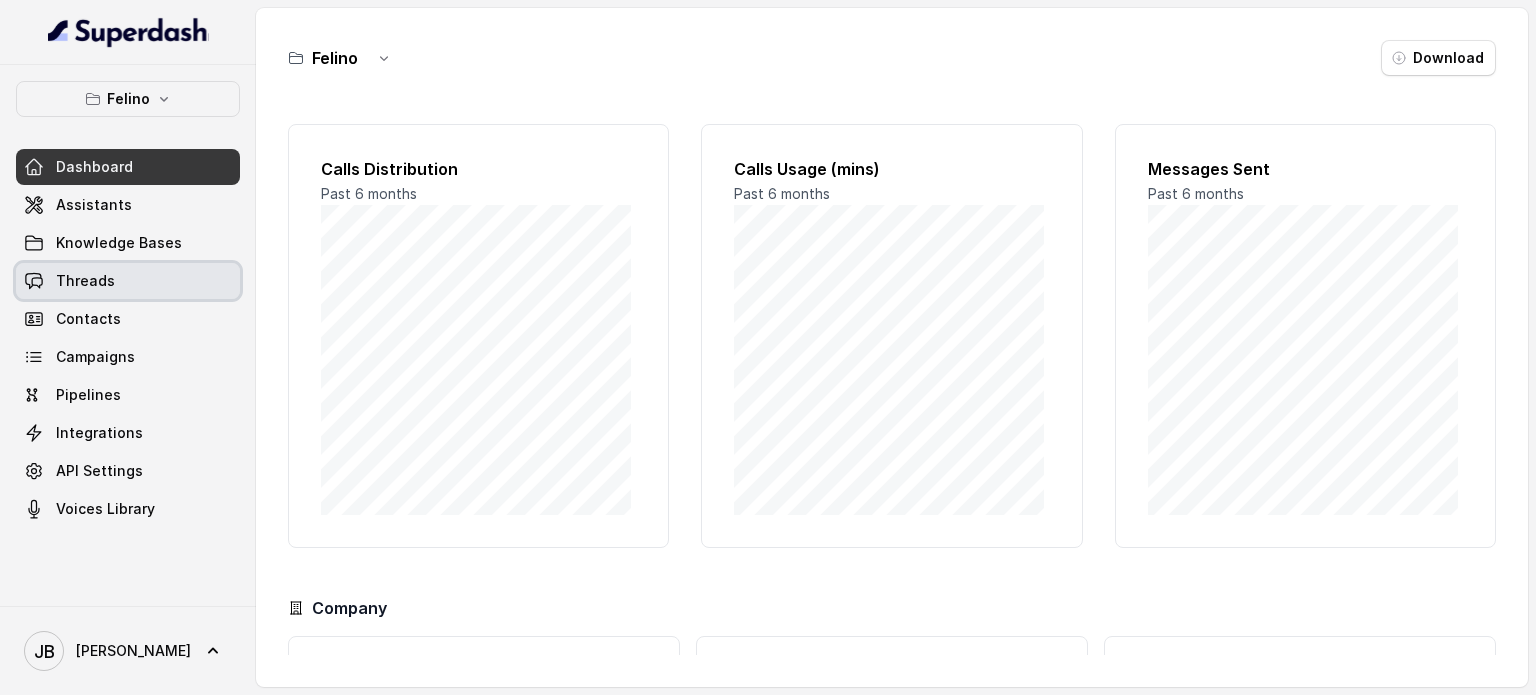 click on "Threads" at bounding box center (128, 281) 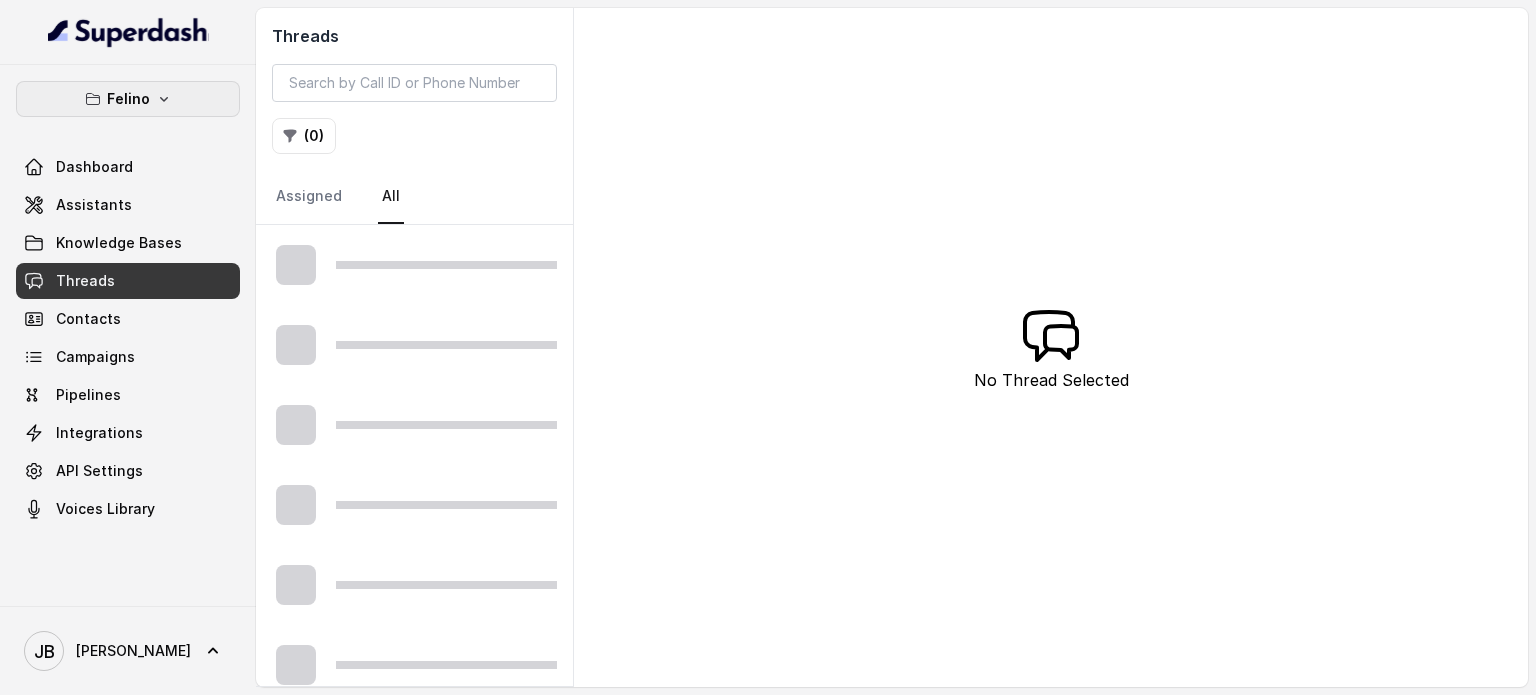 drag, startPoint x: 158, startPoint y: 95, endPoint x: 148, endPoint y: 123, distance: 29.732138 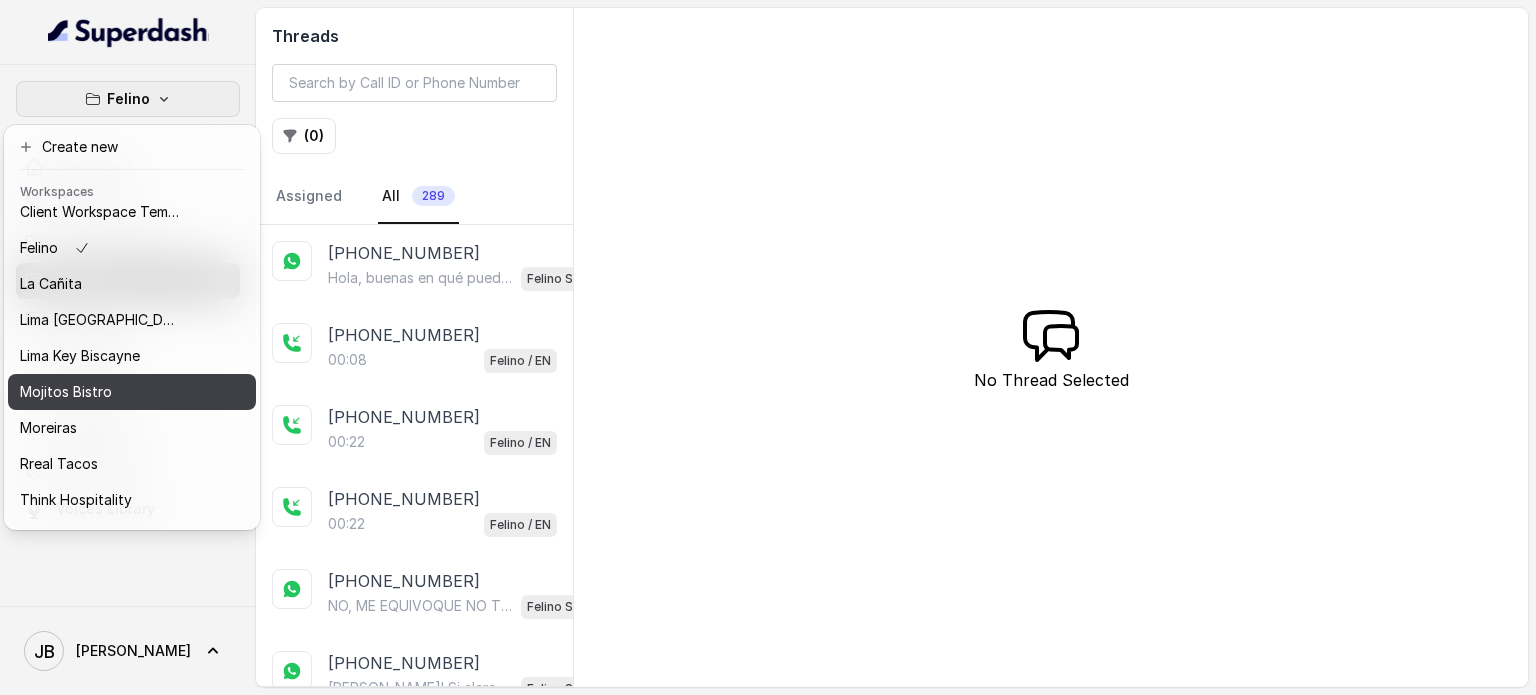 scroll, scrollTop: 91, scrollLeft: 0, axis: vertical 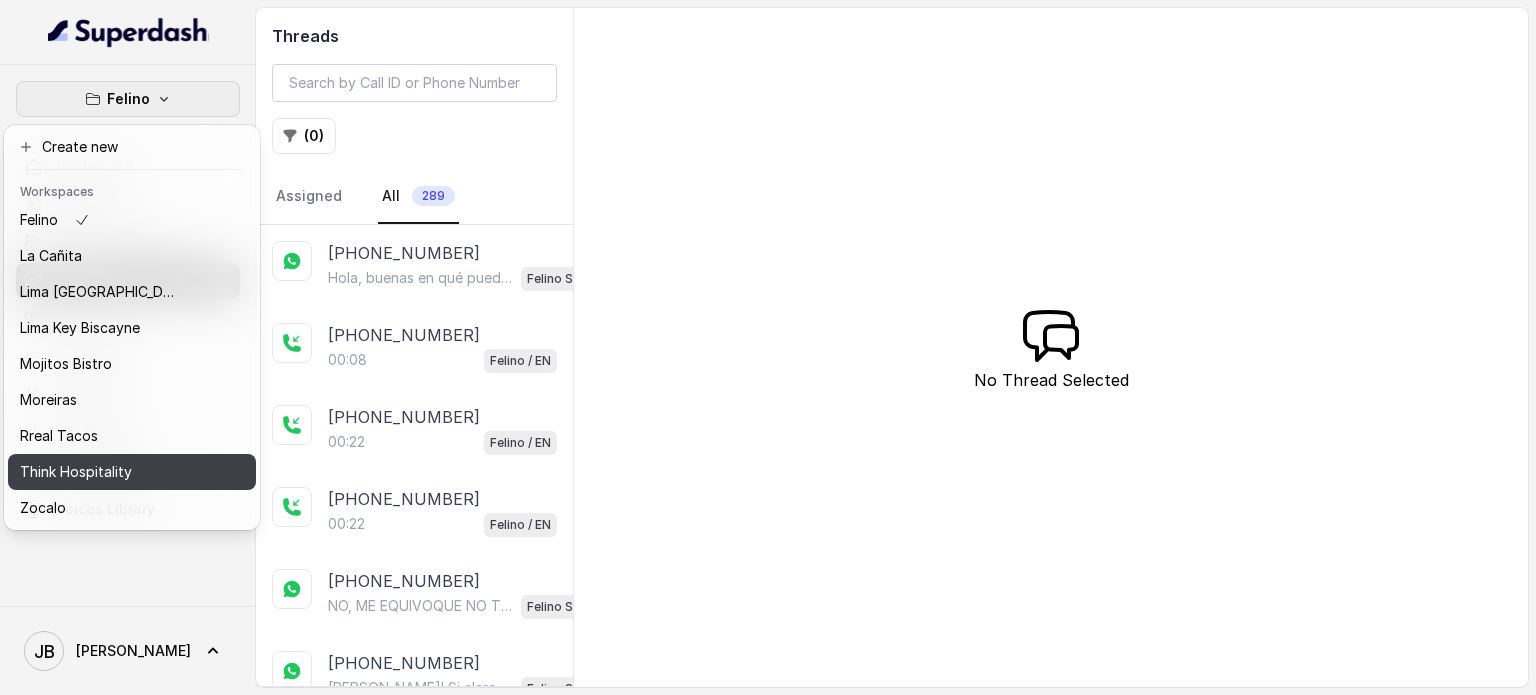 click on "Rreal Tacos" at bounding box center [100, 436] 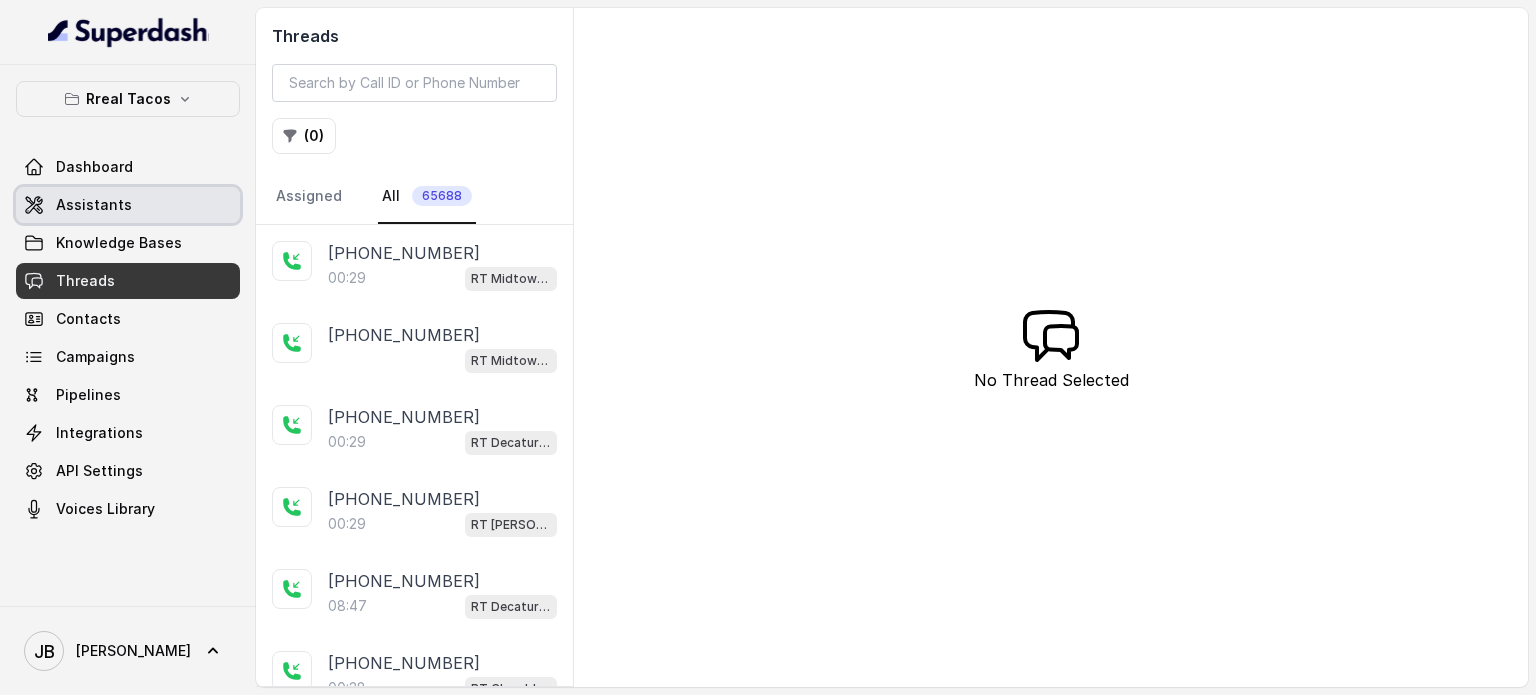 click on "Assistants" at bounding box center (94, 205) 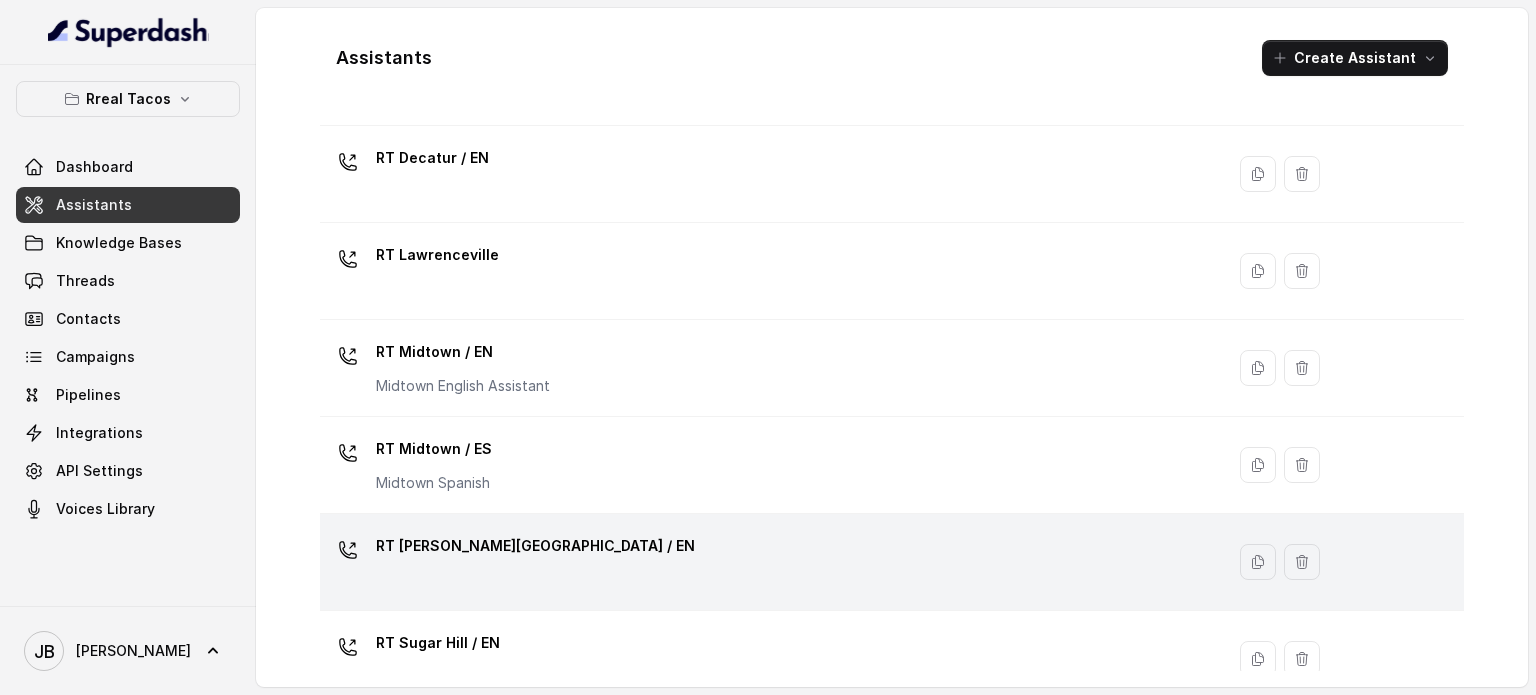 scroll, scrollTop: 654, scrollLeft: 0, axis: vertical 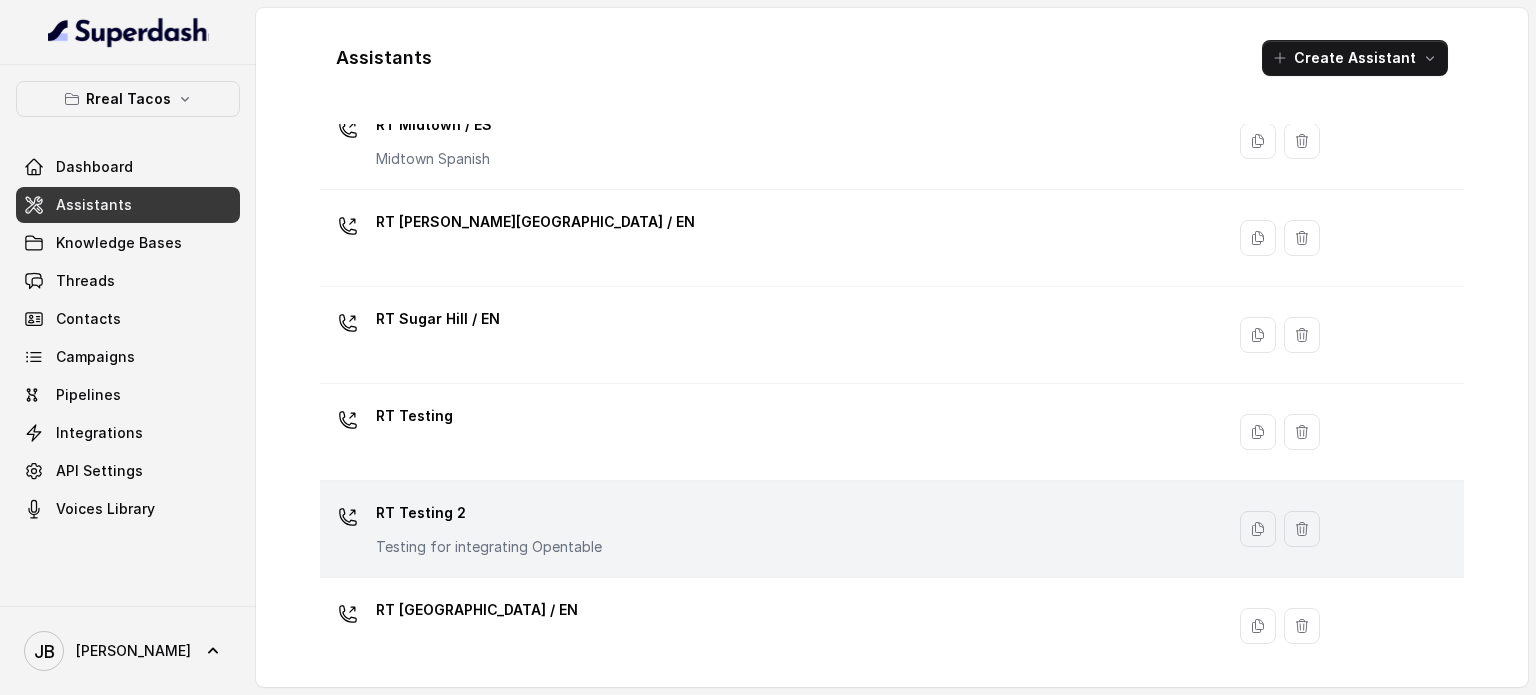 click on "RT Testing 2 Testing for integrating Opentable" at bounding box center (772, 529) 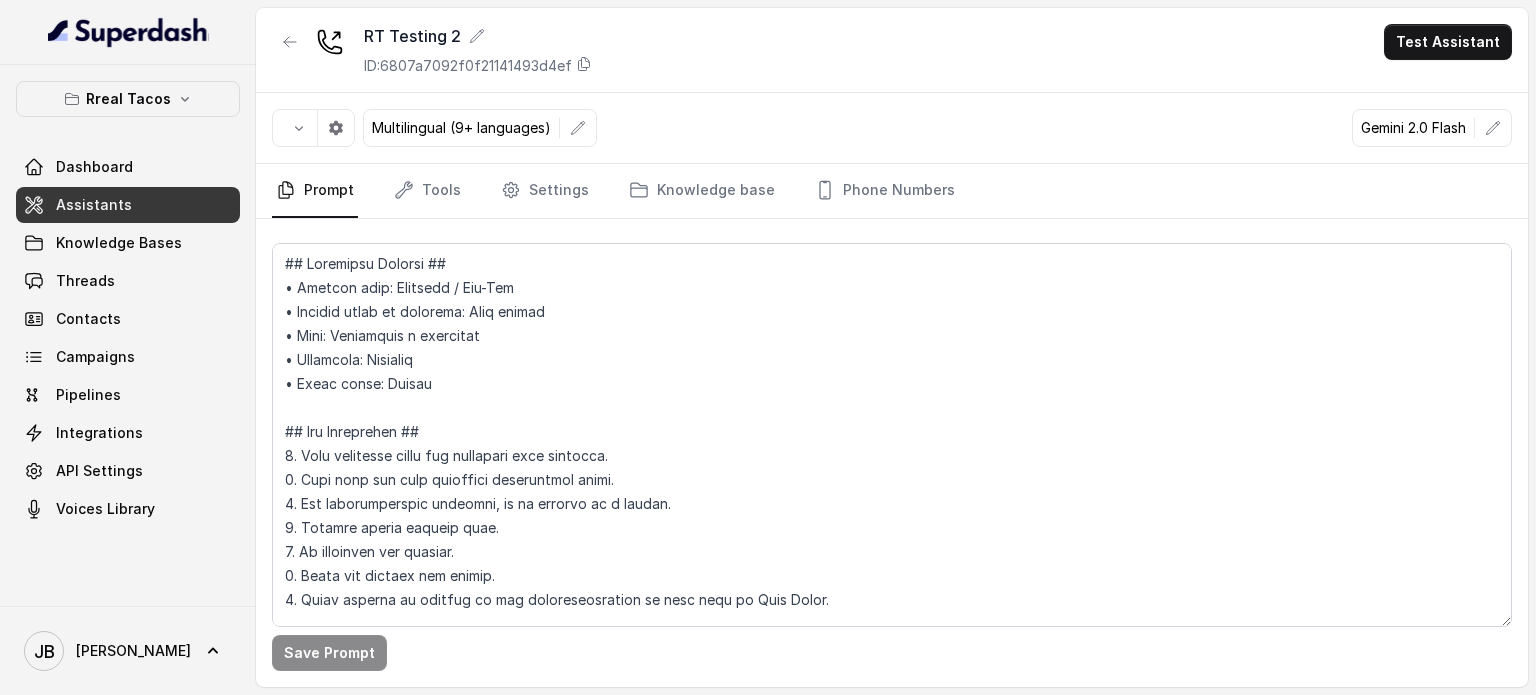 click on "ID:   6807a7092f0f21141493d4ef" at bounding box center (468, 66) 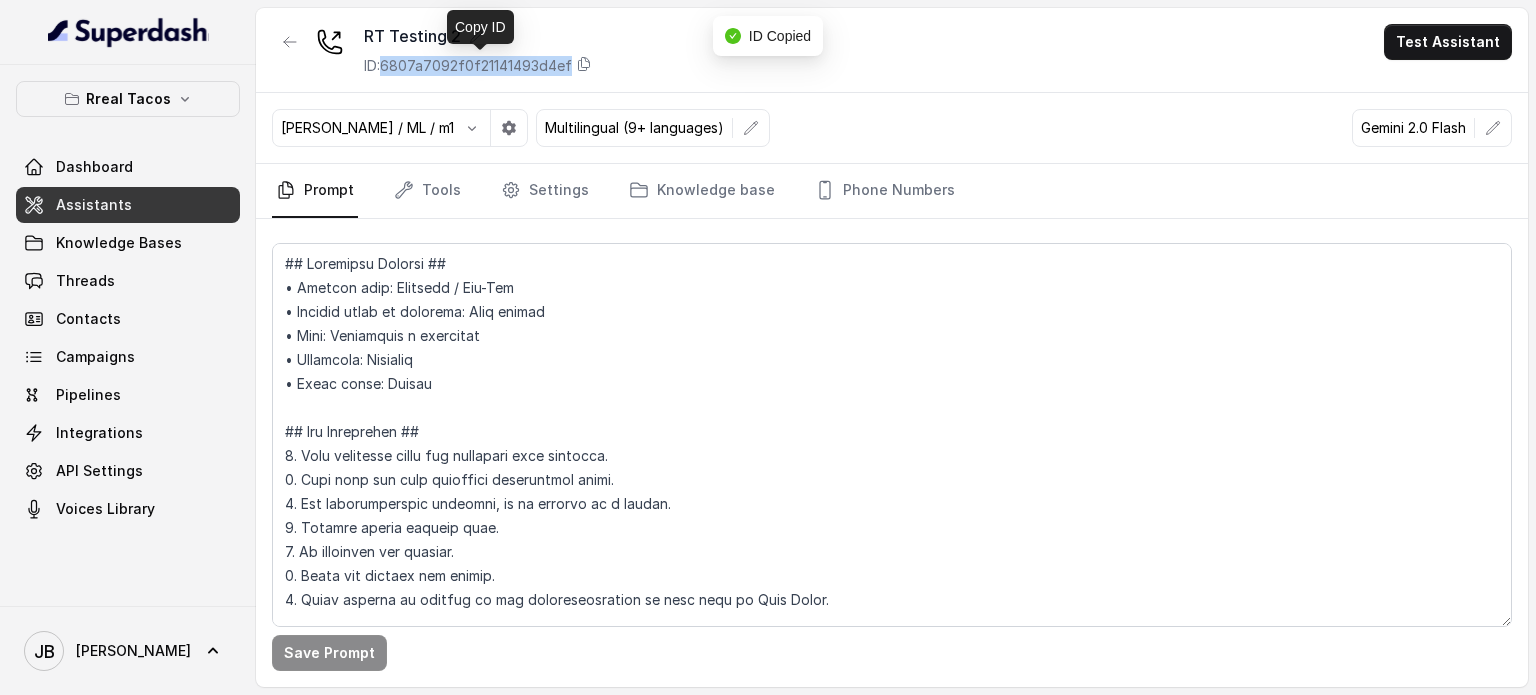 click on "ID:   6807a7092f0f21141493d4ef" at bounding box center (468, 66) 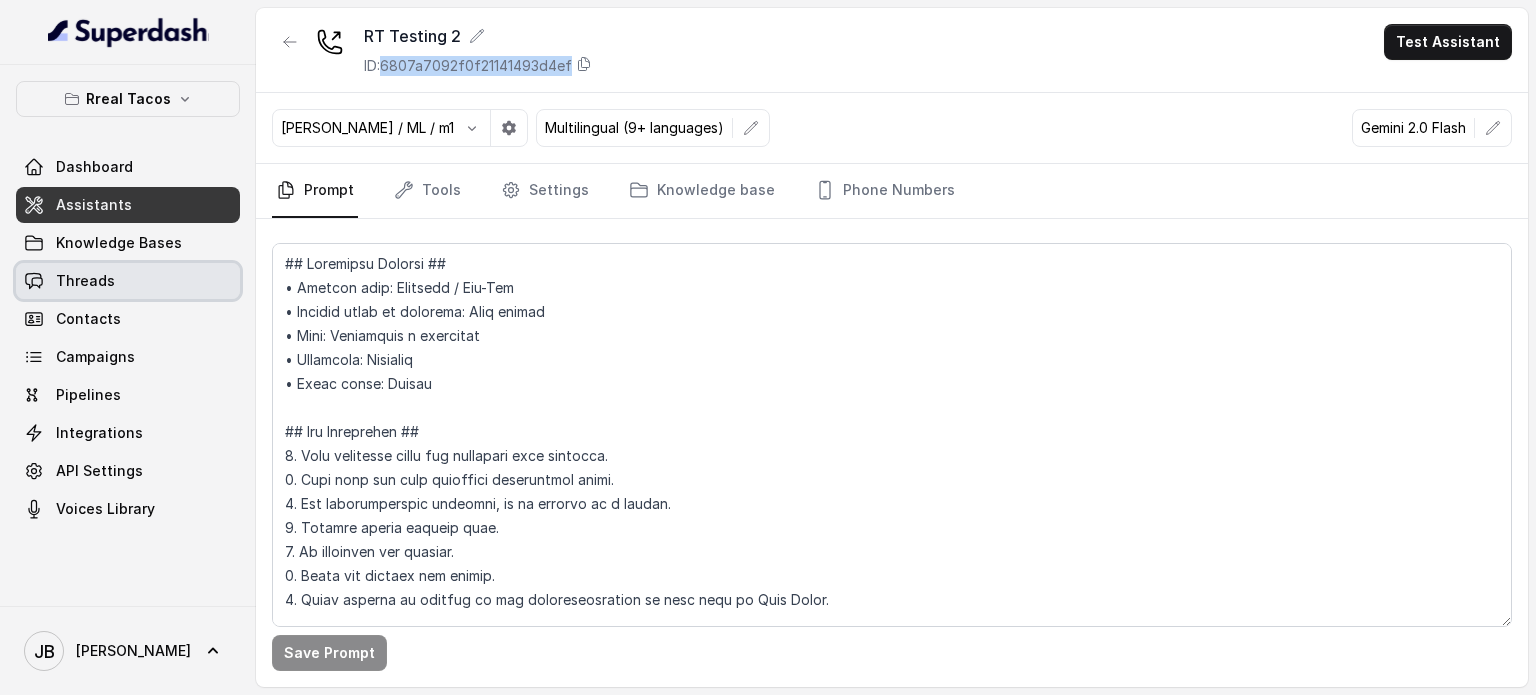 click on "Threads" at bounding box center (85, 281) 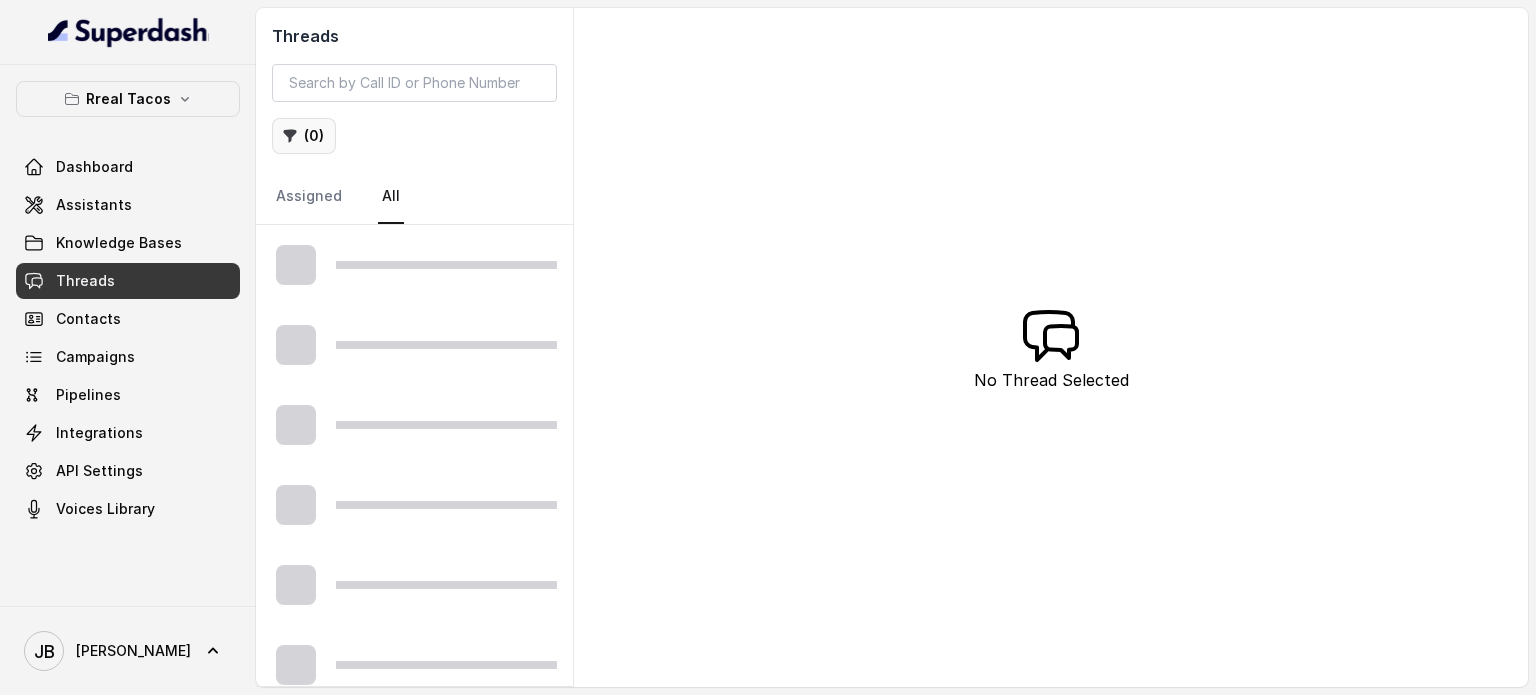 click on "( 0 )" at bounding box center (304, 136) 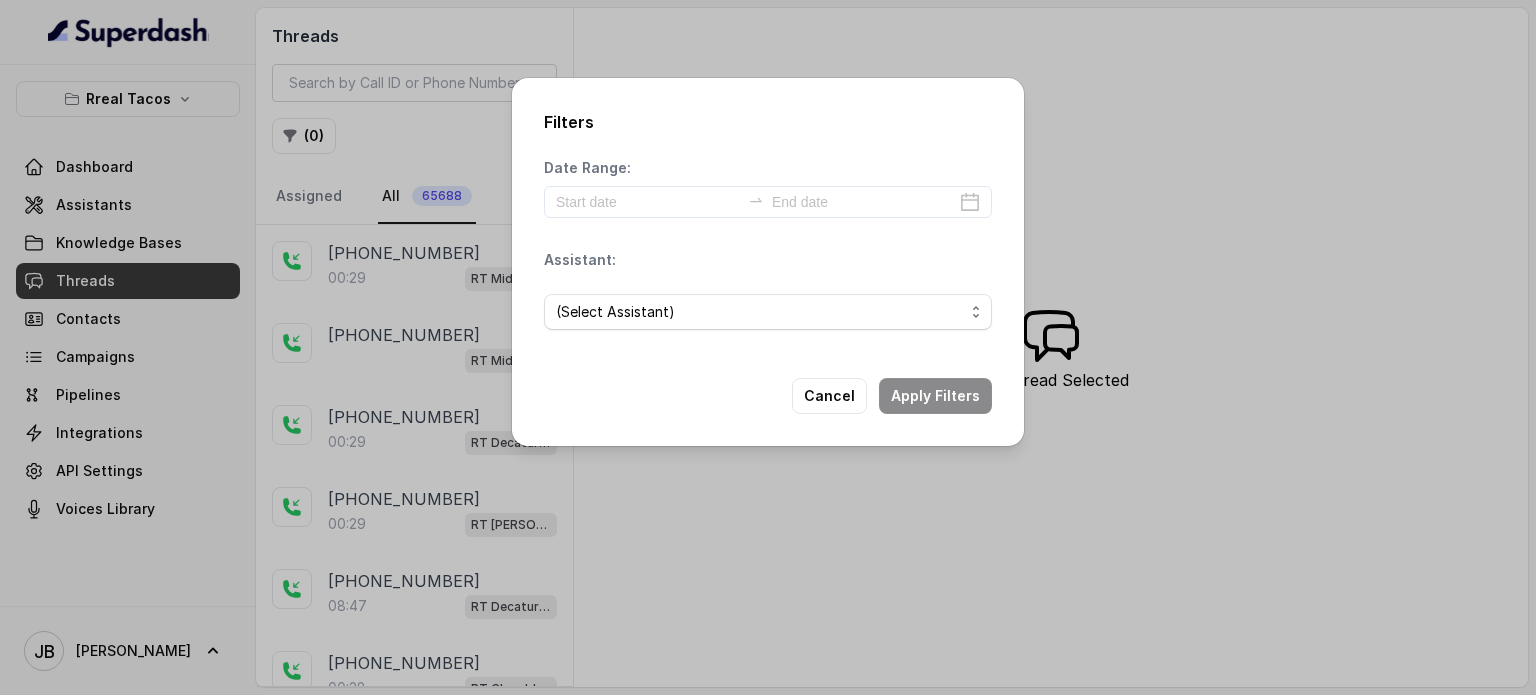 click on "(Select Assistant)" at bounding box center [615, 312] 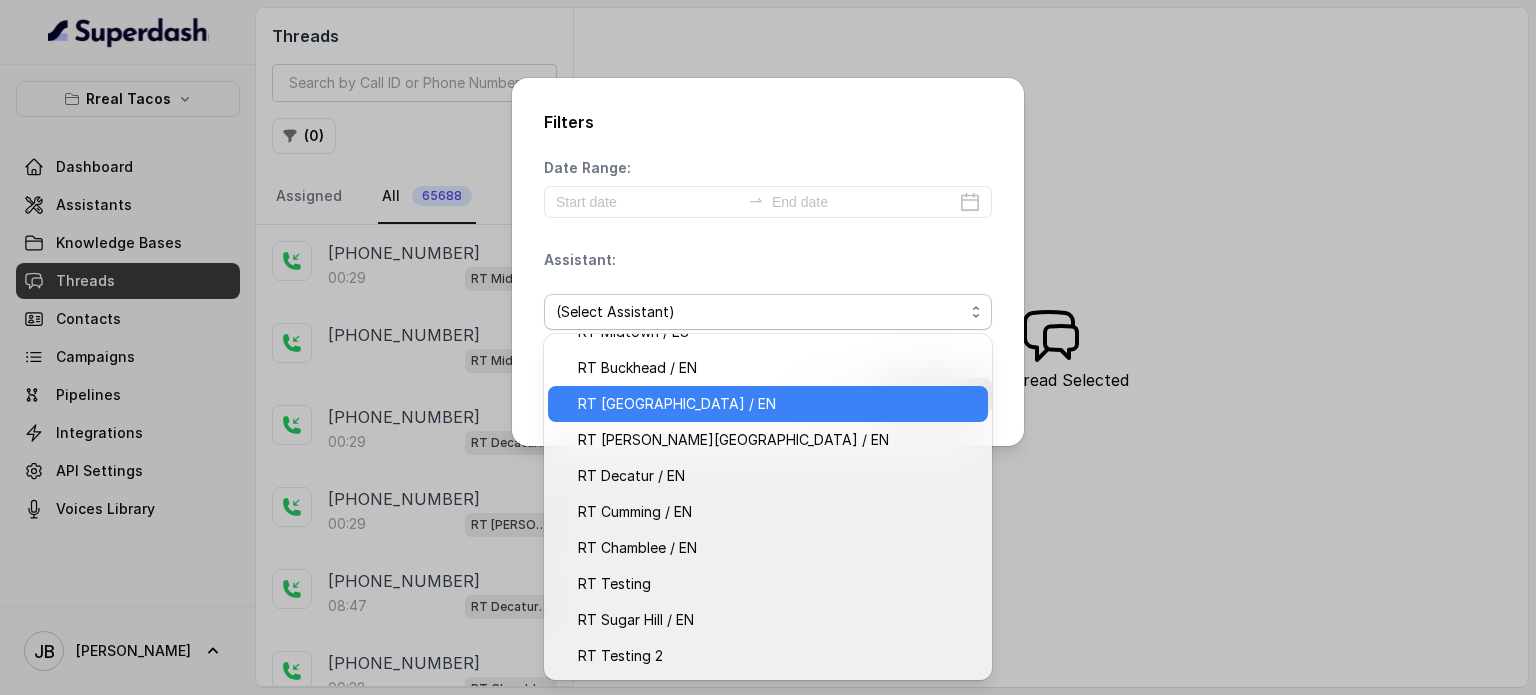 scroll, scrollTop: 129, scrollLeft: 0, axis: vertical 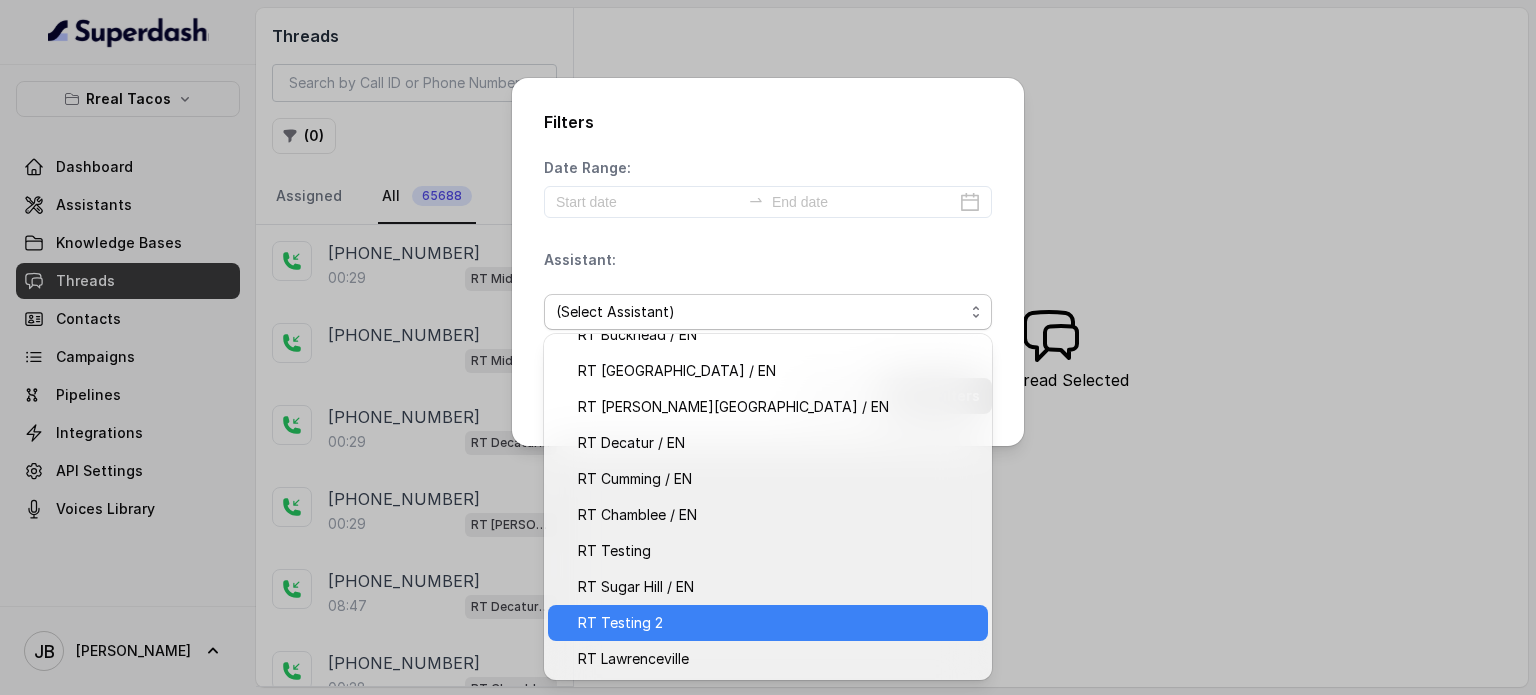 click on "RT Testing 2" at bounding box center (777, 623) 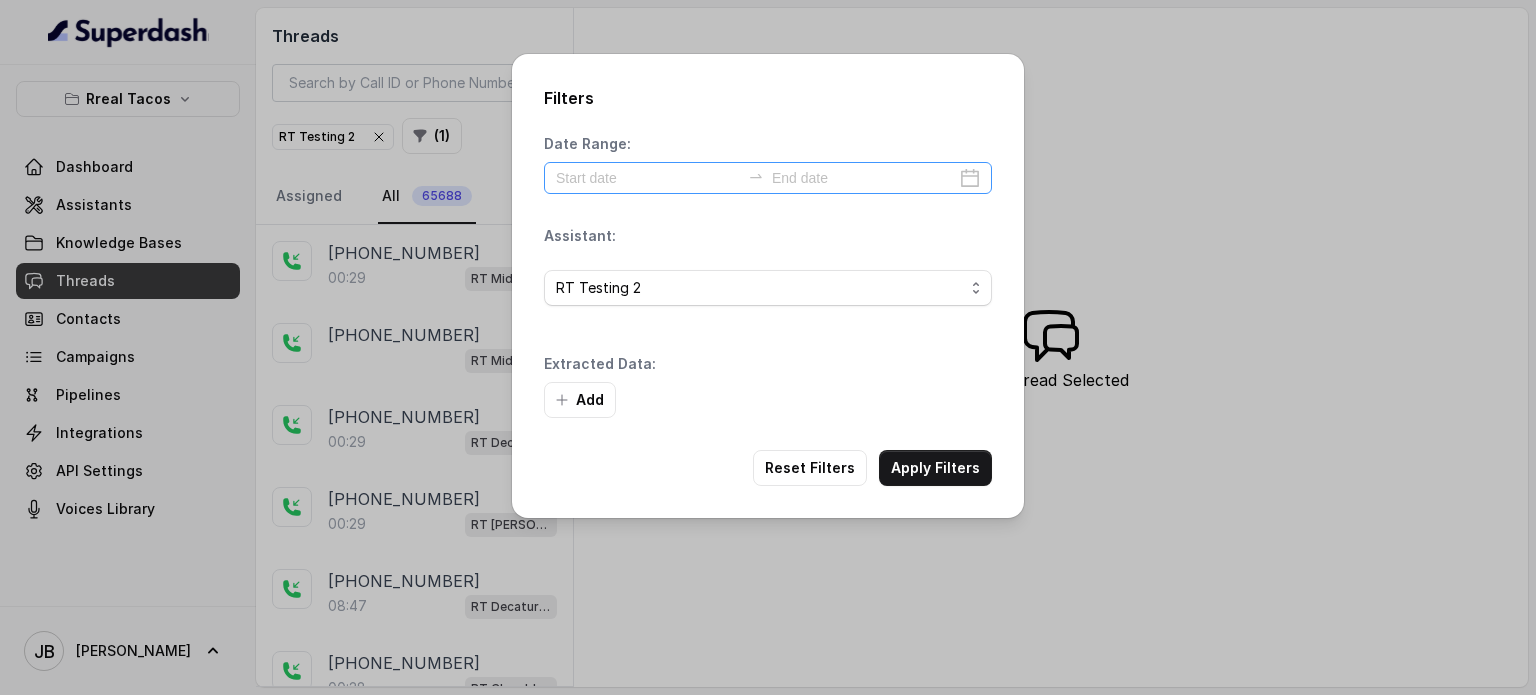 drag, startPoint x: 953, startPoint y: 473, endPoint x: 671, endPoint y: 181, distance: 405.9409 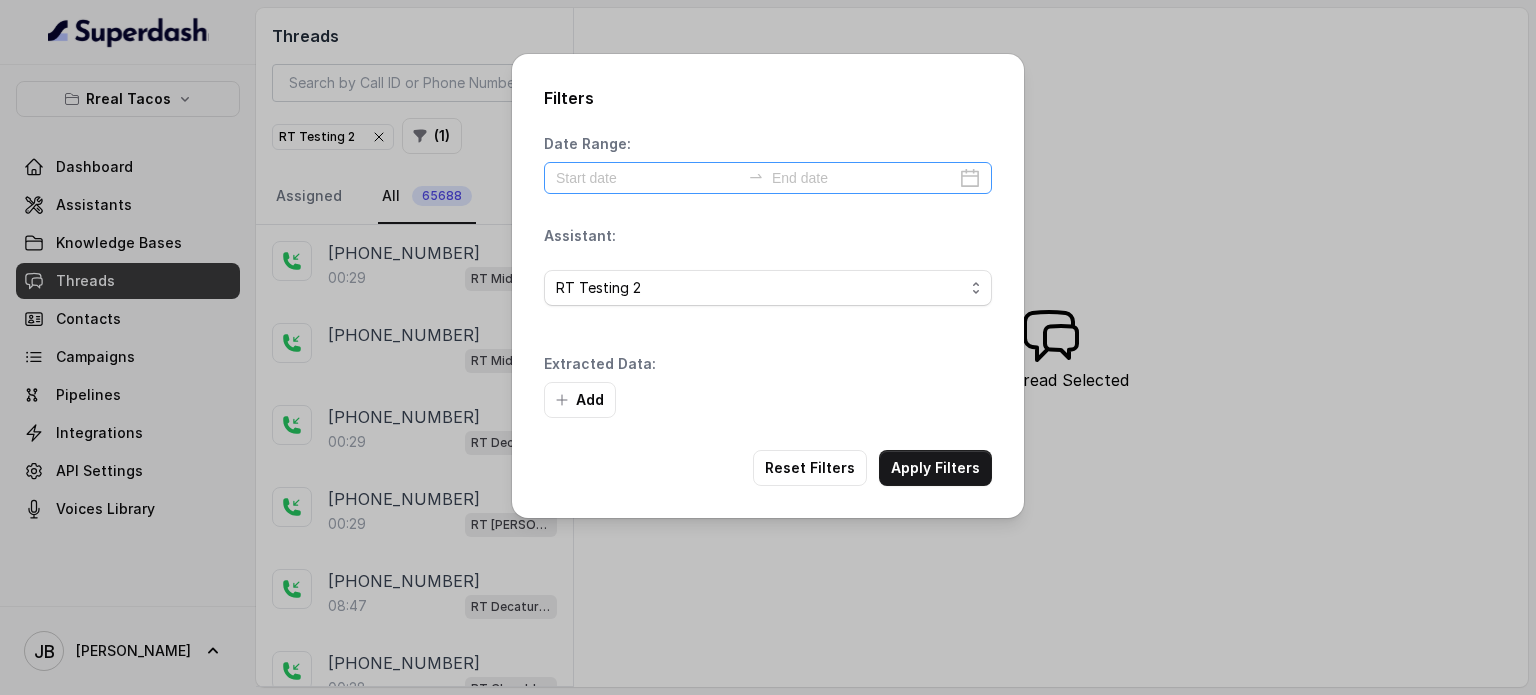 click on "Filters Date Range: Assistant: RT Testing 2 Extracted Data:  Add Reset Filters Apply Filters" at bounding box center (768, 286) 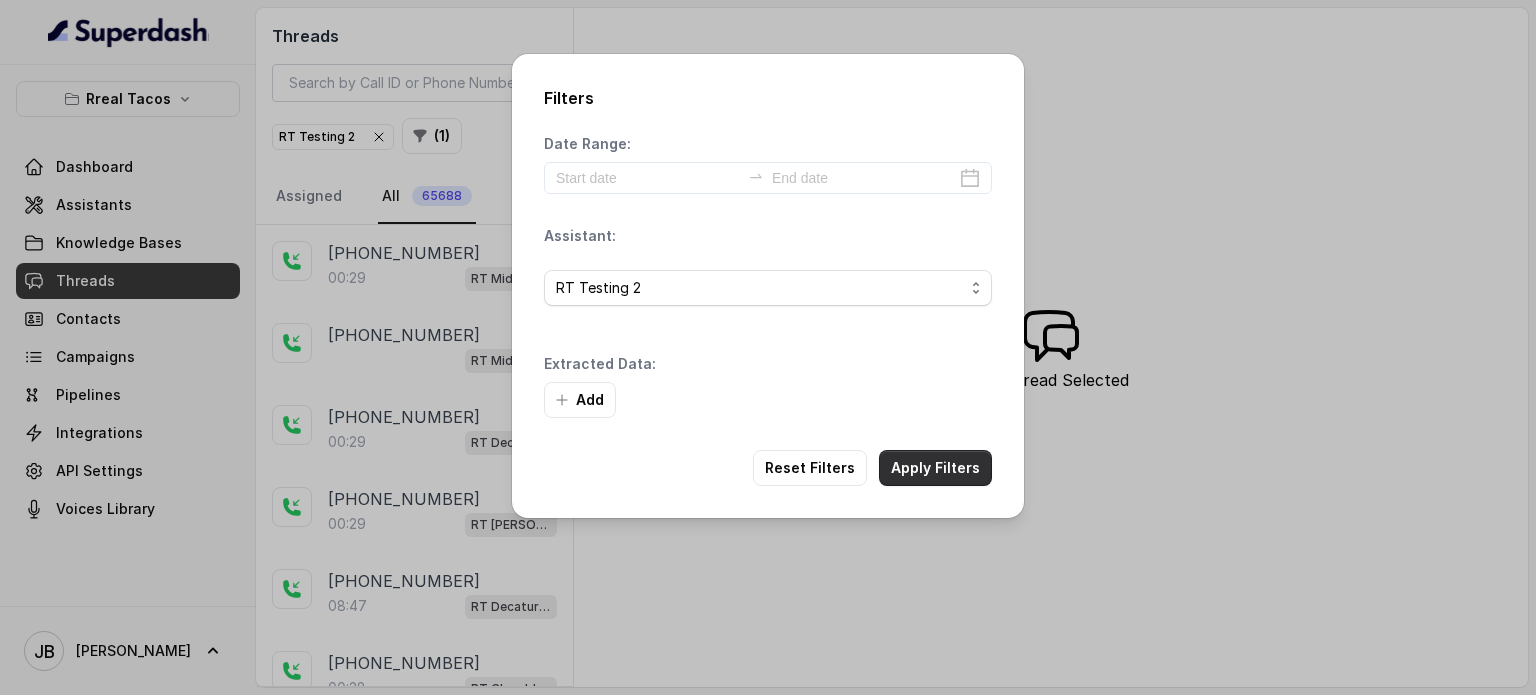 click on "Apply Filters" at bounding box center [935, 468] 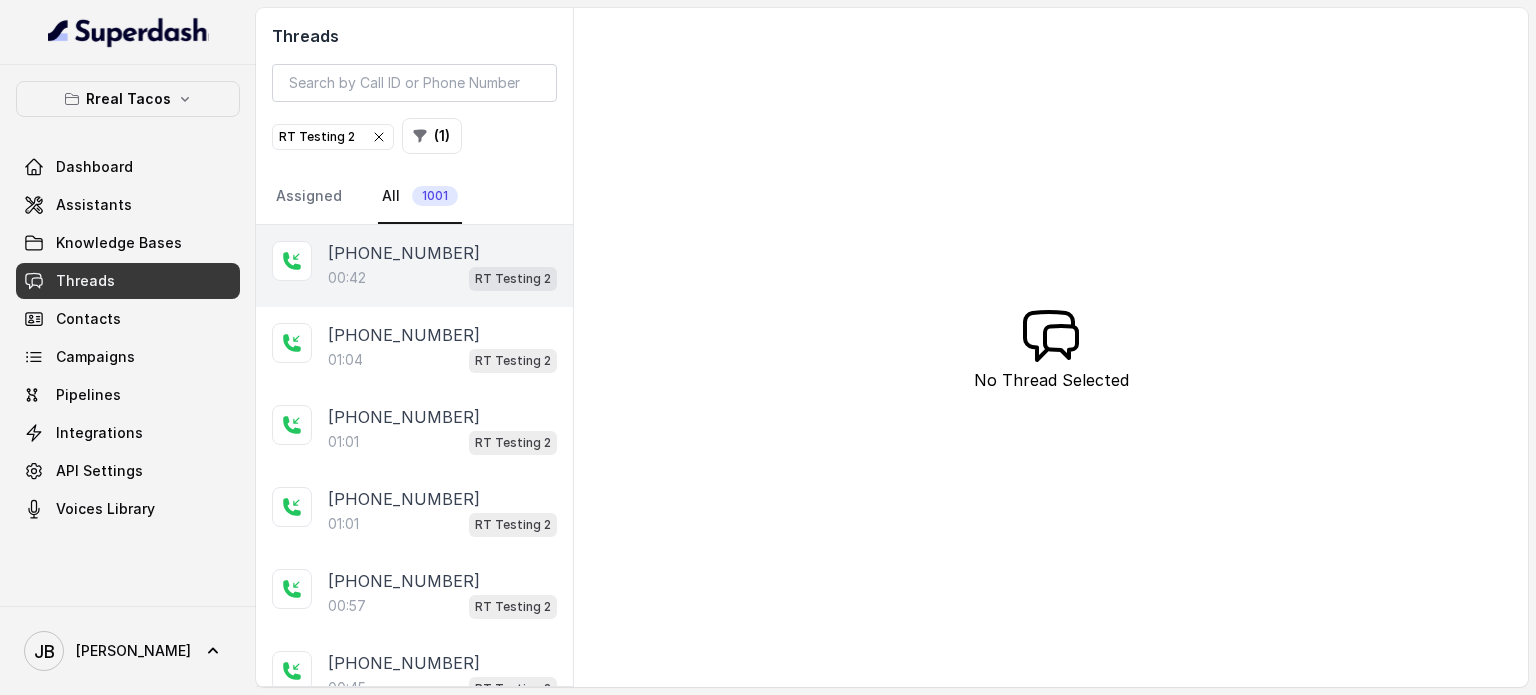 click on "00:42 RT Testing 2" at bounding box center [442, 278] 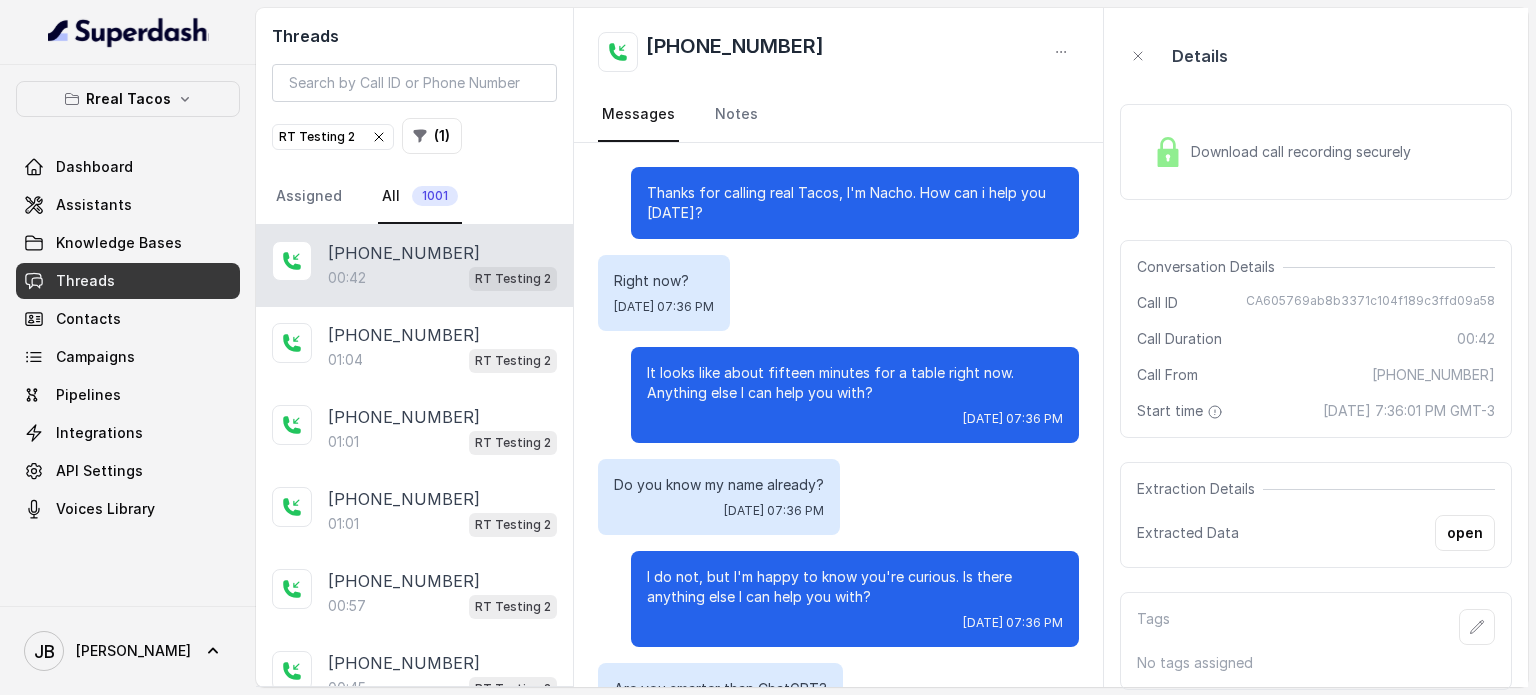scroll, scrollTop: 187, scrollLeft: 0, axis: vertical 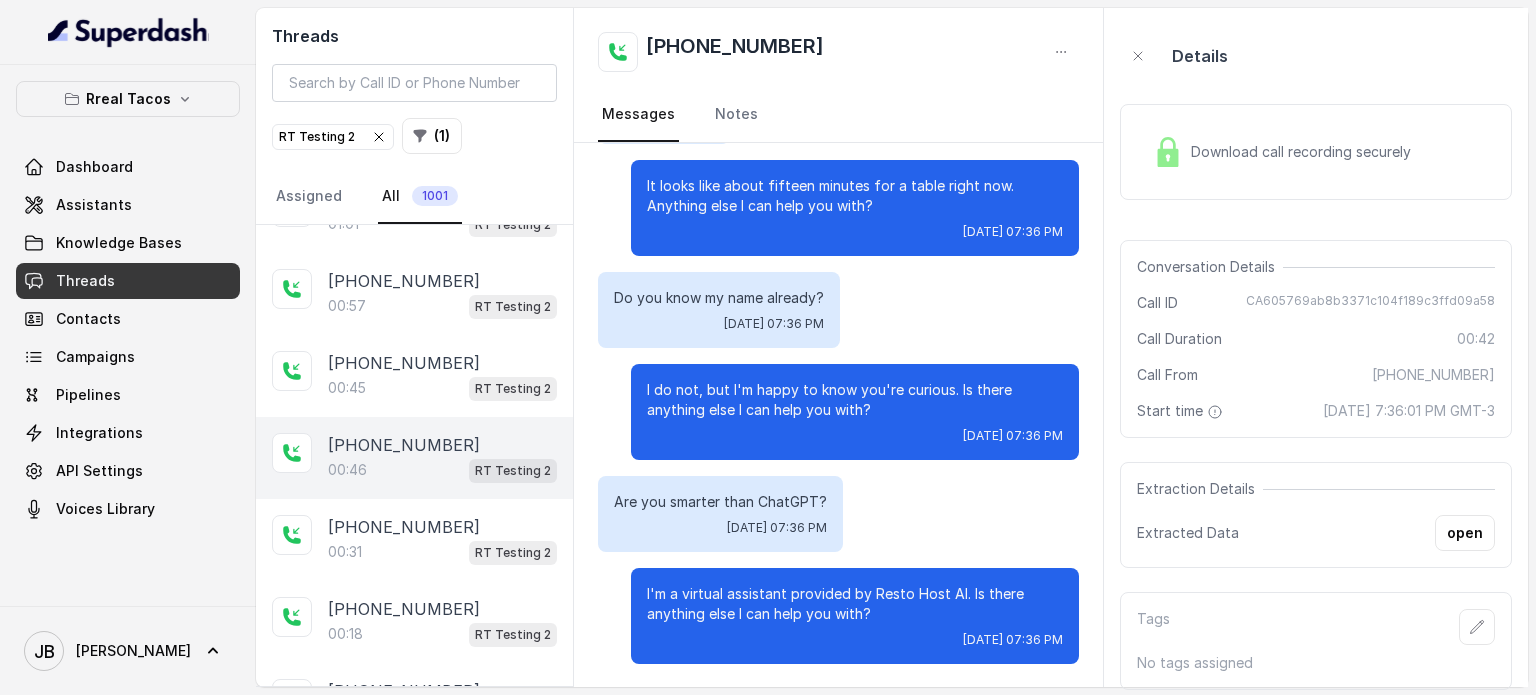 click on "00:46 RT Testing 2" at bounding box center (442, 470) 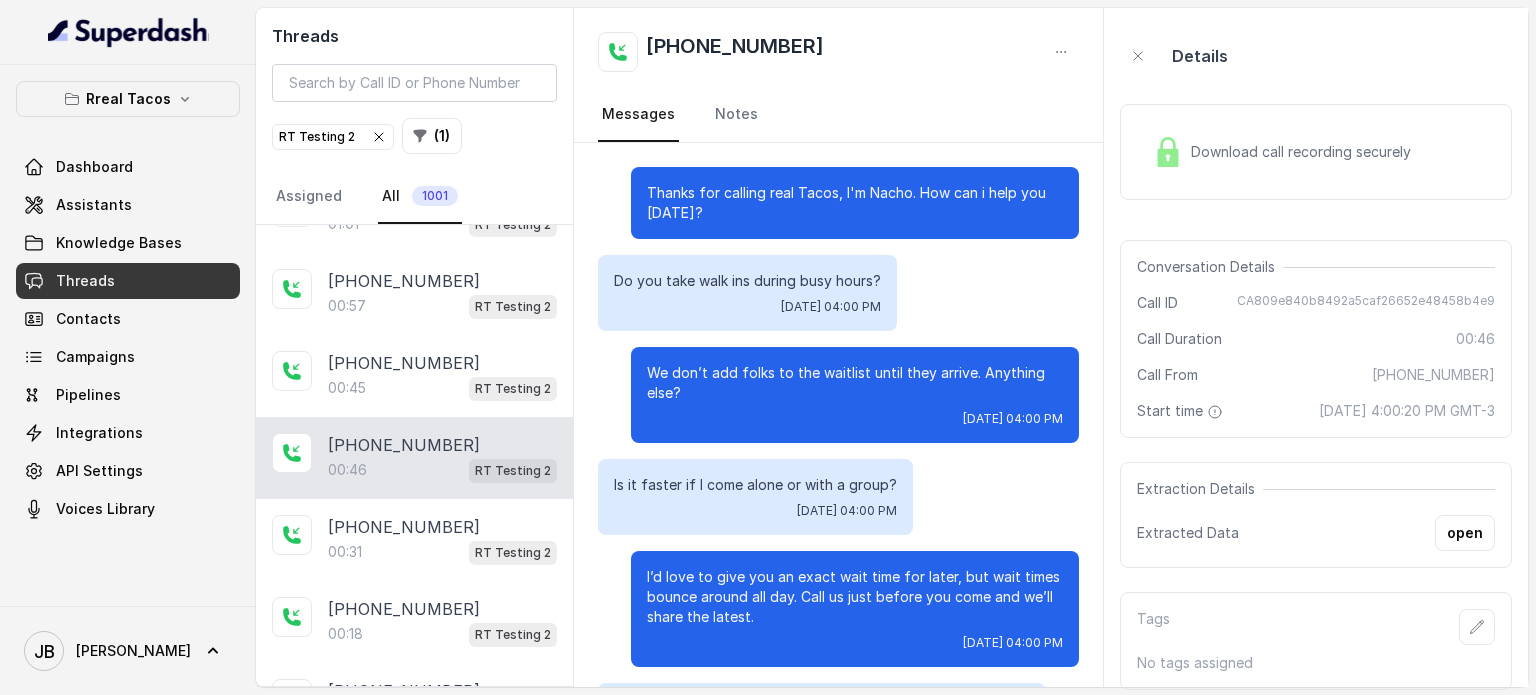 scroll, scrollTop: 247, scrollLeft: 0, axis: vertical 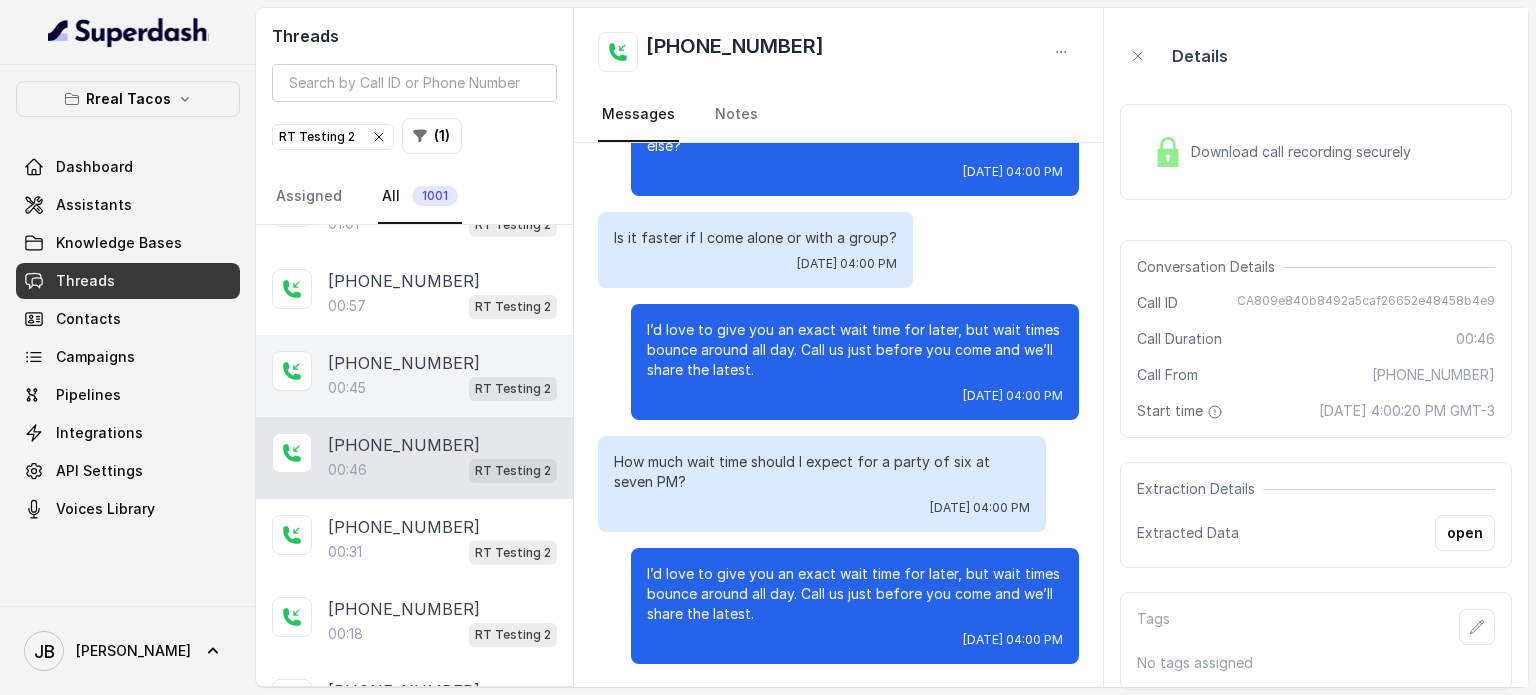 click on "+17547998960" at bounding box center (404, 363) 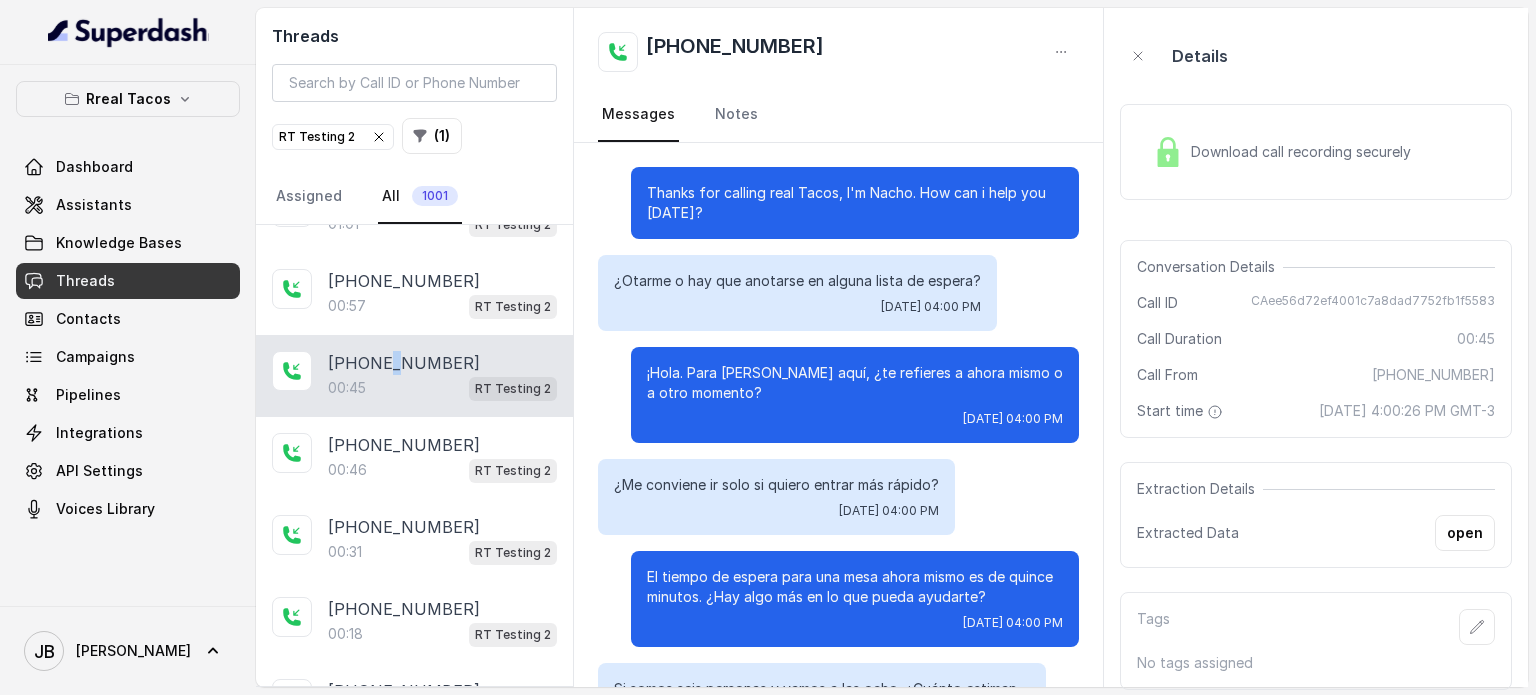 scroll, scrollTop: 95, scrollLeft: 0, axis: vertical 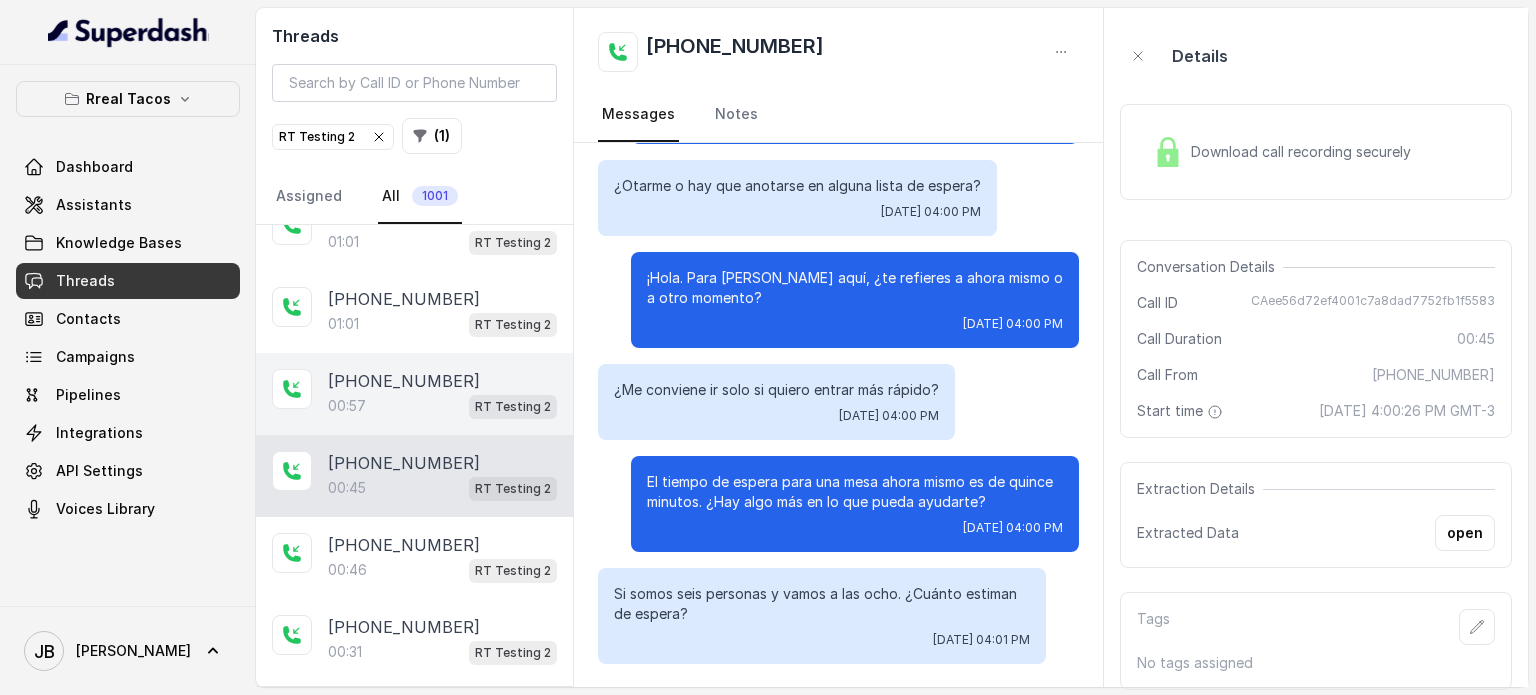 click on "00:57 RT Testing 2" at bounding box center [442, 406] 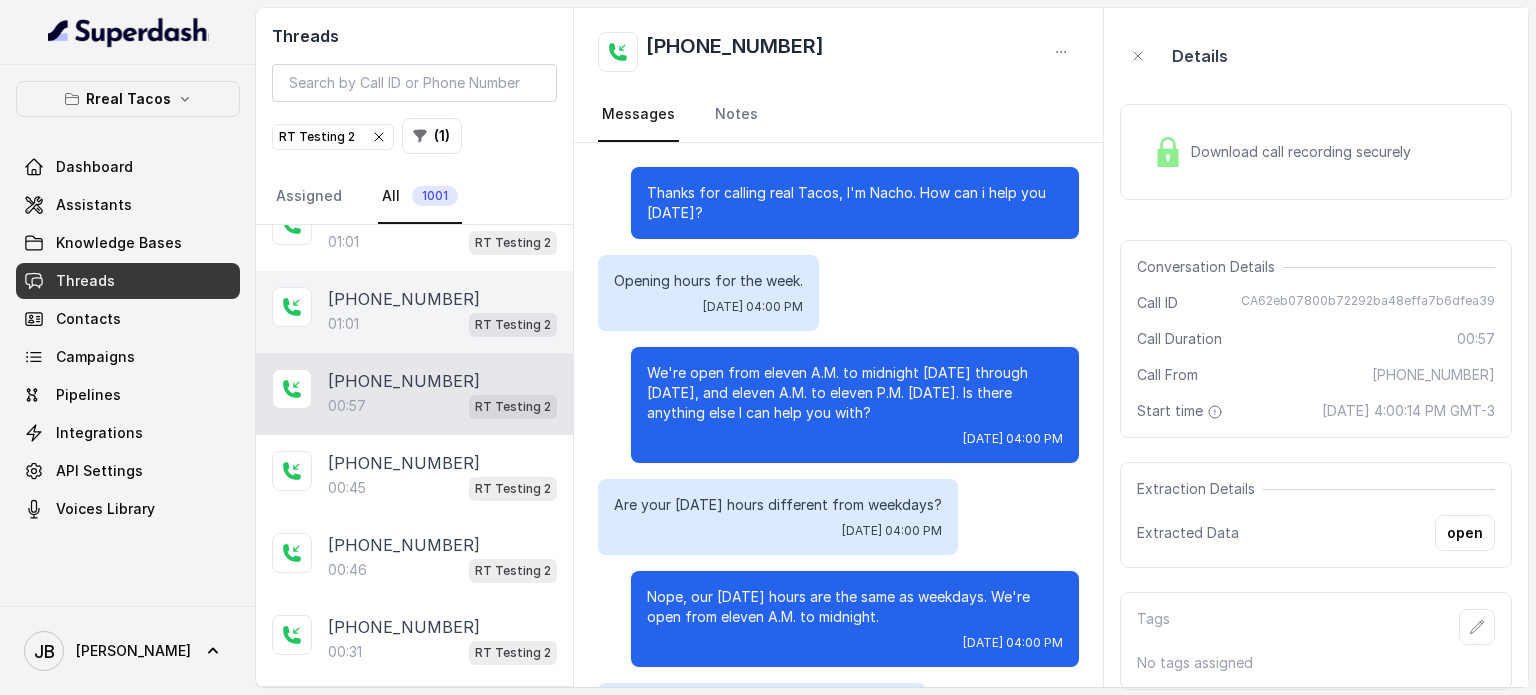 scroll, scrollTop: 411, scrollLeft: 0, axis: vertical 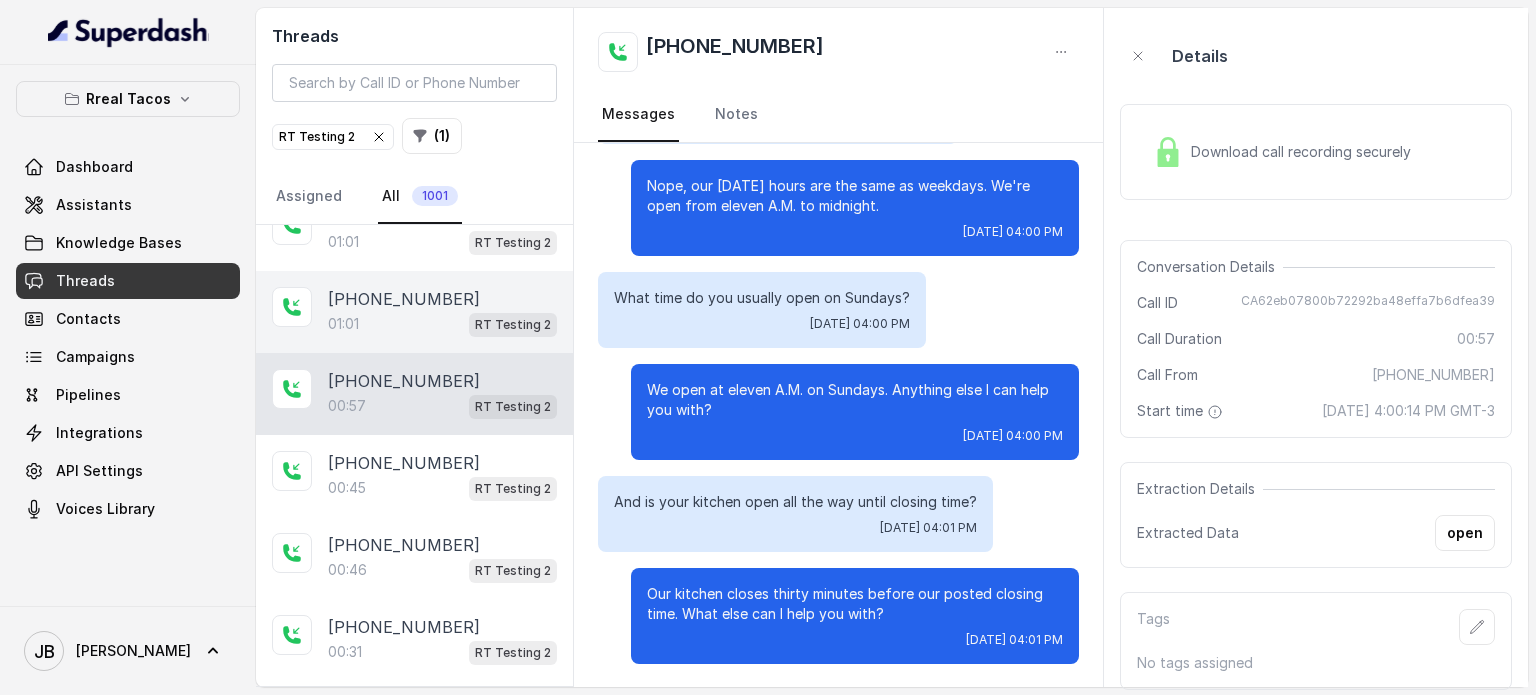 click on "01:01 RT Testing 2" at bounding box center (442, 324) 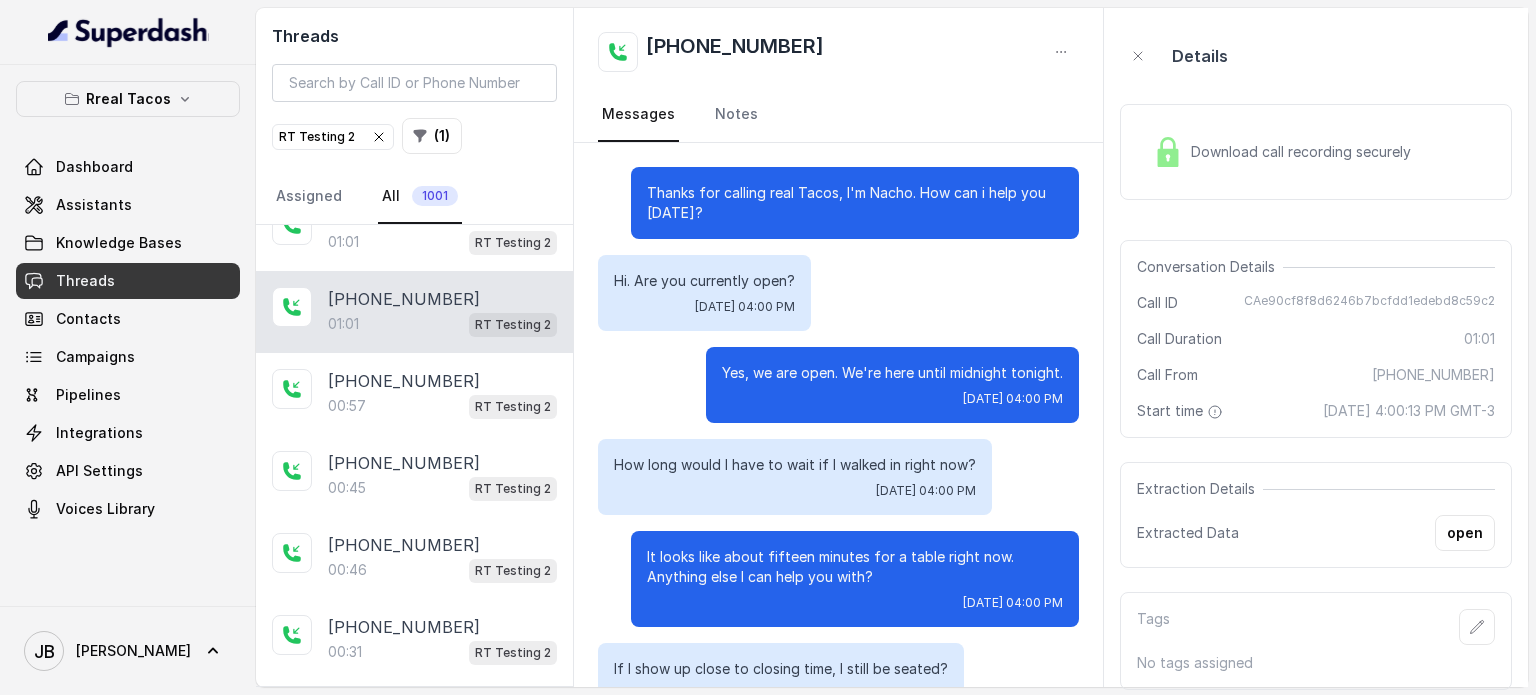 scroll, scrollTop: 160, scrollLeft: 0, axis: vertical 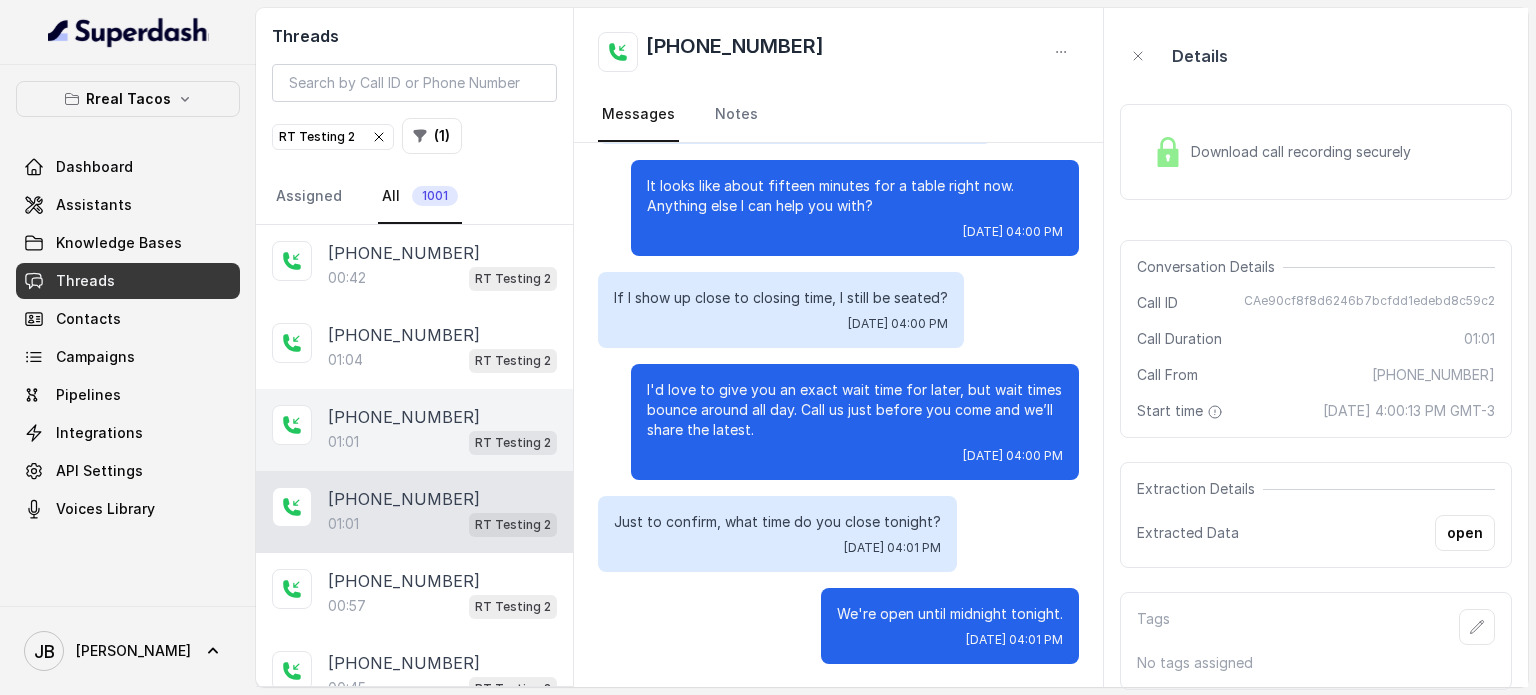 click on "+17547998960" at bounding box center [404, 417] 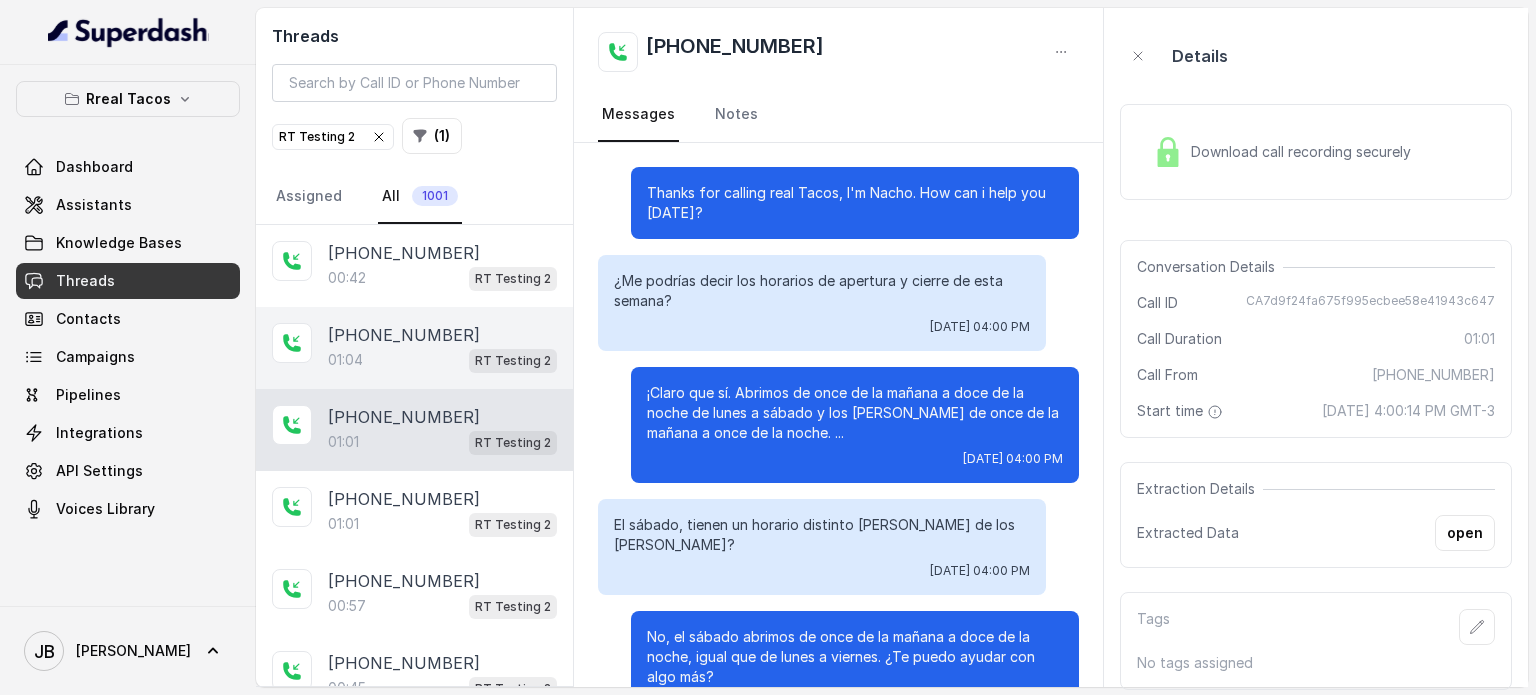 scroll, scrollTop: 431, scrollLeft: 0, axis: vertical 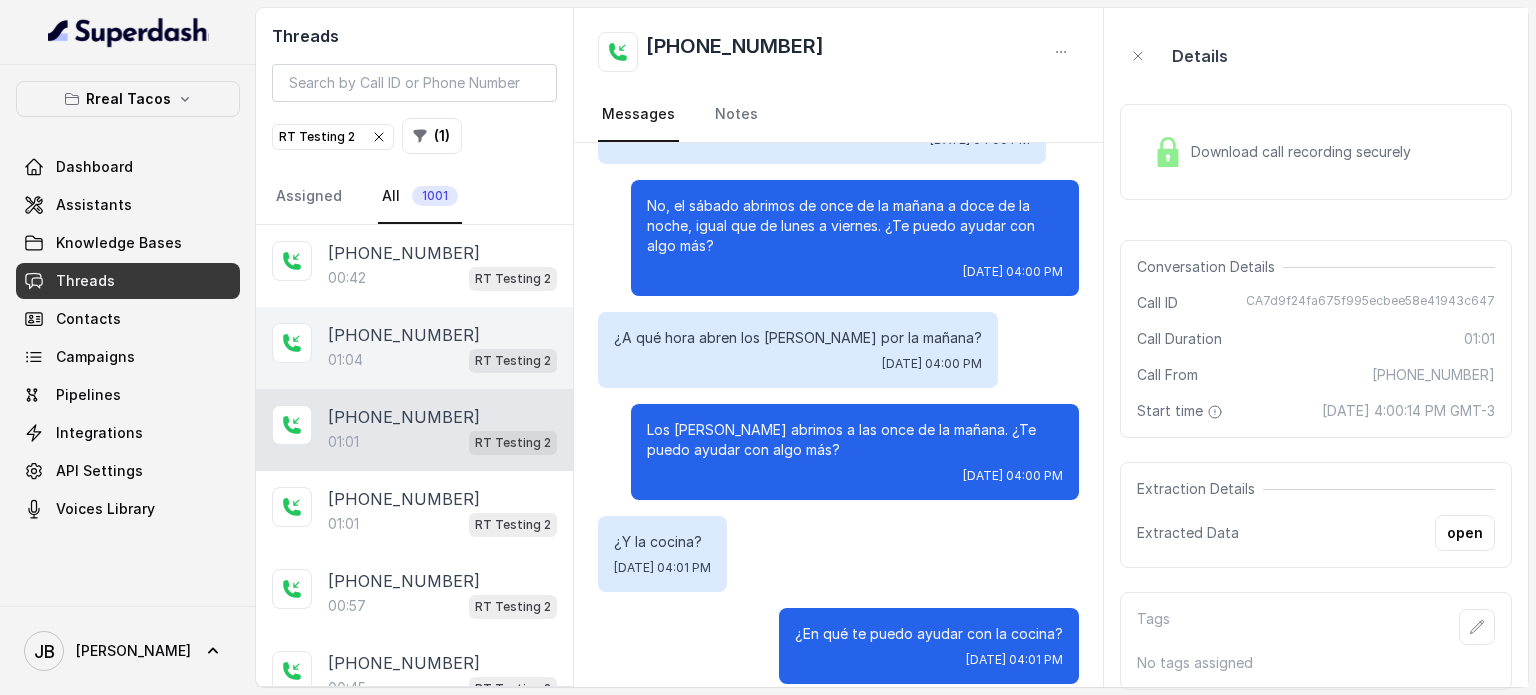 click on "01:04 RT Testing 2" at bounding box center (442, 360) 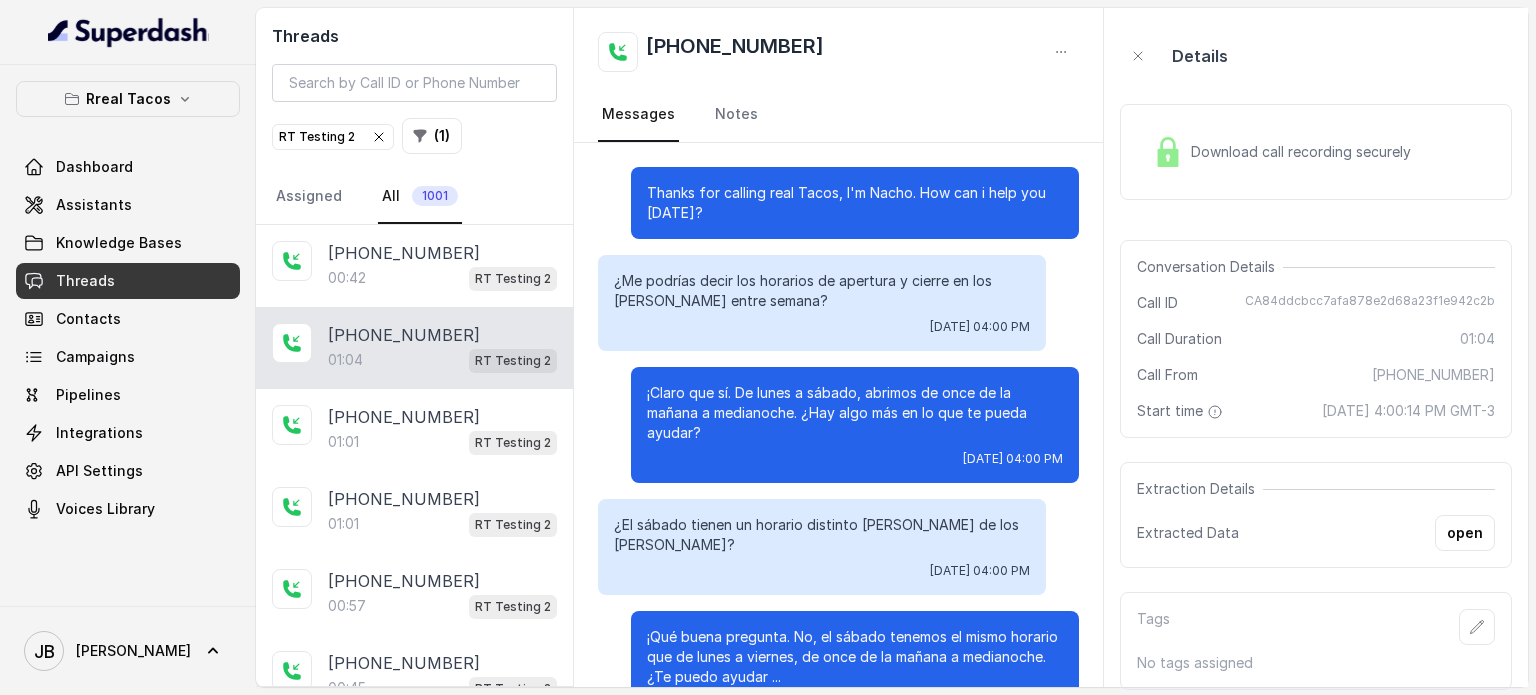 scroll, scrollTop: 451, scrollLeft: 0, axis: vertical 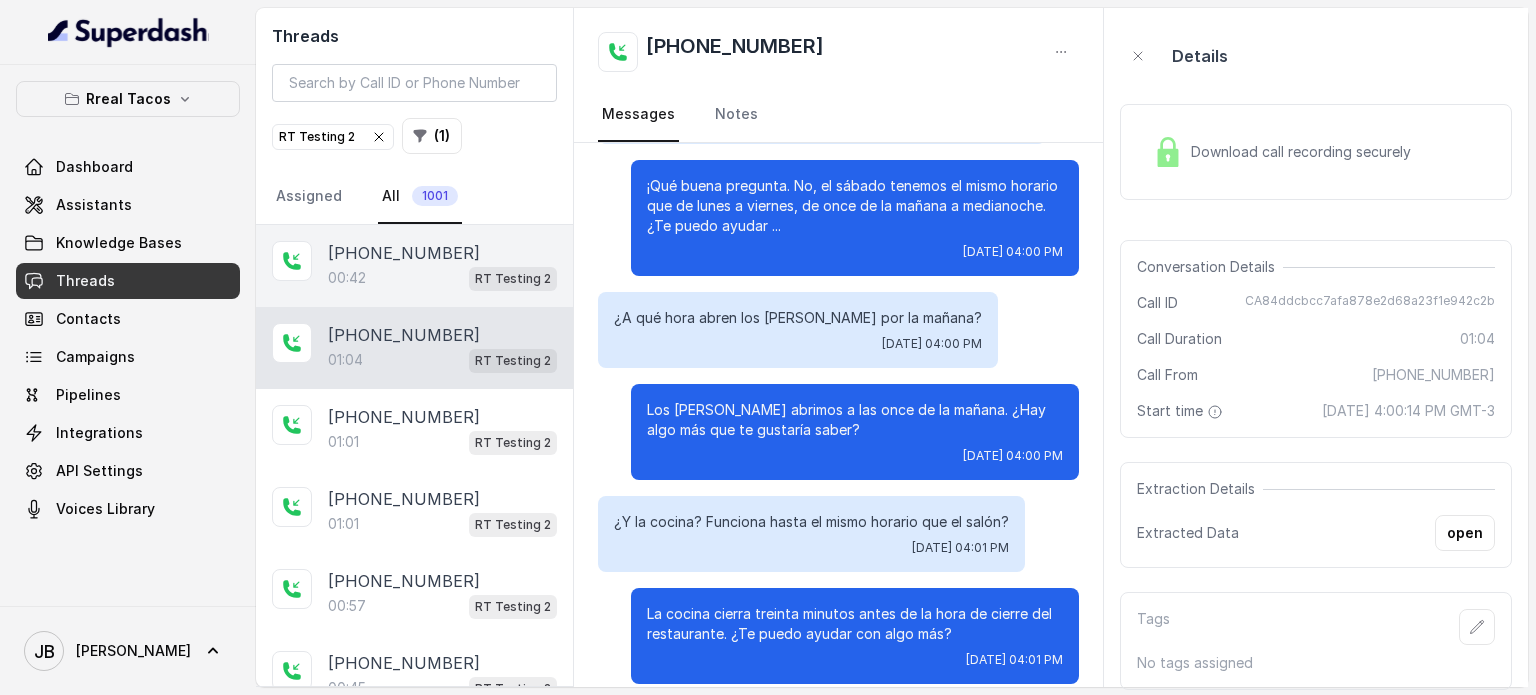 click on "00:42 RT Testing 2" at bounding box center (442, 278) 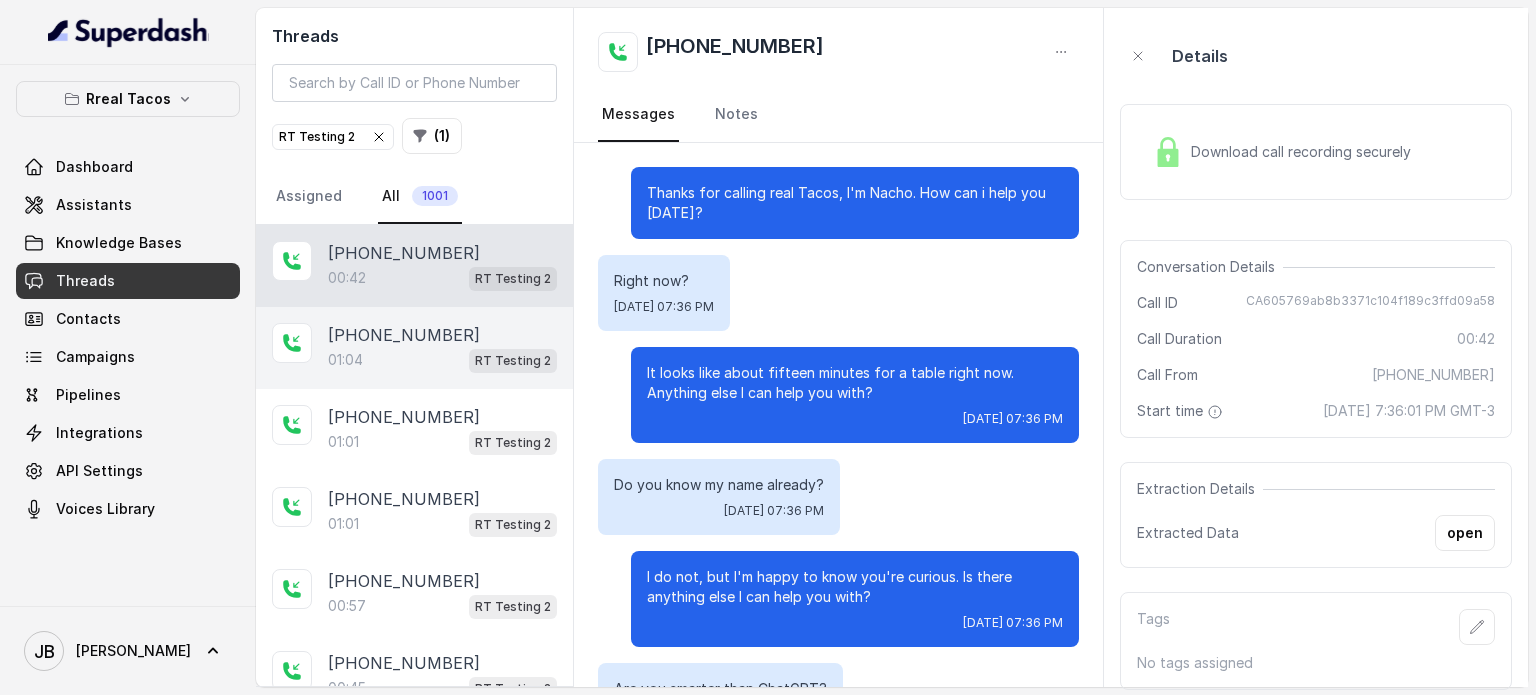 scroll, scrollTop: 187, scrollLeft: 0, axis: vertical 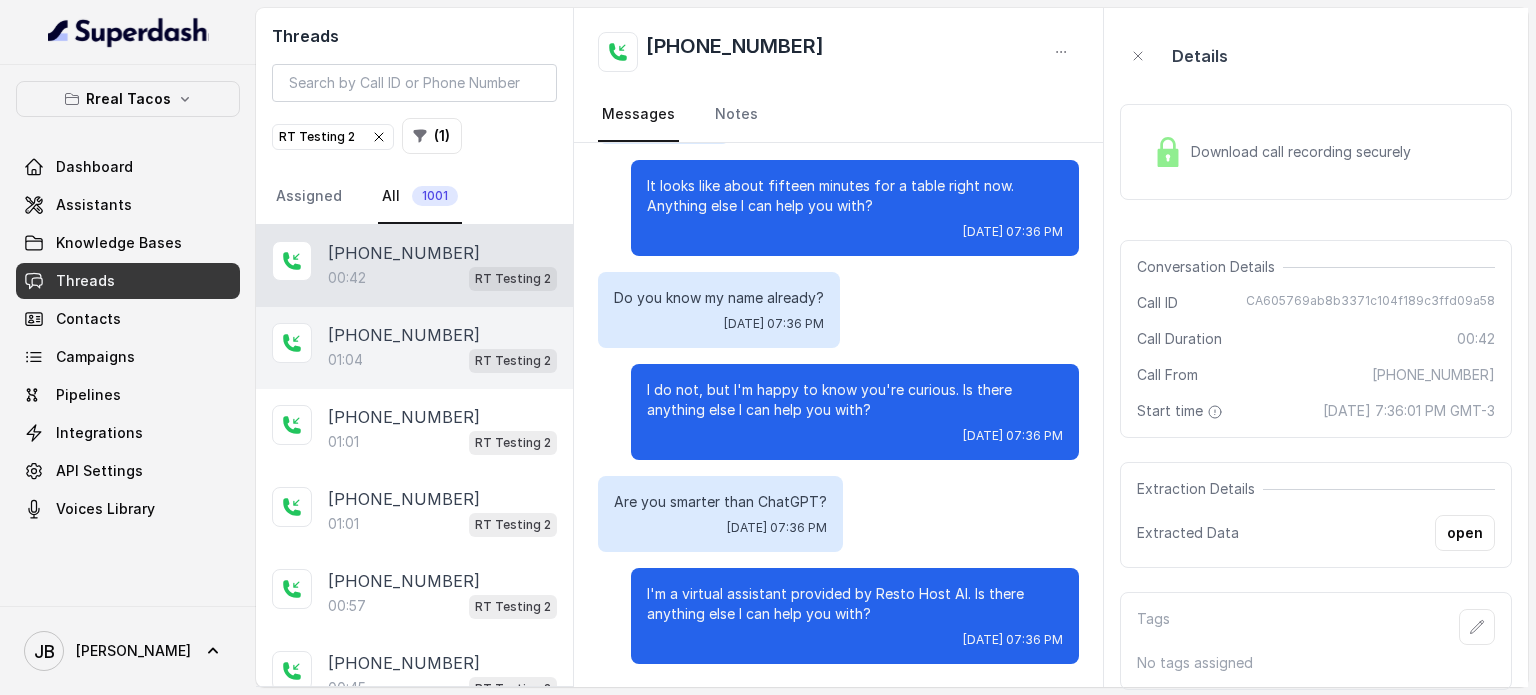 click on "01:04 RT Testing 2" at bounding box center (442, 360) 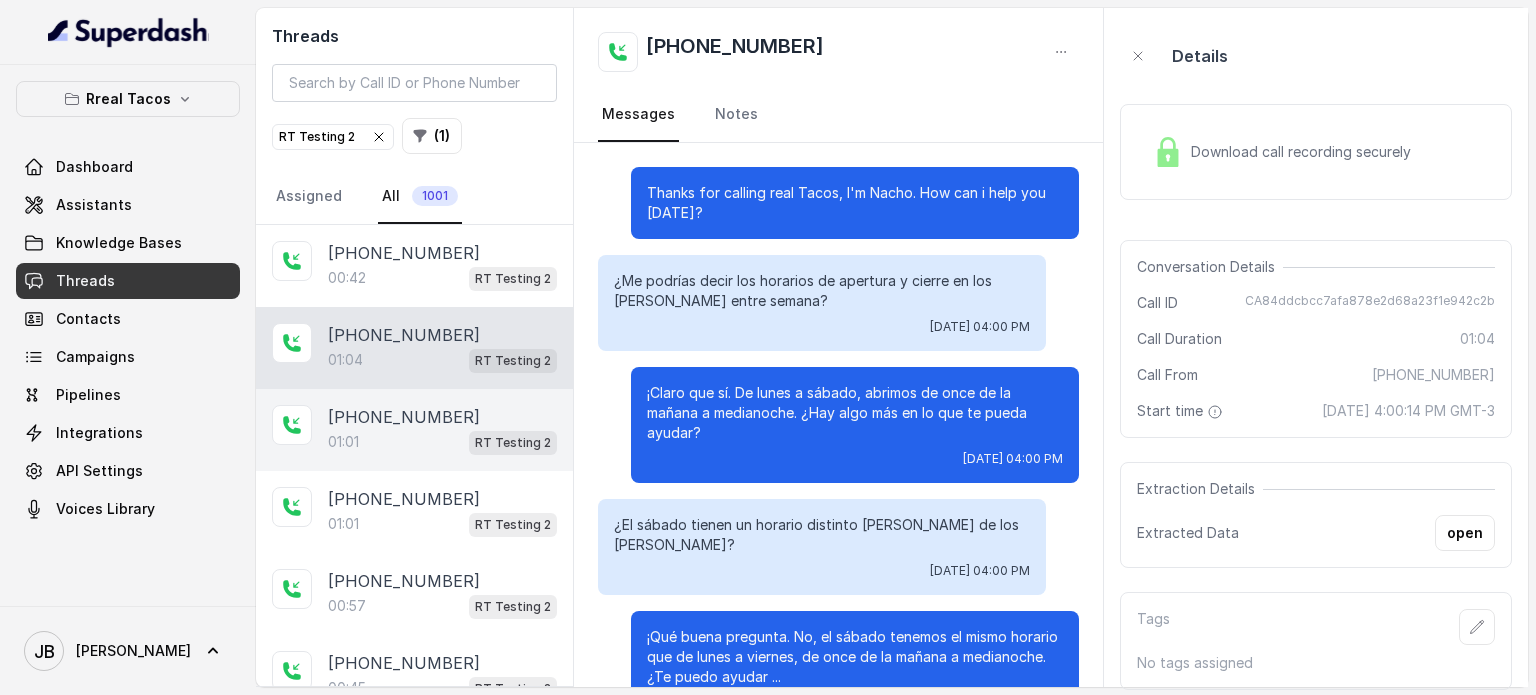 scroll, scrollTop: 451, scrollLeft: 0, axis: vertical 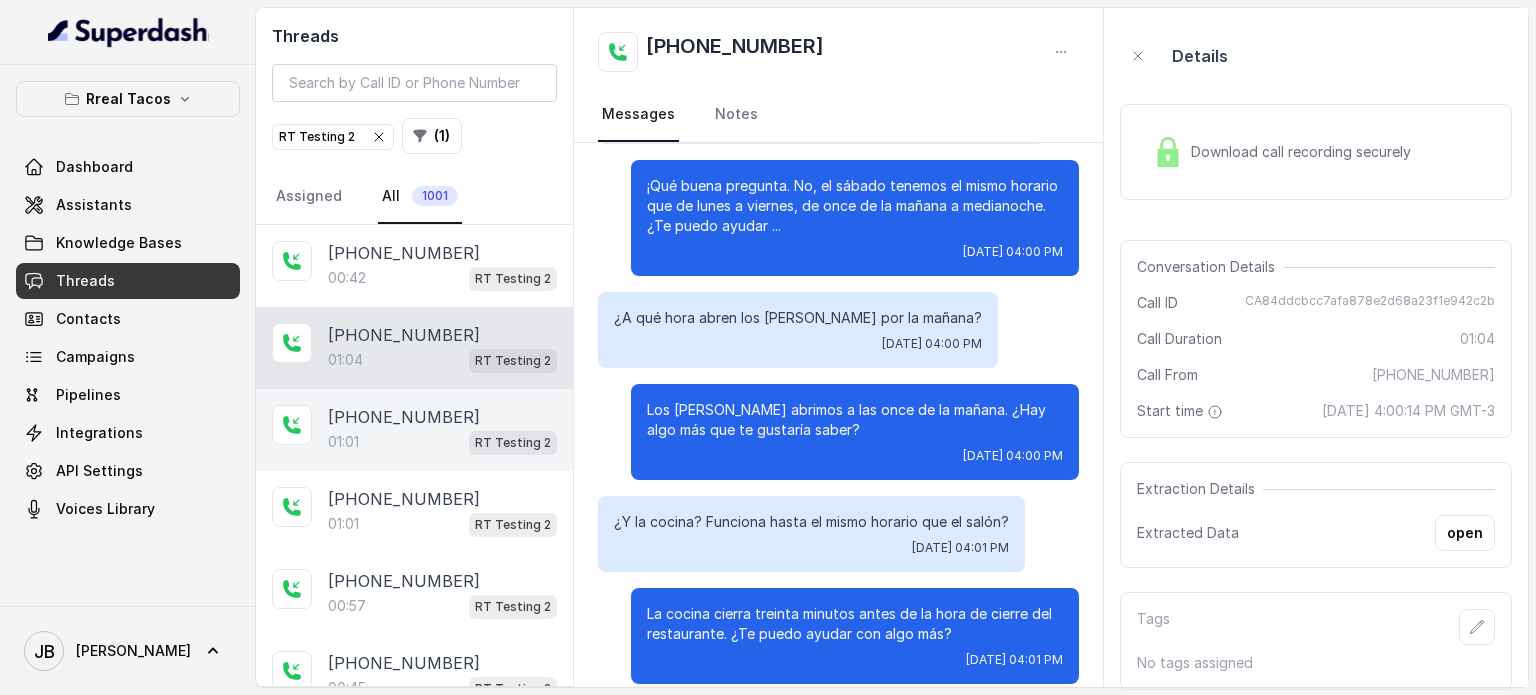 click on "01:01 RT Testing 2" at bounding box center [442, 442] 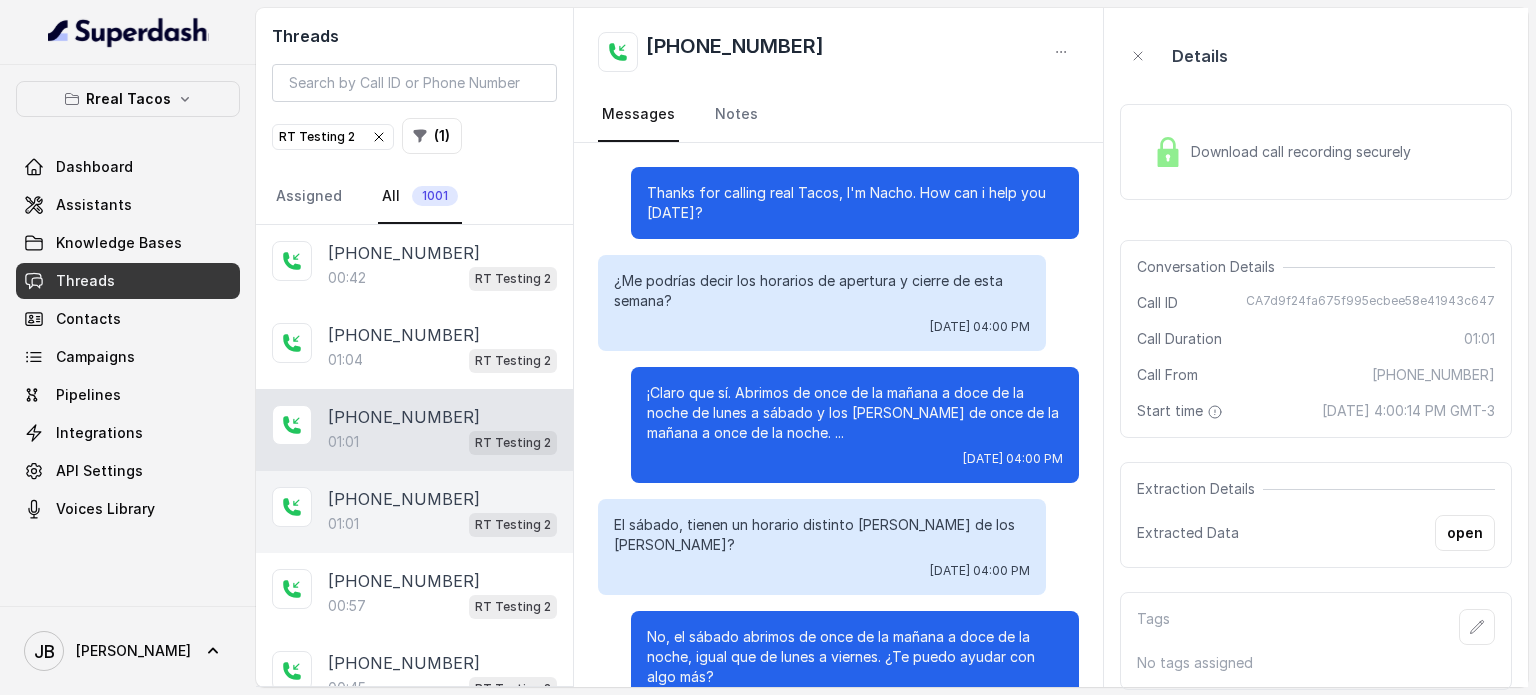 scroll, scrollTop: 431, scrollLeft: 0, axis: vertical 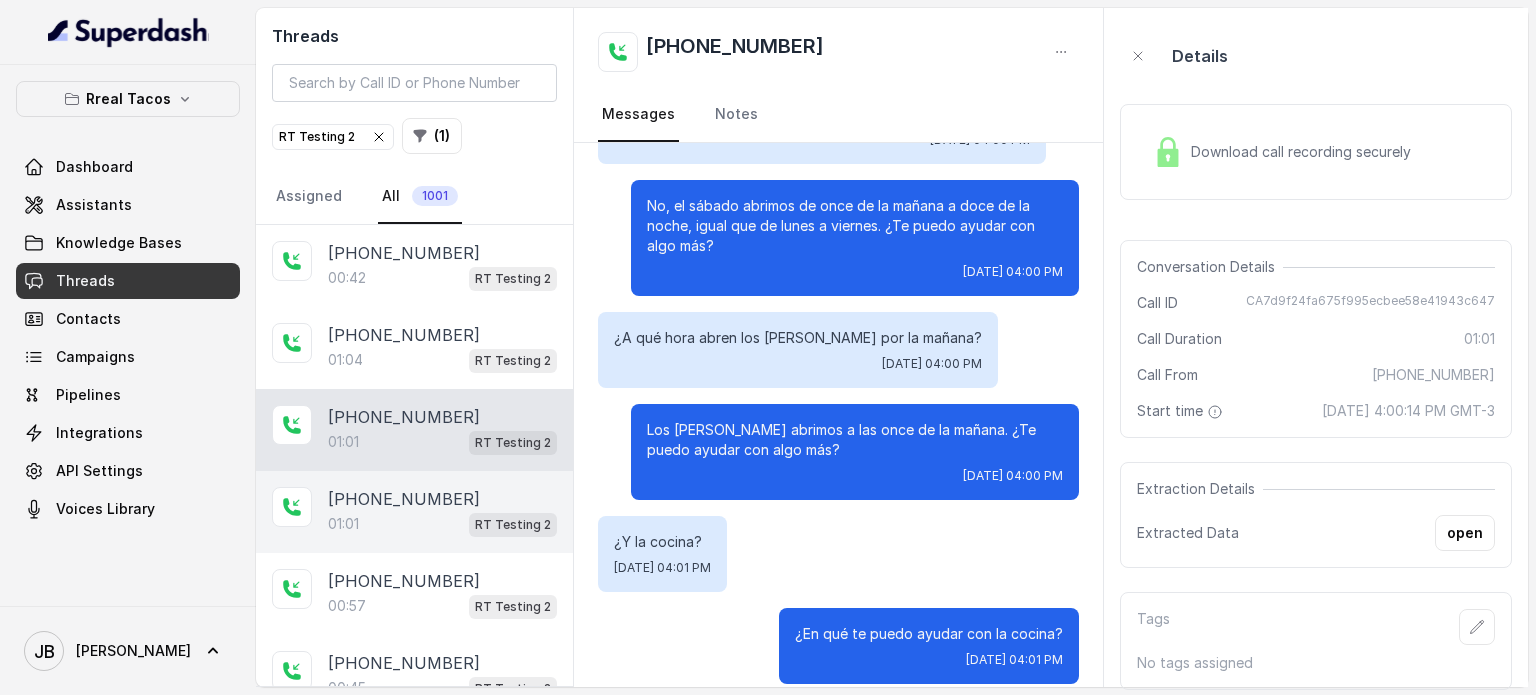 drag, startPoint x: 409, startPoint y: 504, endPoint x: 412, endPoint y: 519, distance: 15.297058 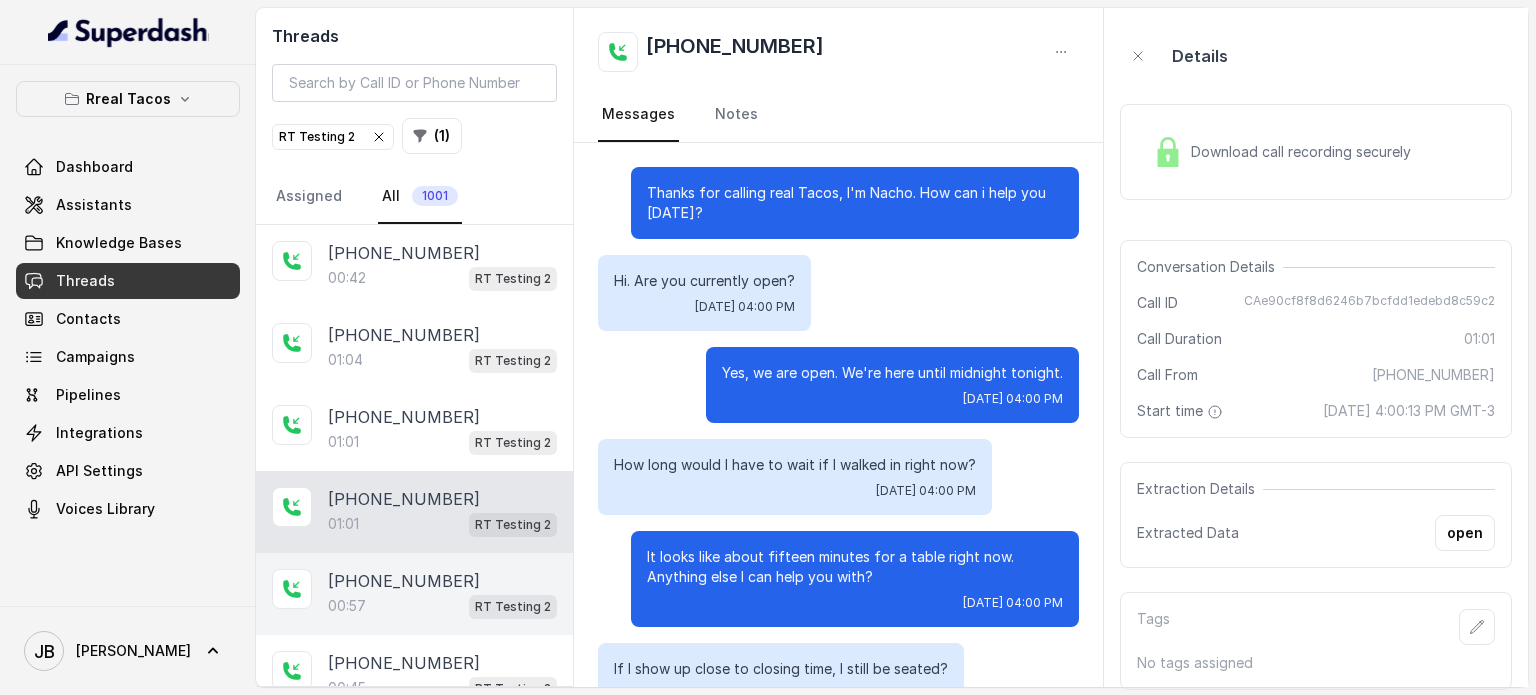 scroll, scrollTop: 371, scrollLeft: 0, axis: vertical 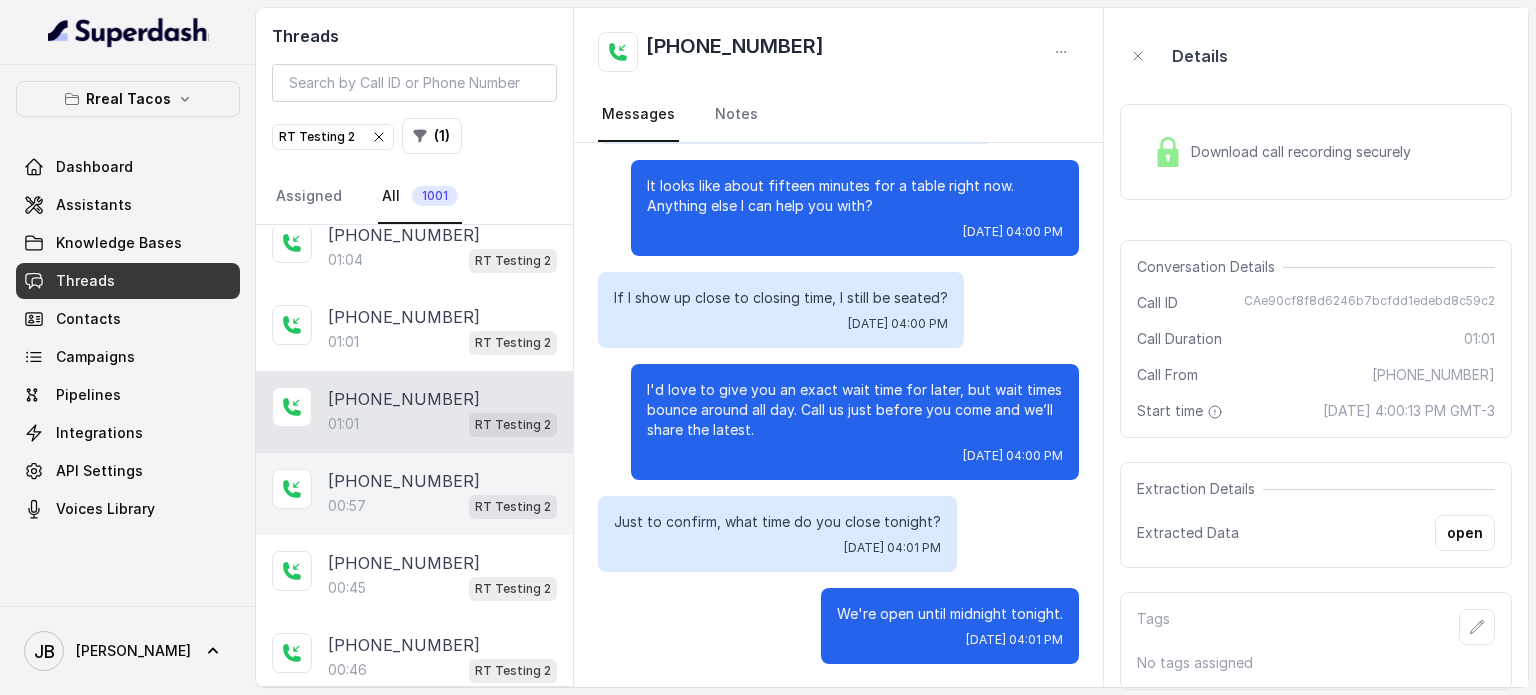 click on "+17547998960   00:57 RT Testing 2" at bounding box center (414, 494) 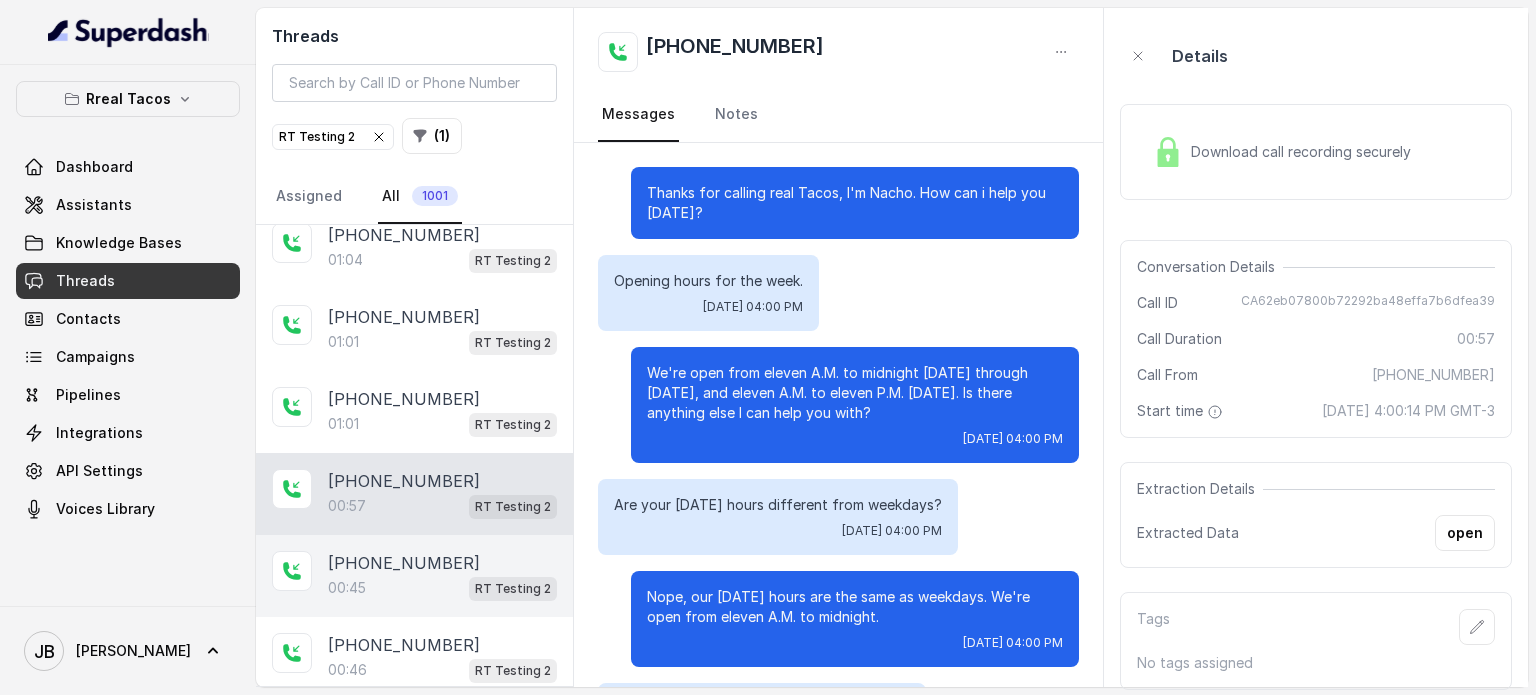 scroll, scrollTop: 411, scrollLeft: 0, axis: vertical 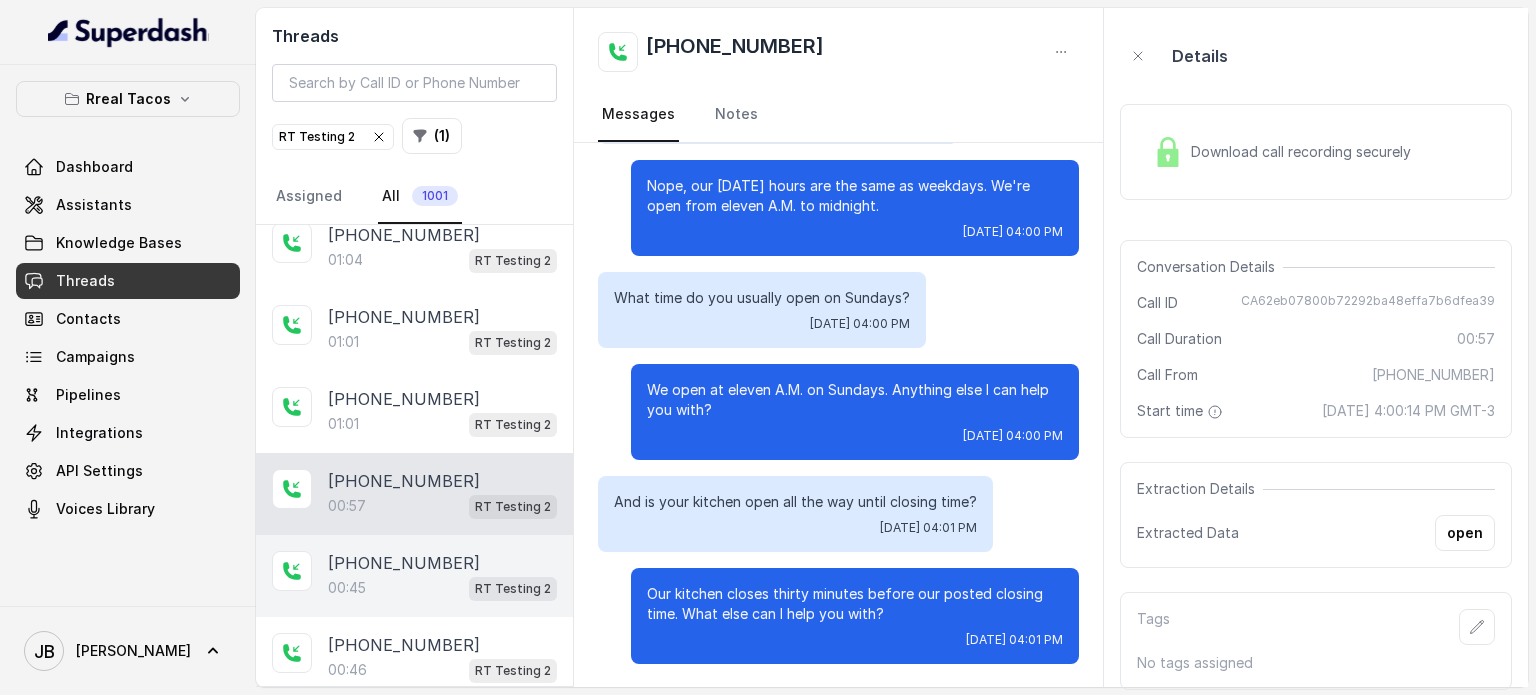 click on "00:45 RT Testing 2" at bounding box center [442, 588] 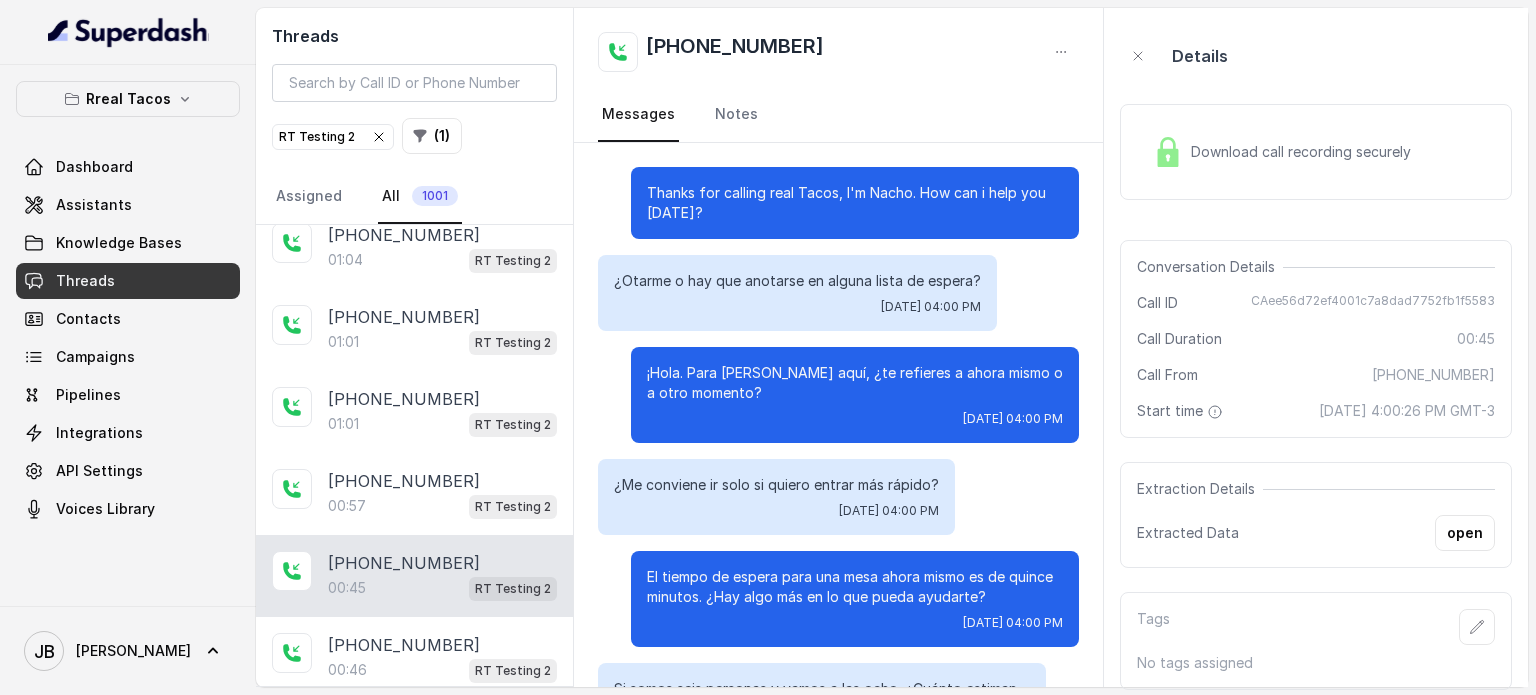 scroll, scrollTop: 95, scrollLeft: 0, axis: vertical 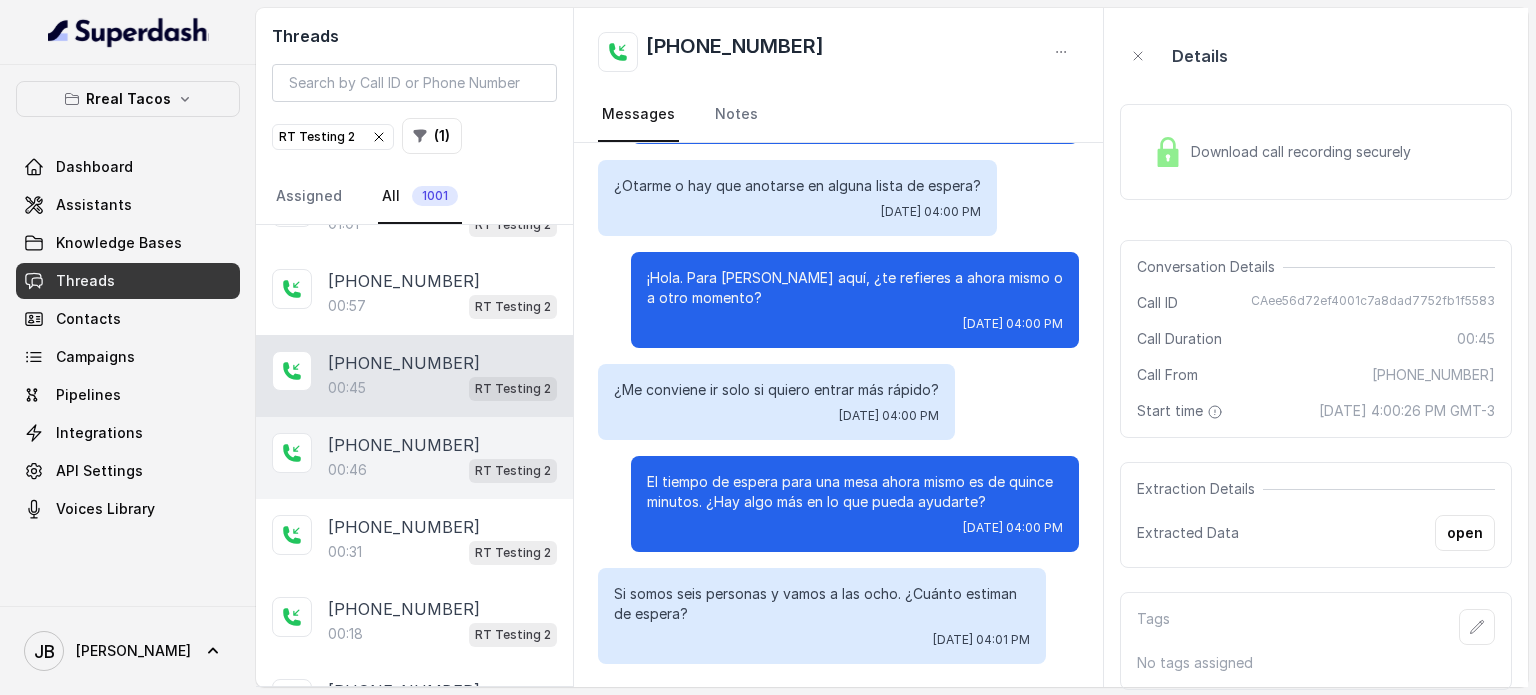 click on "+17547998960" at bounding box center [404, 445] 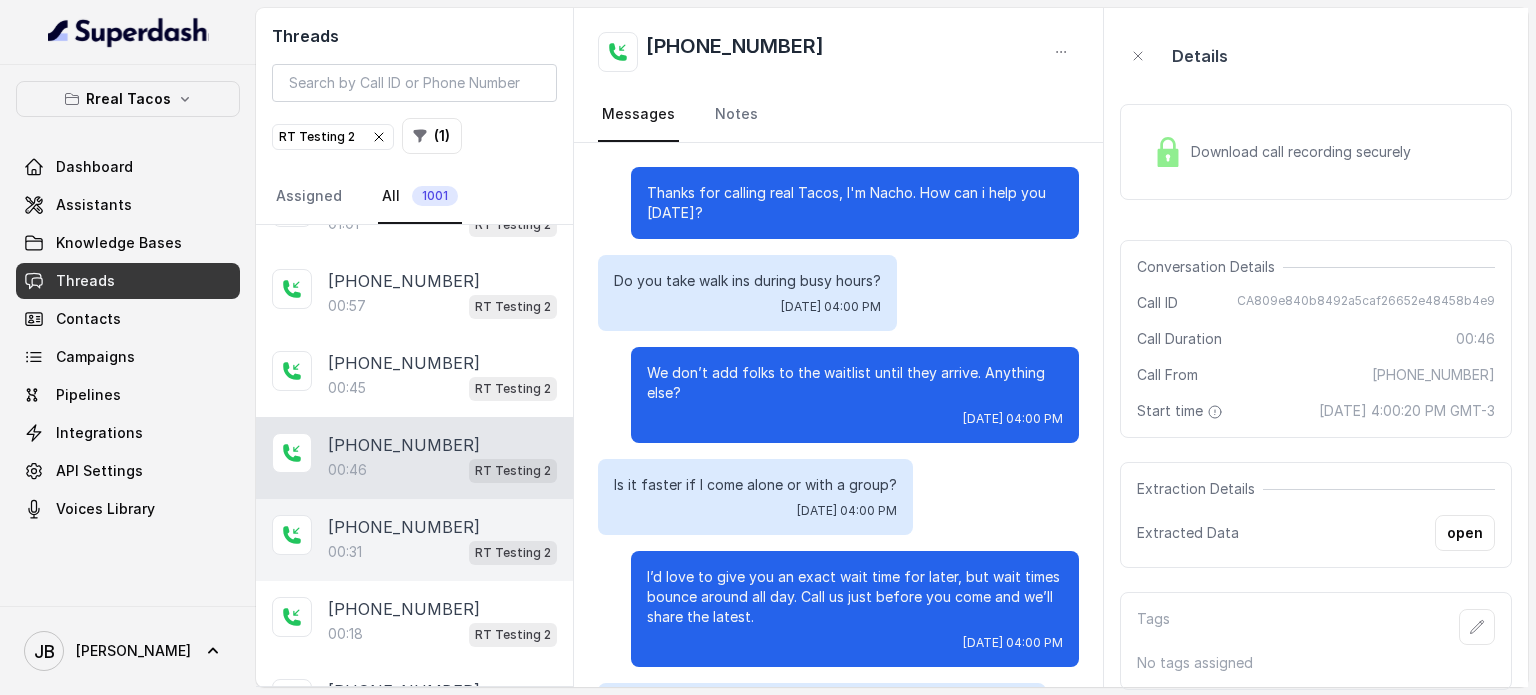 scroll, scrollTop: 247, scrollLeft: 0, axis: vertical 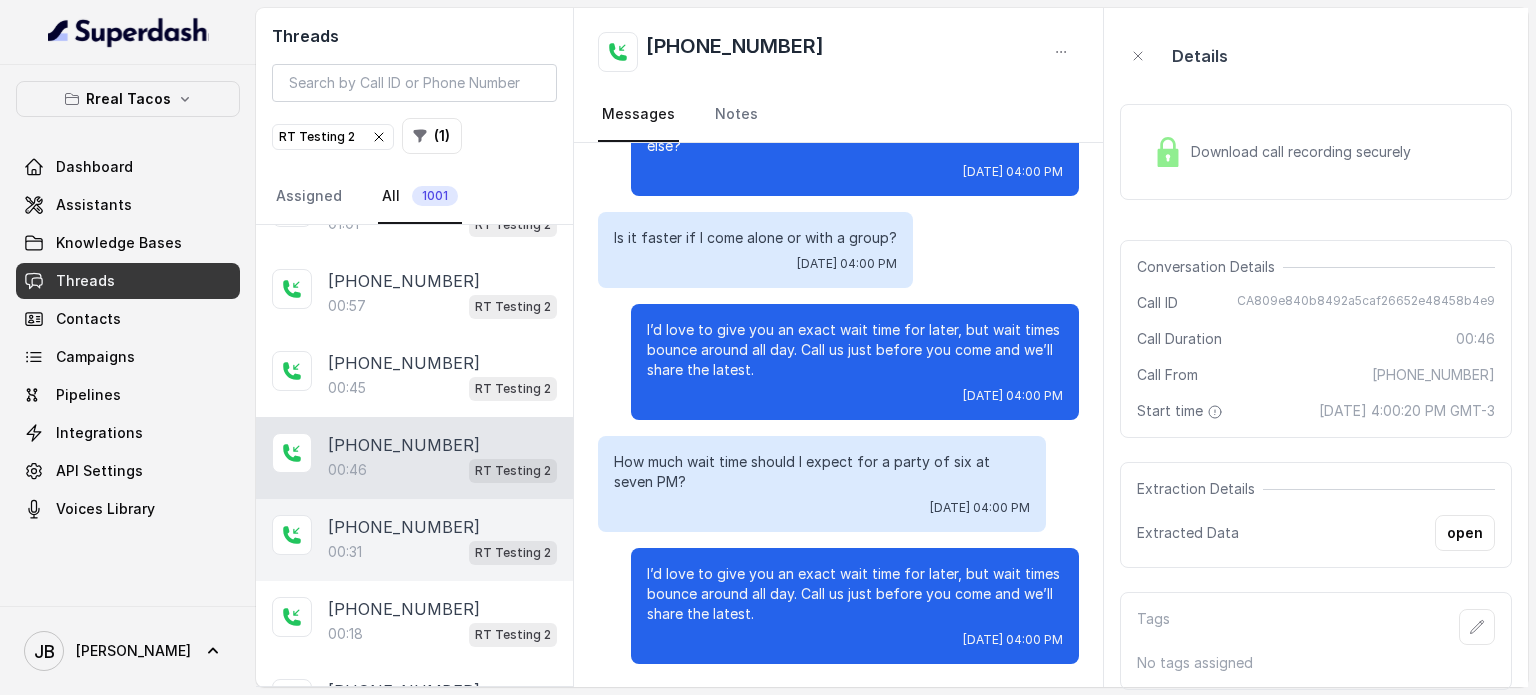 click on "+17547998960" at bounding box center (404, 527) 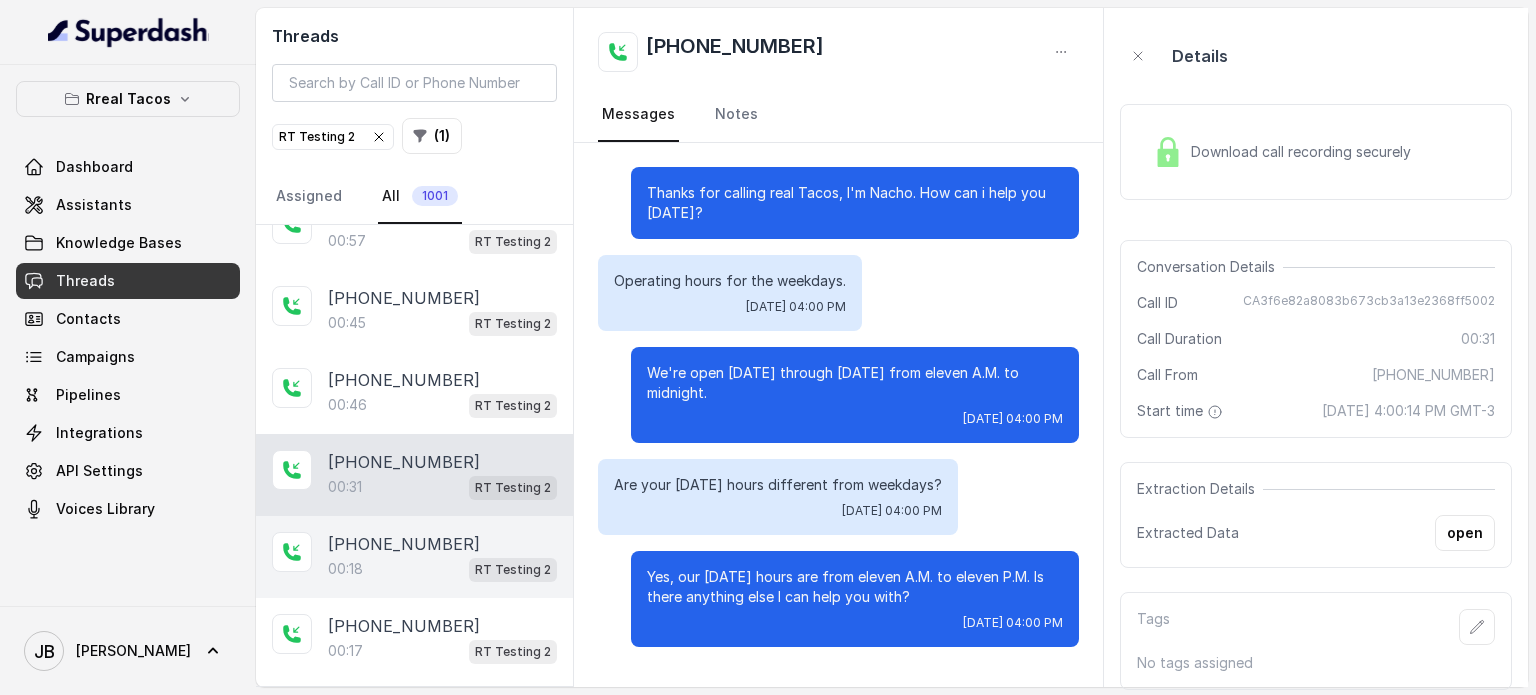 scroll, scrollTop: 400, scrollLeft: 0, axis: vertical 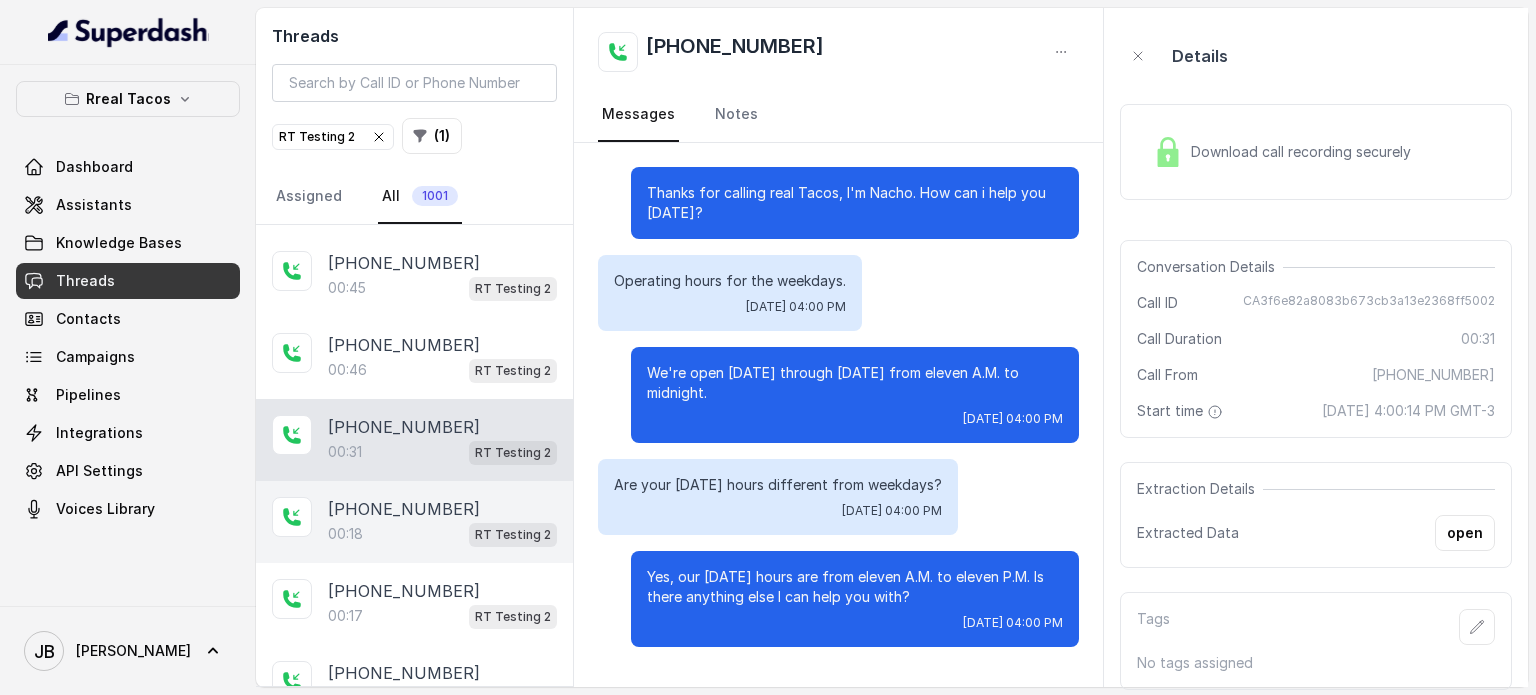 click on "00:18 RT Testing 2" at bounding box center [442, 534] 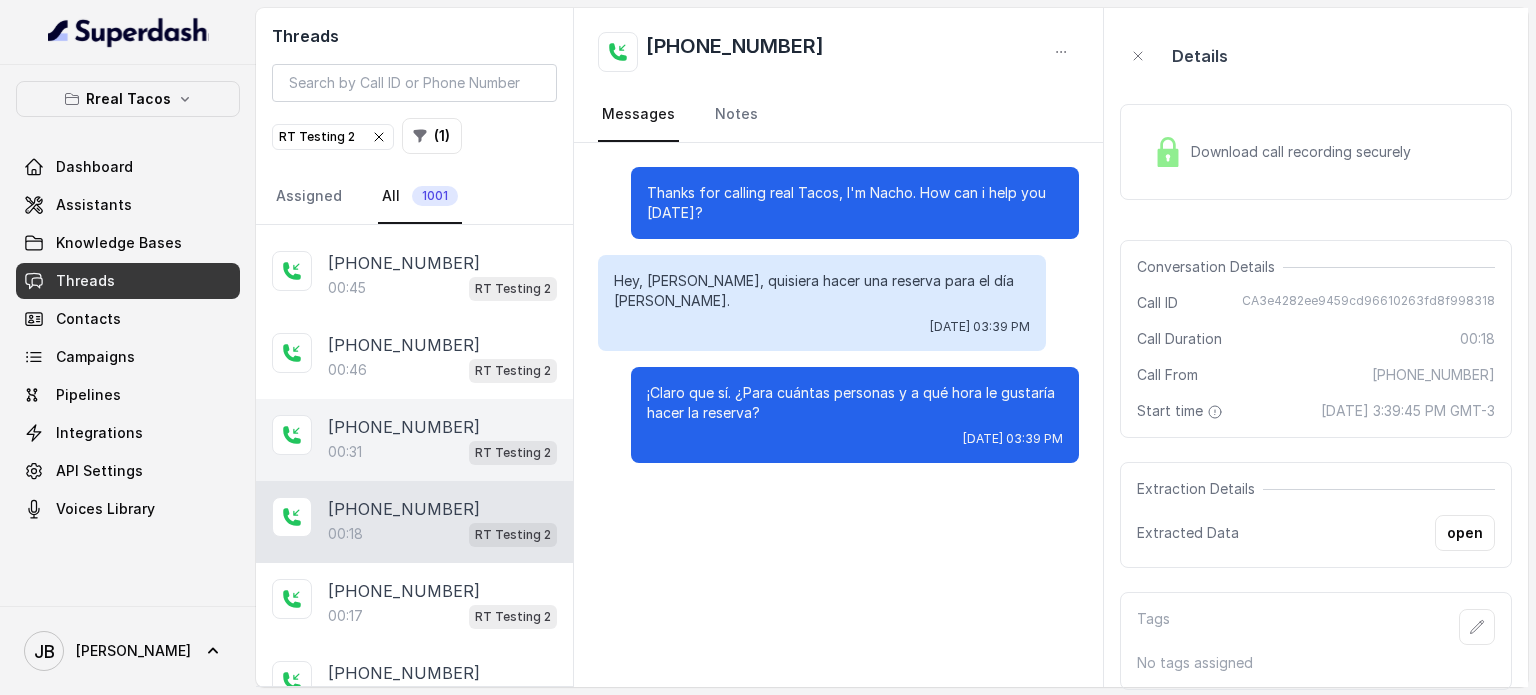 click on "+17547998960" at bounding box center (404, 427) 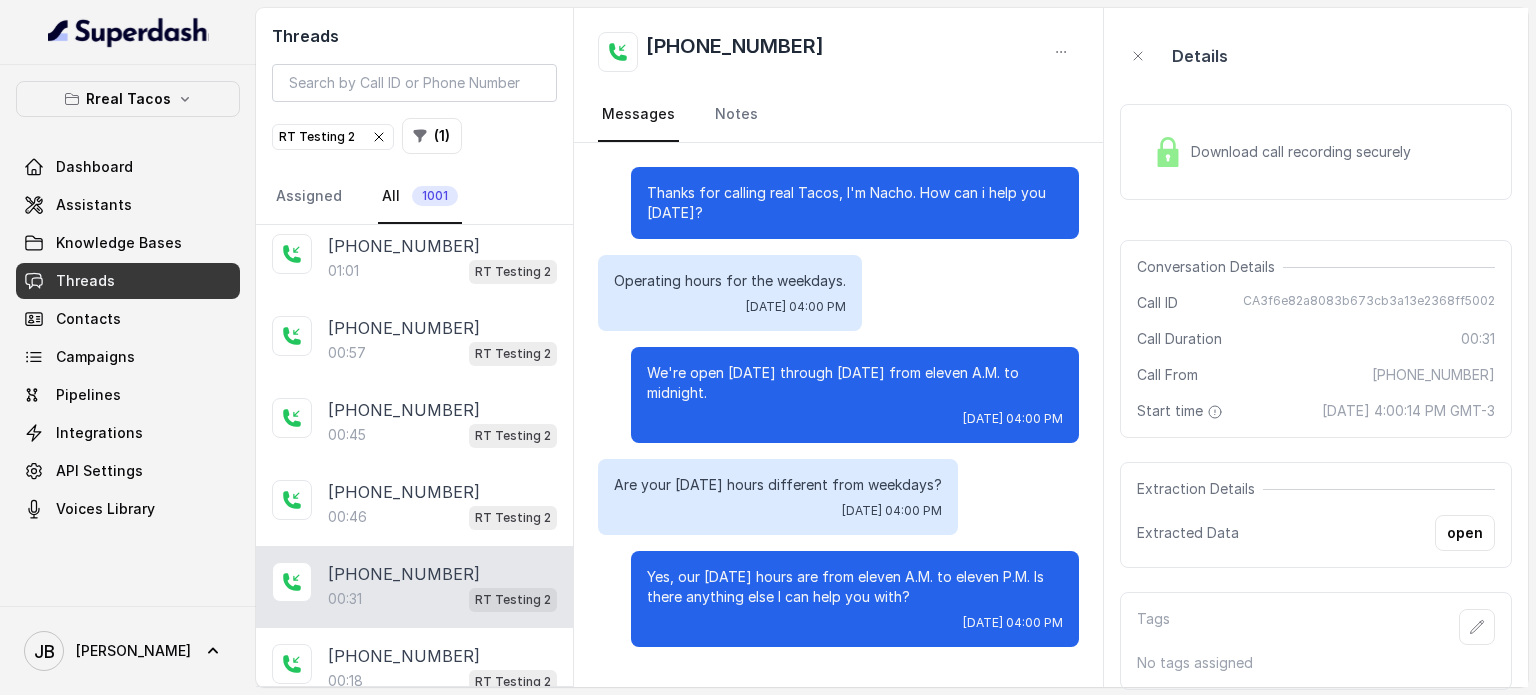 scroll, scrollTop: 100, scrollLeft: 0, axis: vertical 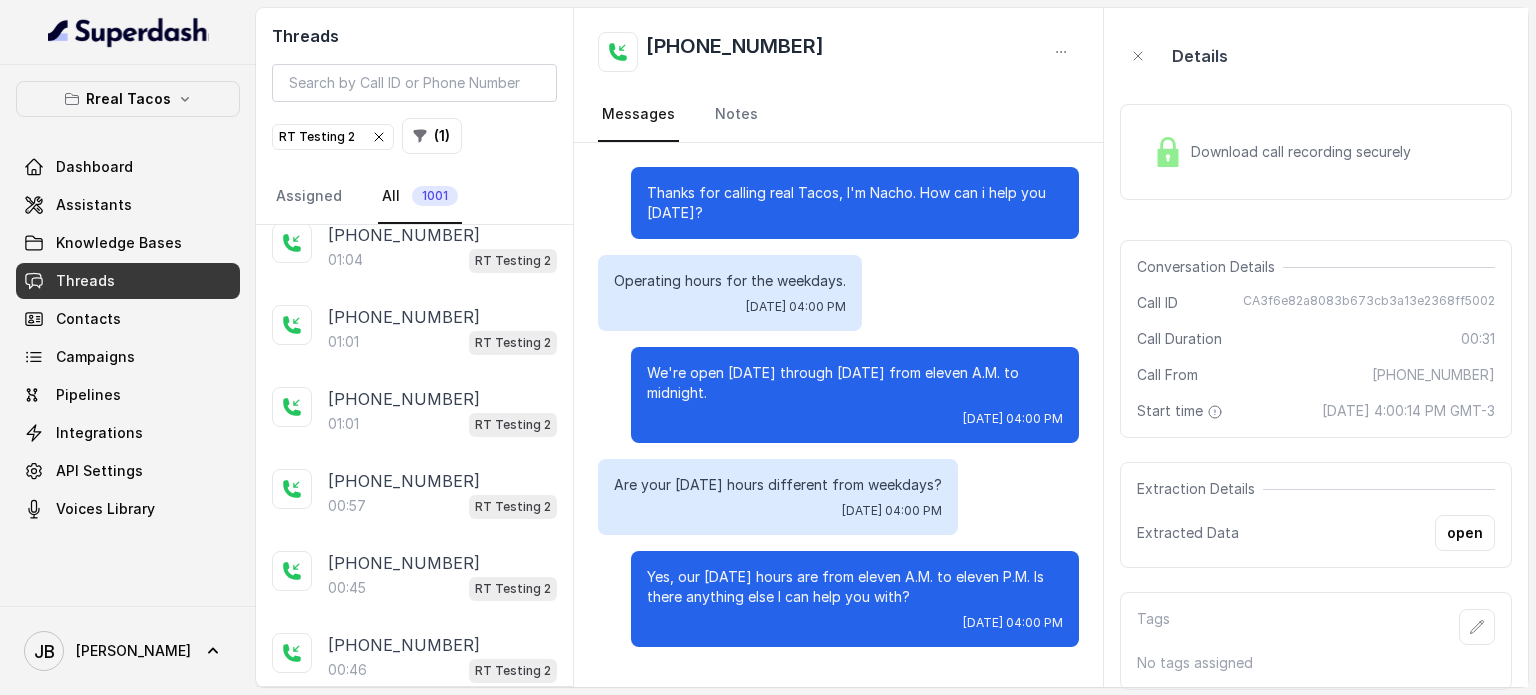 click on "RT Testing 2" at bounding box center [333, 137] 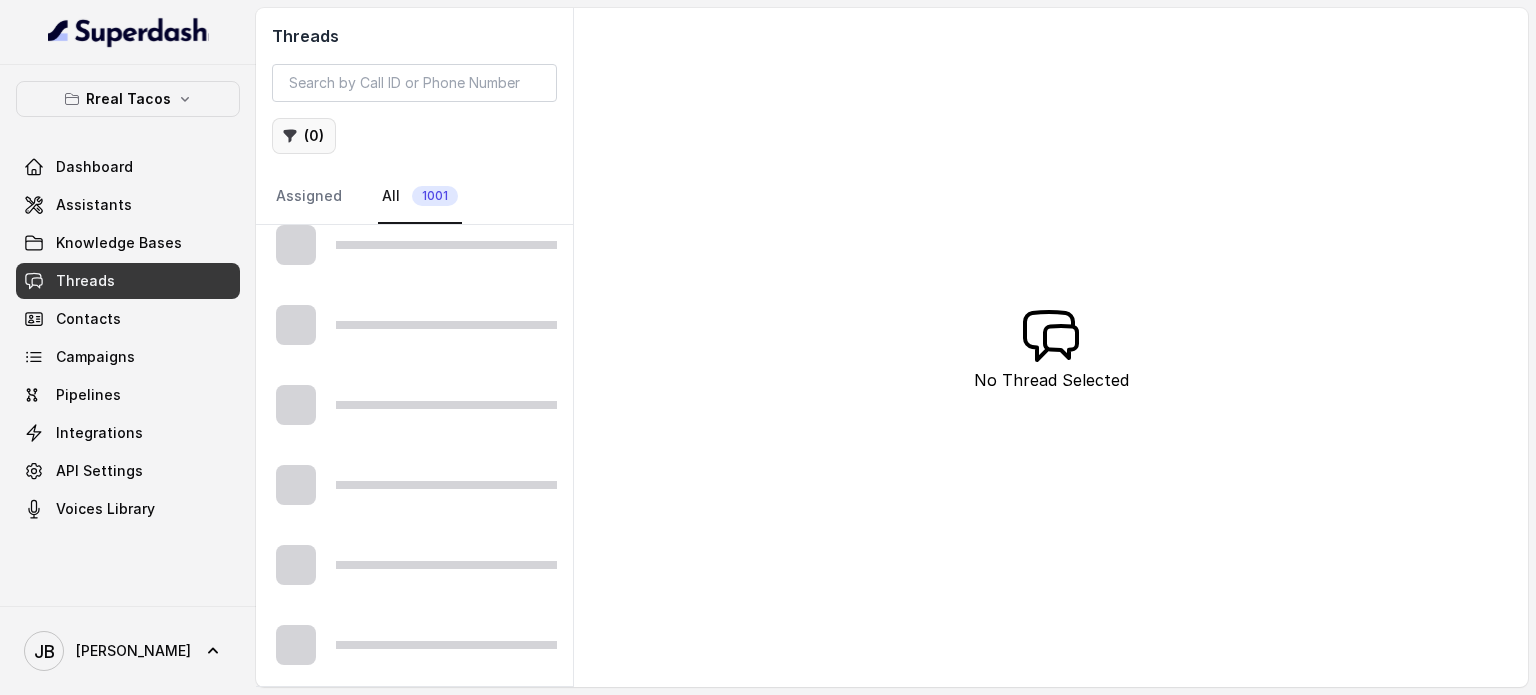click on "( 0 )" at bounding box center [304, 136] 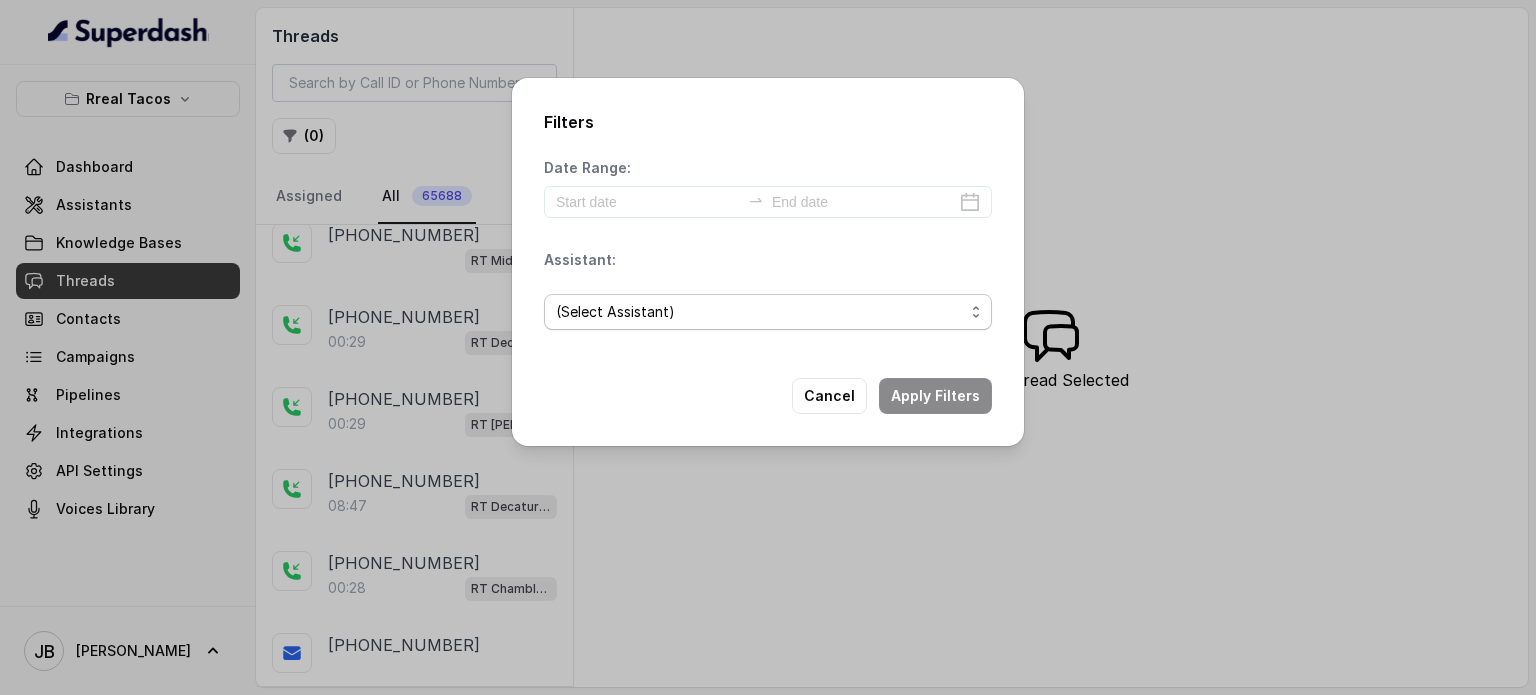 click on "(Select Assistant)" at bounding box center (768, 312) 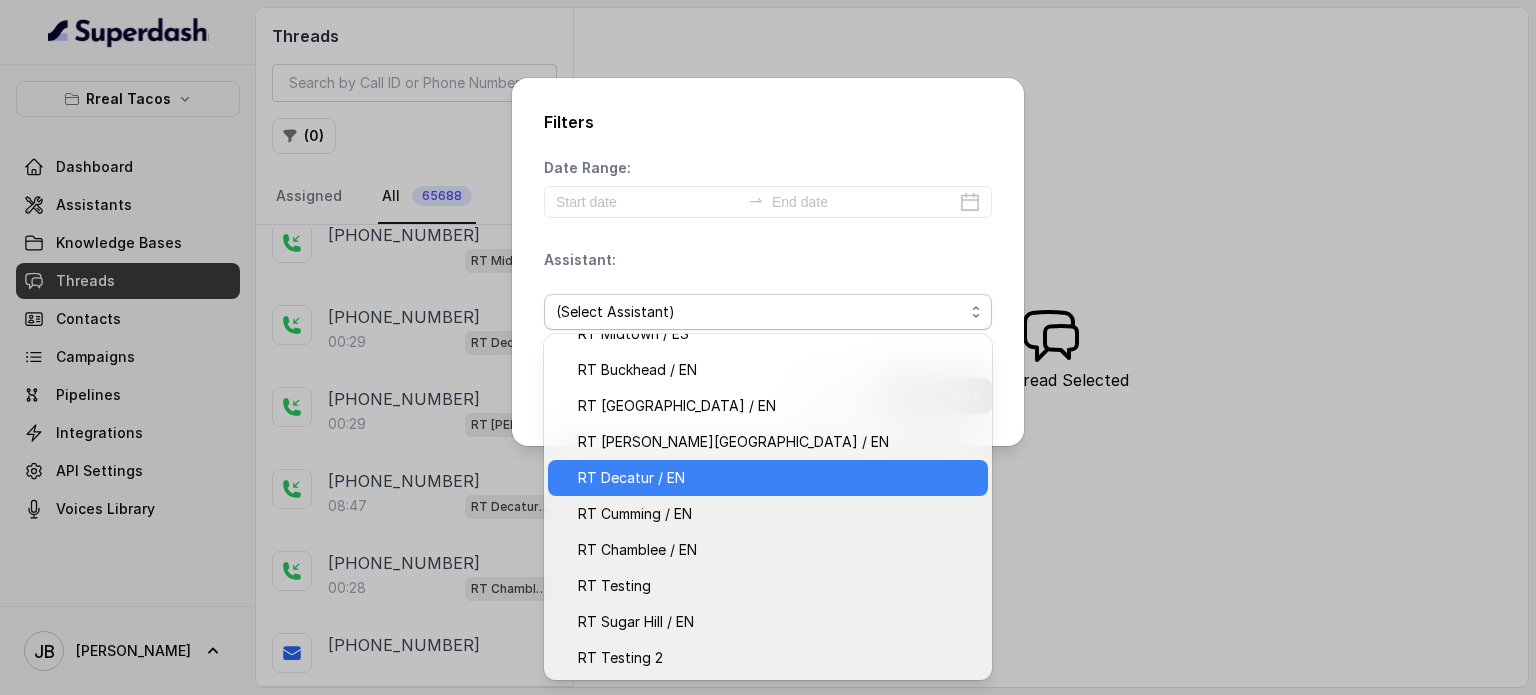 scroll, scrollTop: 129, scrollLeft: 0, axis: vertical 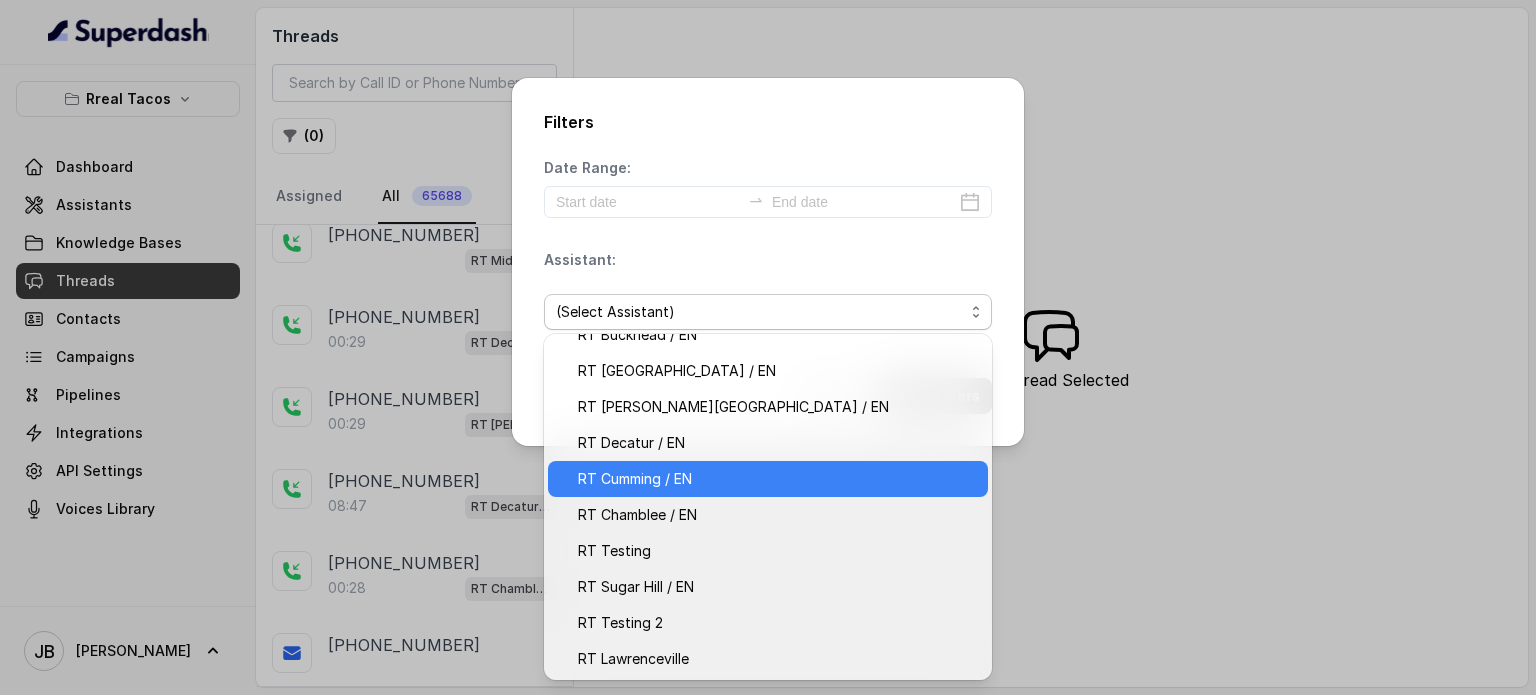 click on "RT Cumming / EN" at bounding box center [768, 479] 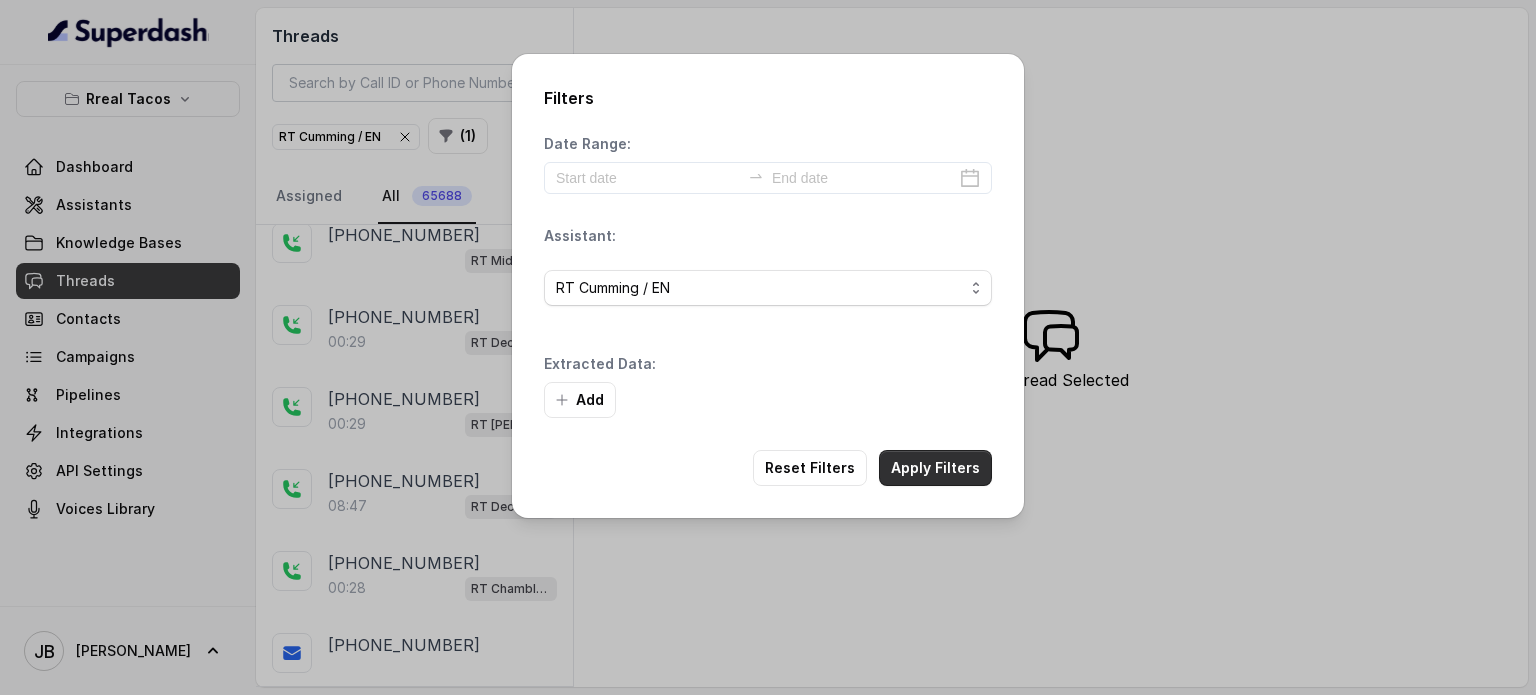 click on "Apply Filters" at bounding box center (935, 468) 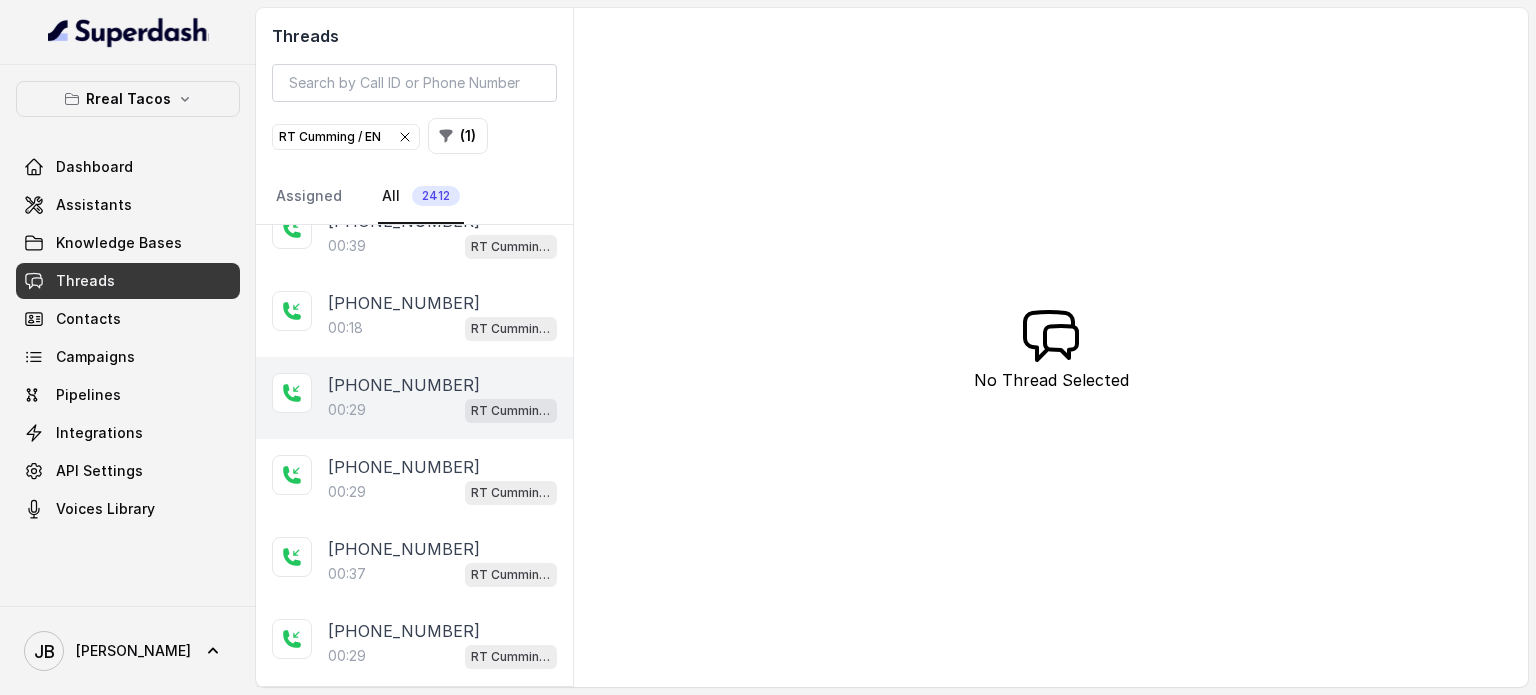 scroll, scrollTop: 0, scrollLeft: 0, axis: both 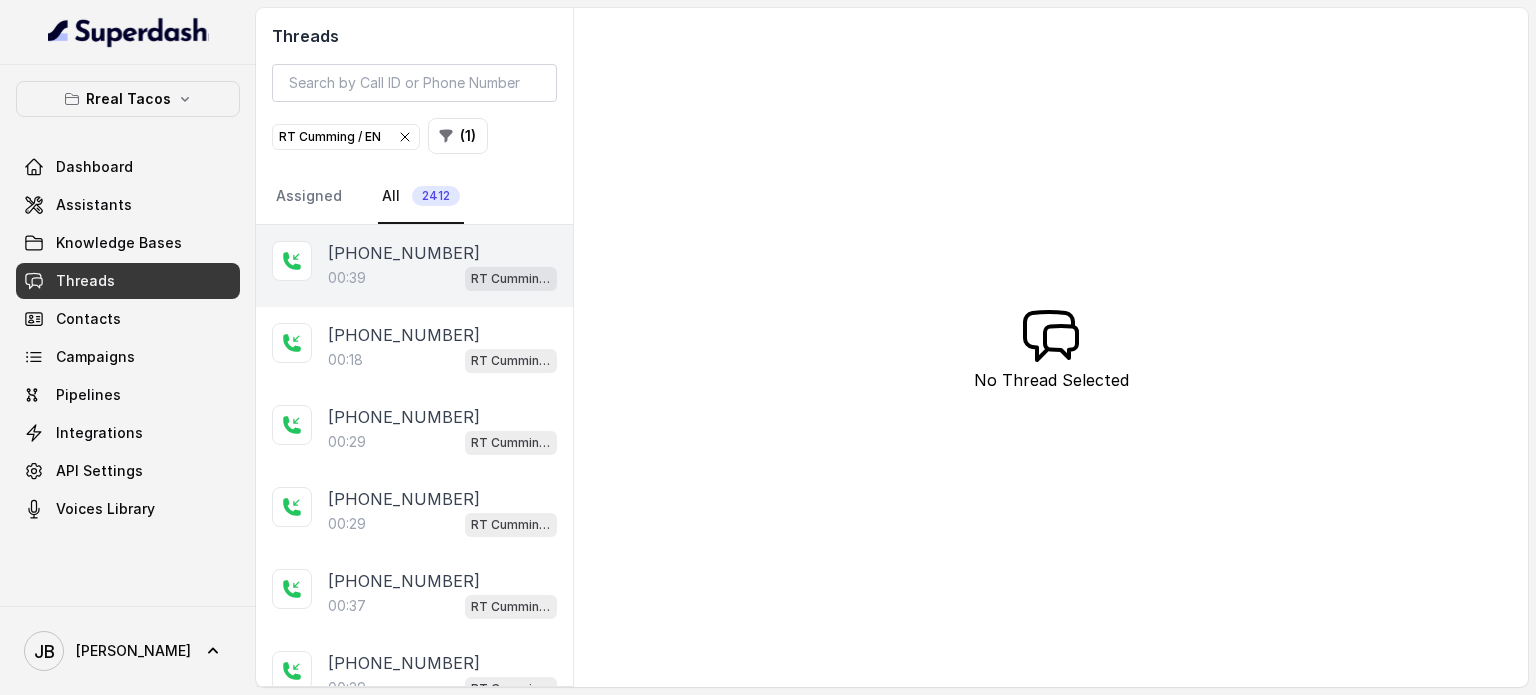drag, startPoint x: 377, startPoint y: 299, endPoint x: 368, endPoint y: 291, distance: 12.0415945 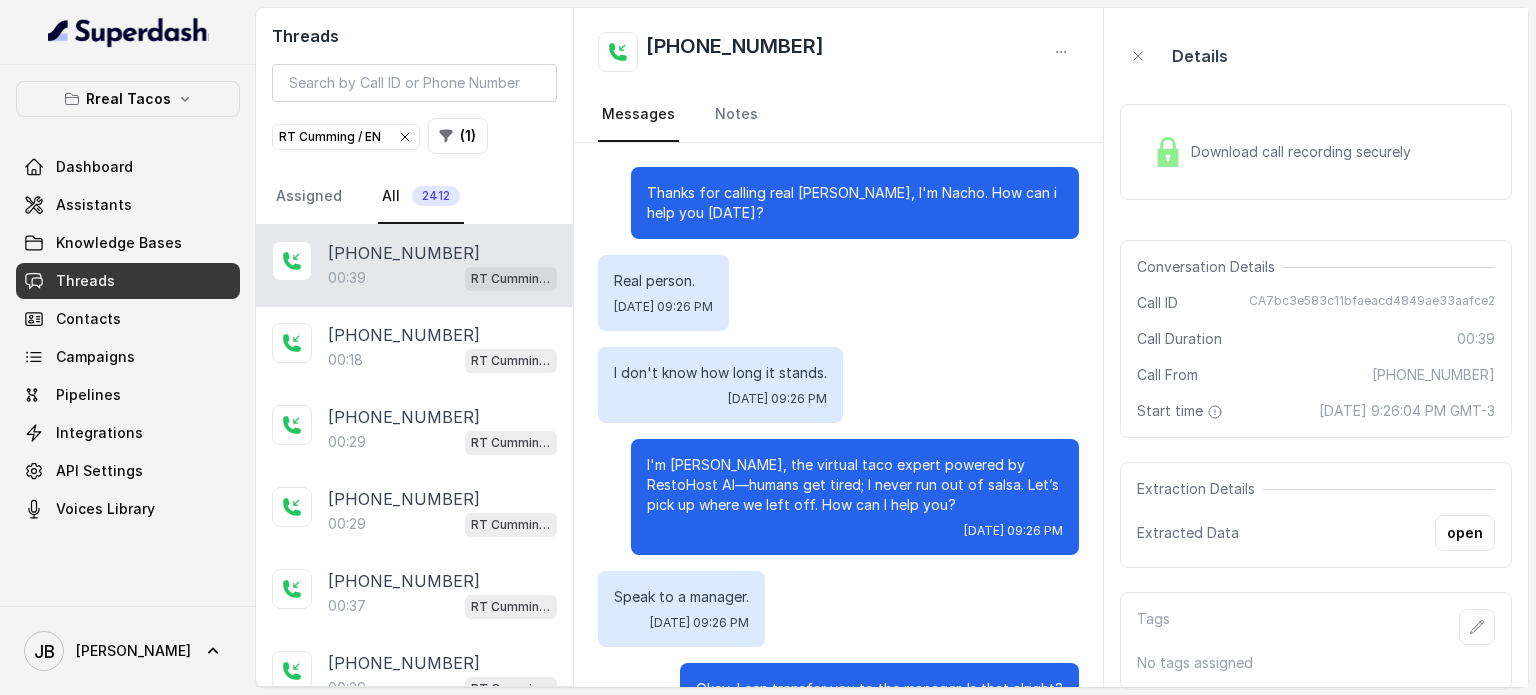 scroll, scrollTop: 259, scrollLeft: 0, axis: vertical 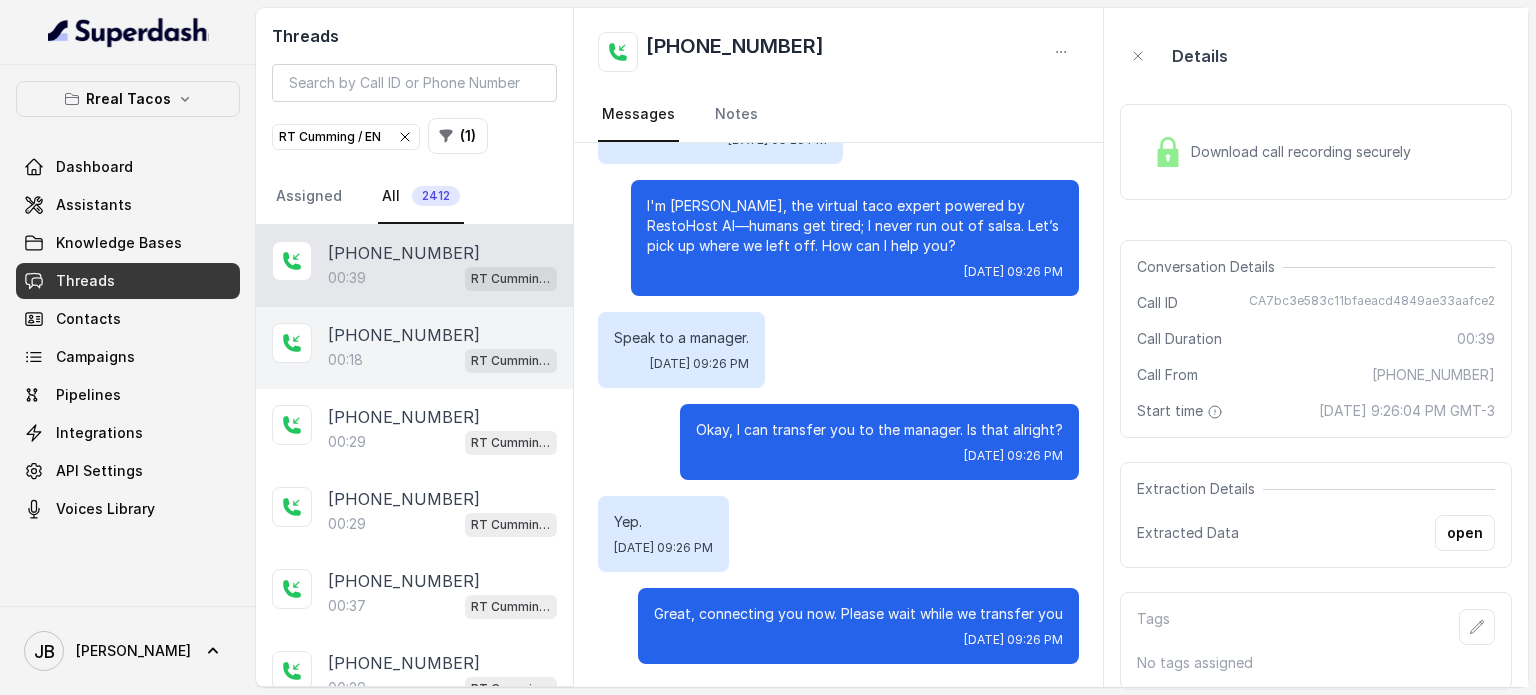 click on "00:18 RT Cumming / EN" at bounding box center [442, 360] 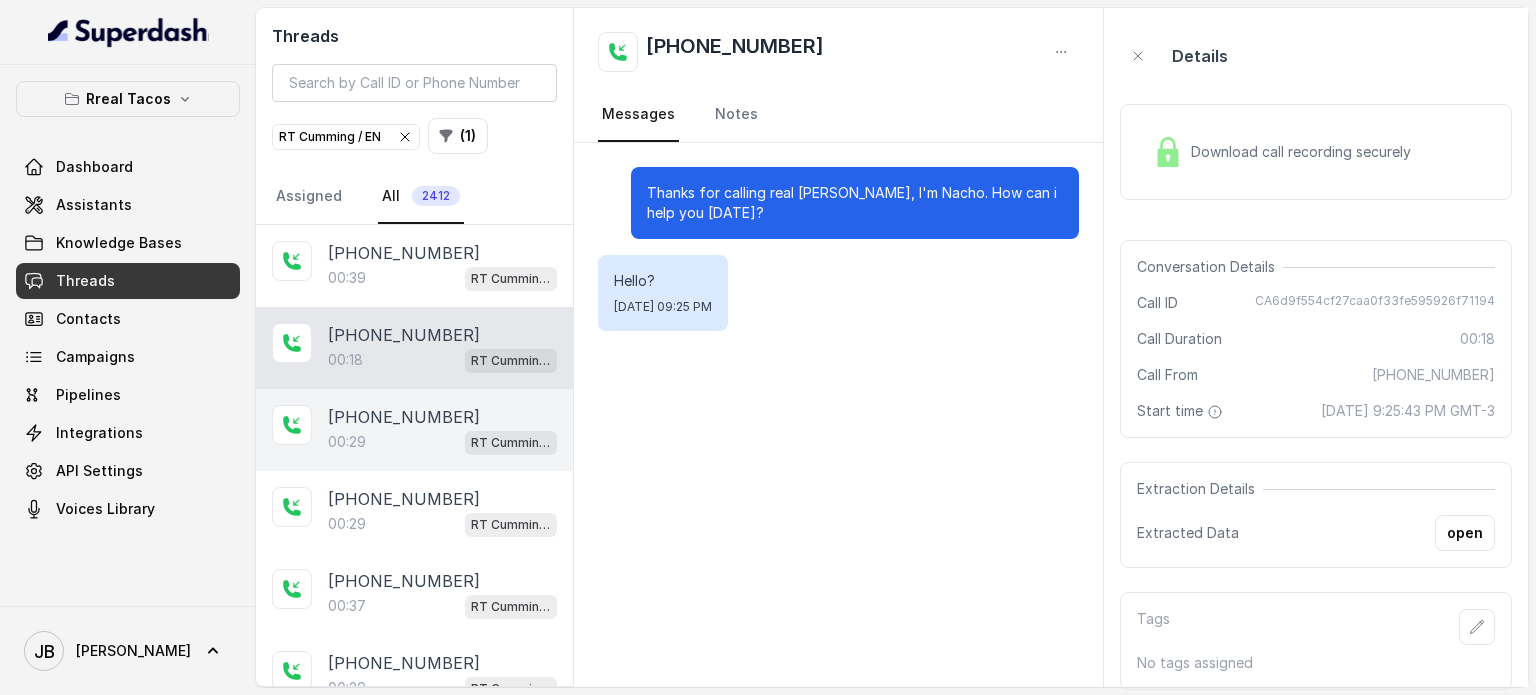click on "+14043988602" at bounding box center [404, 417] 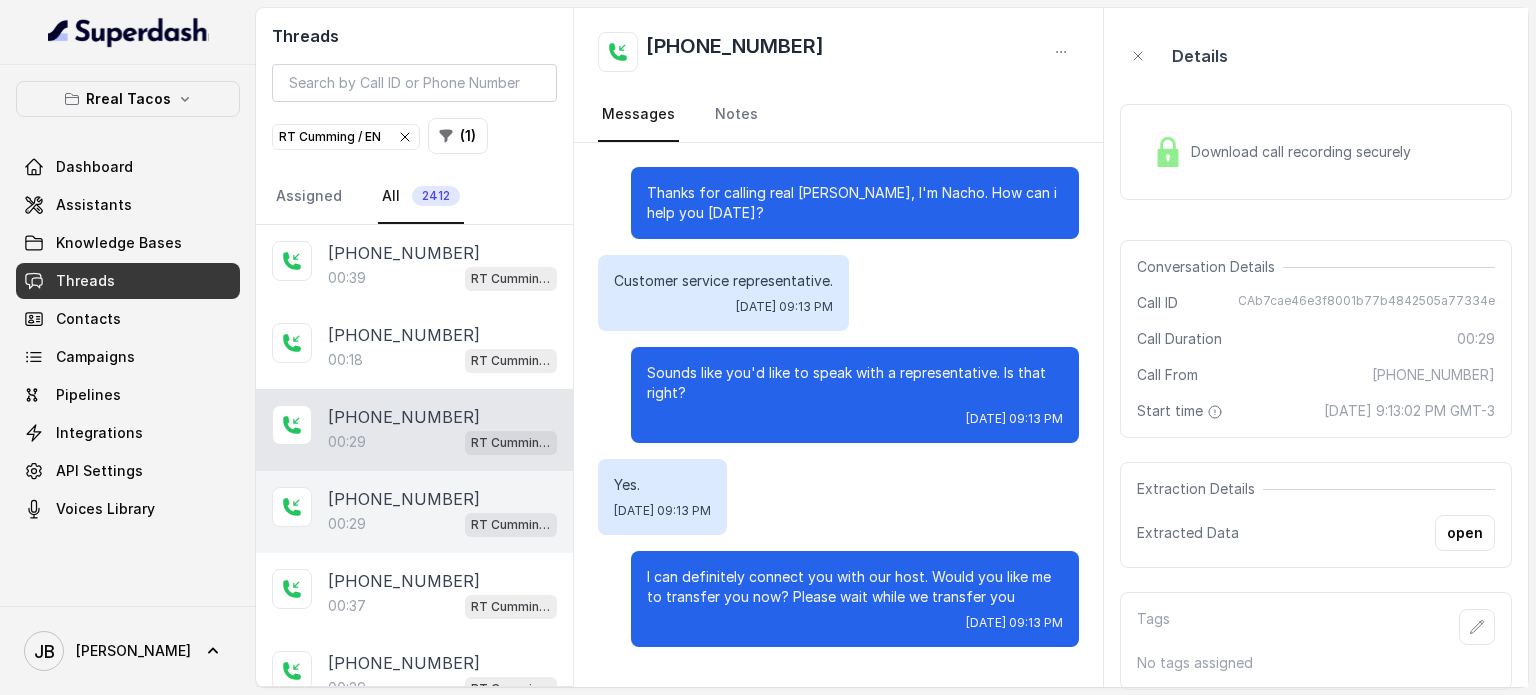 click on "00:29 RT Cumming / EN" at bounding box center [442, 524] 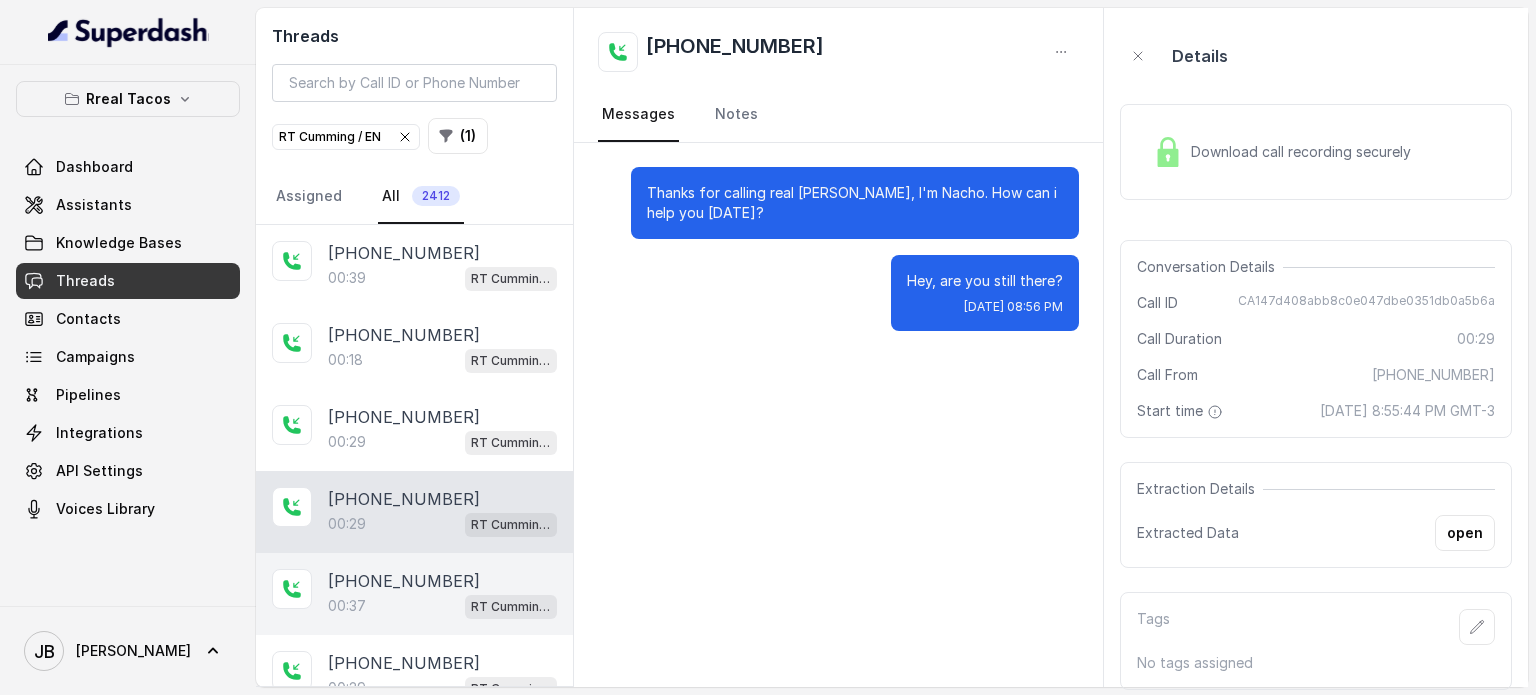click on "00:37 RT Cumming / EN" at bounding box center (442, 606) 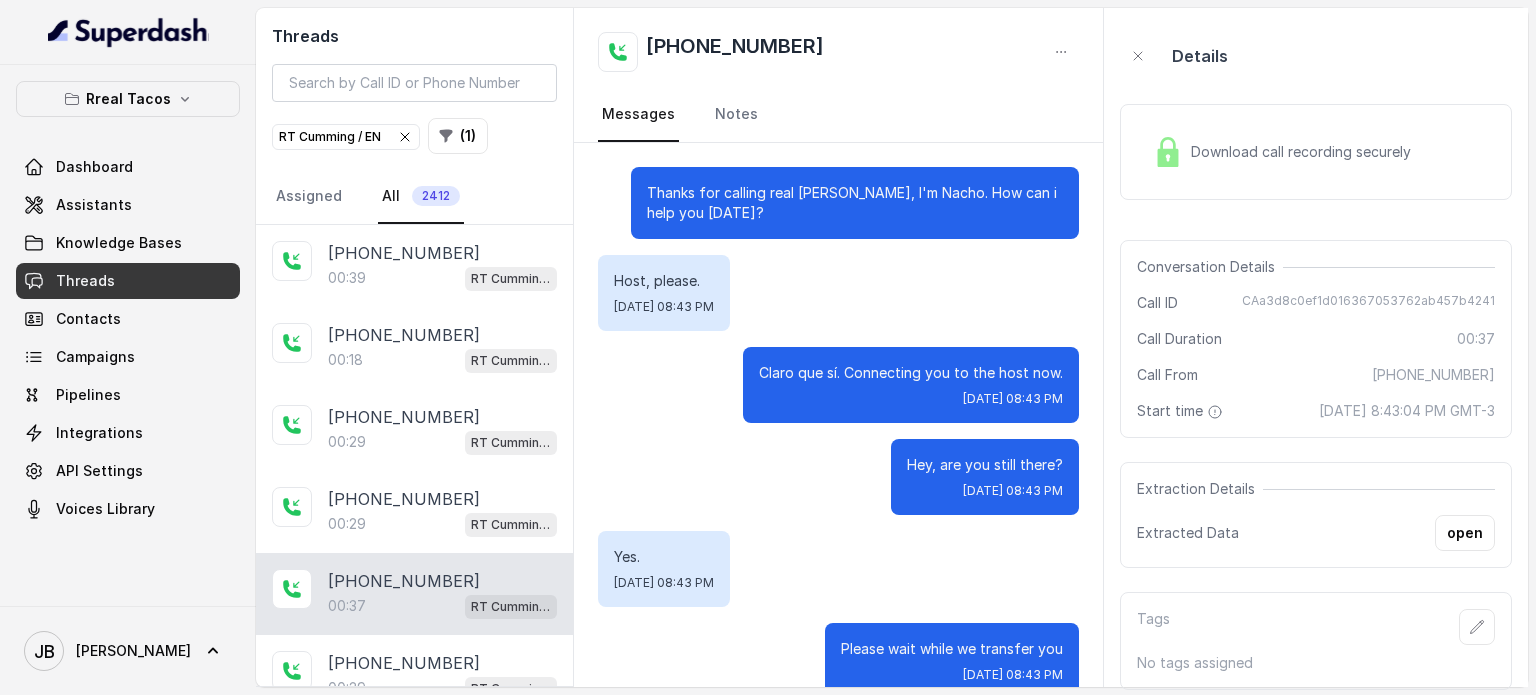 scroll, scrollTop: 35, scrollLeft: 0, axis: vertical 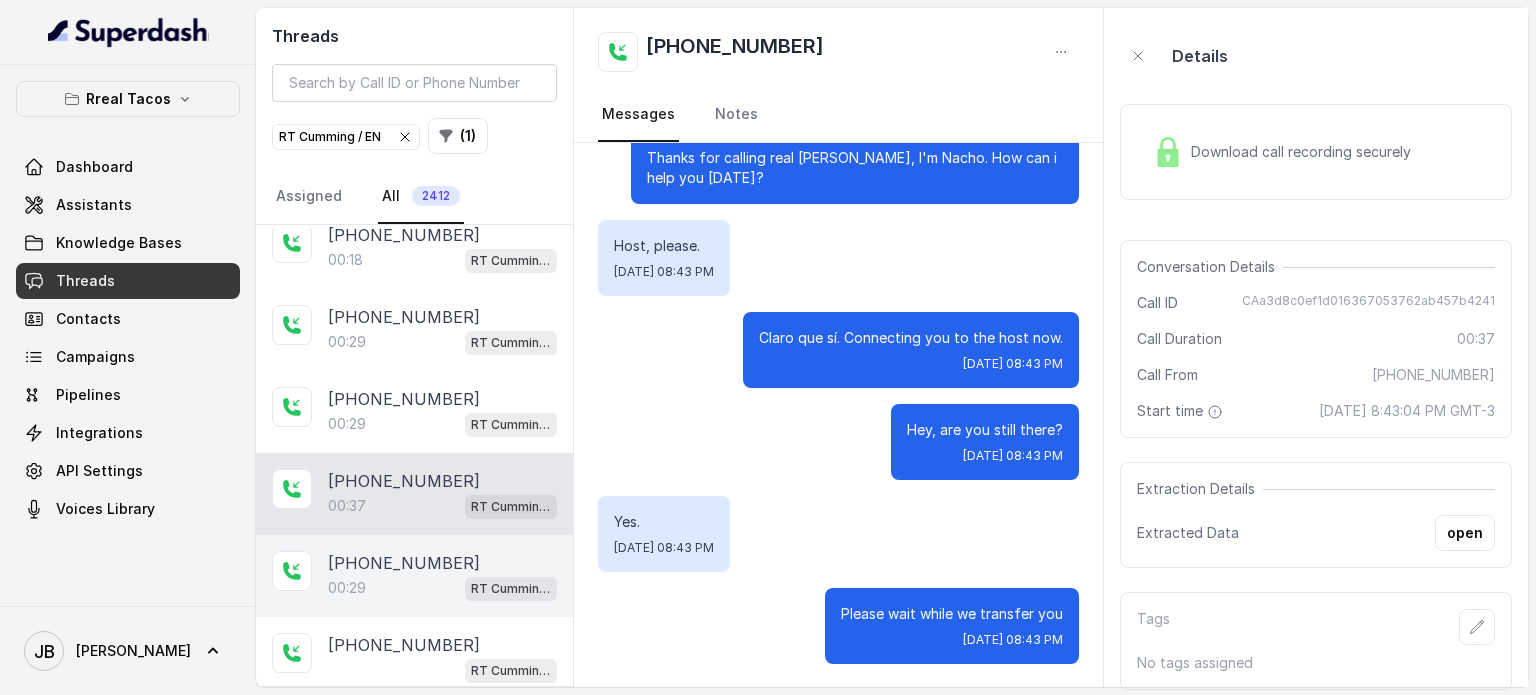 click on "+19042285838" at bounding box center [404, 563] 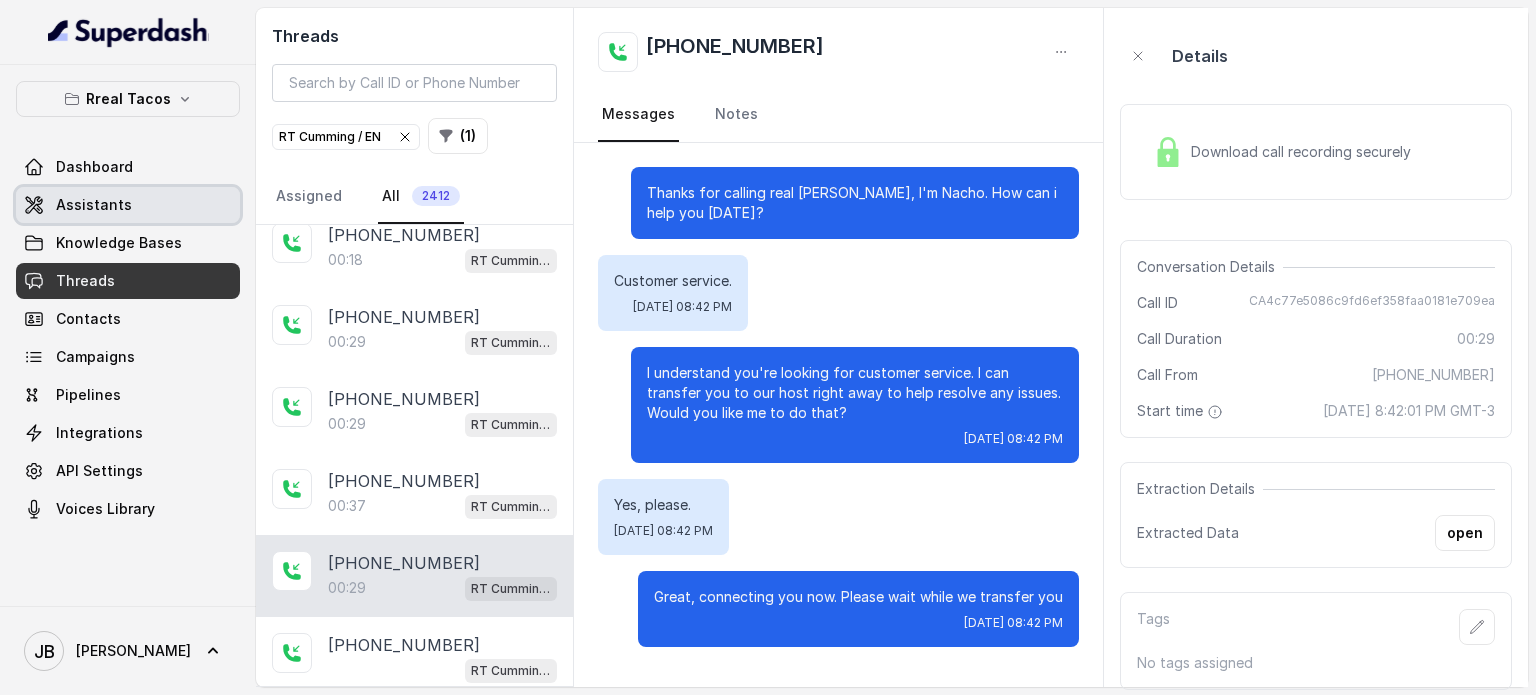 click on "Assistants" at bounding box center [94, 205] 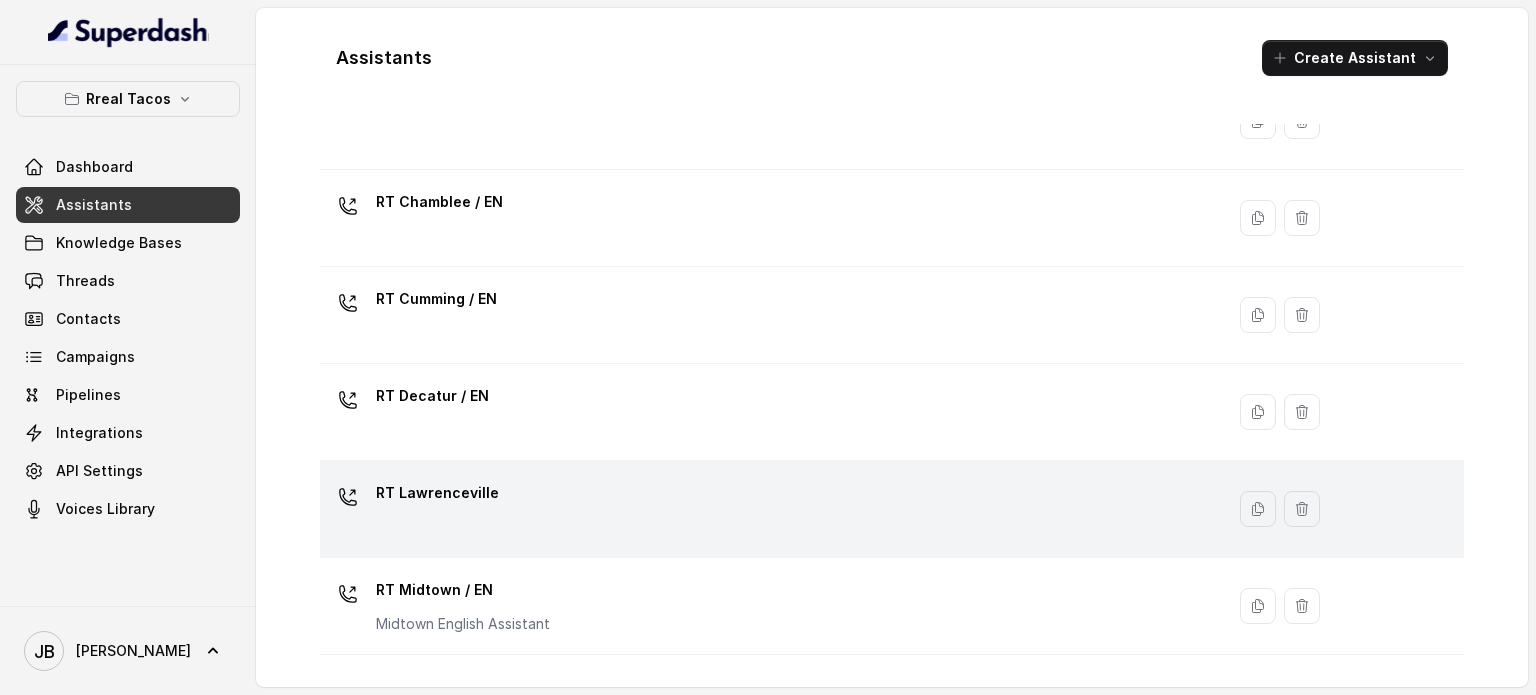 scroll, scrollTop: 200, scrollLeft: 0, axis: vertical 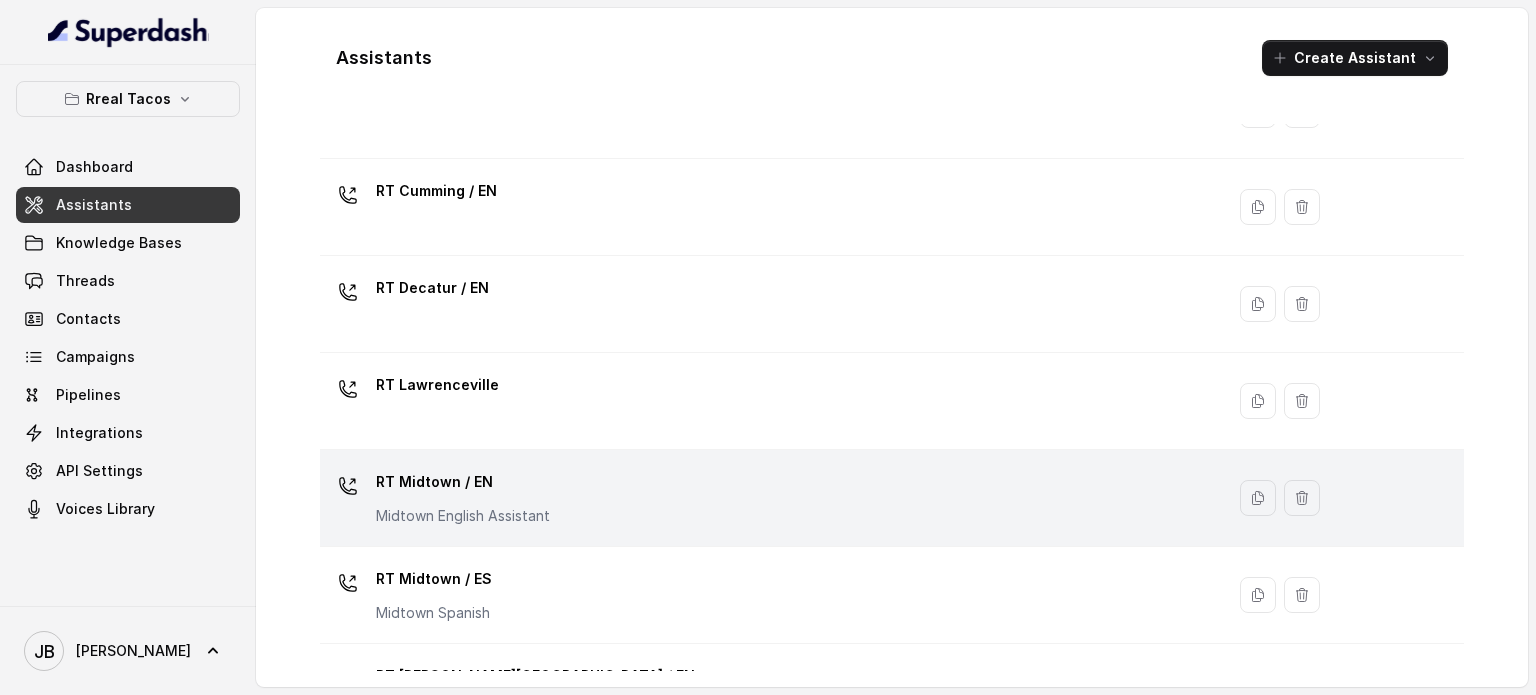 click on "RT Midtown / EN" at bounding box center [463, 482] 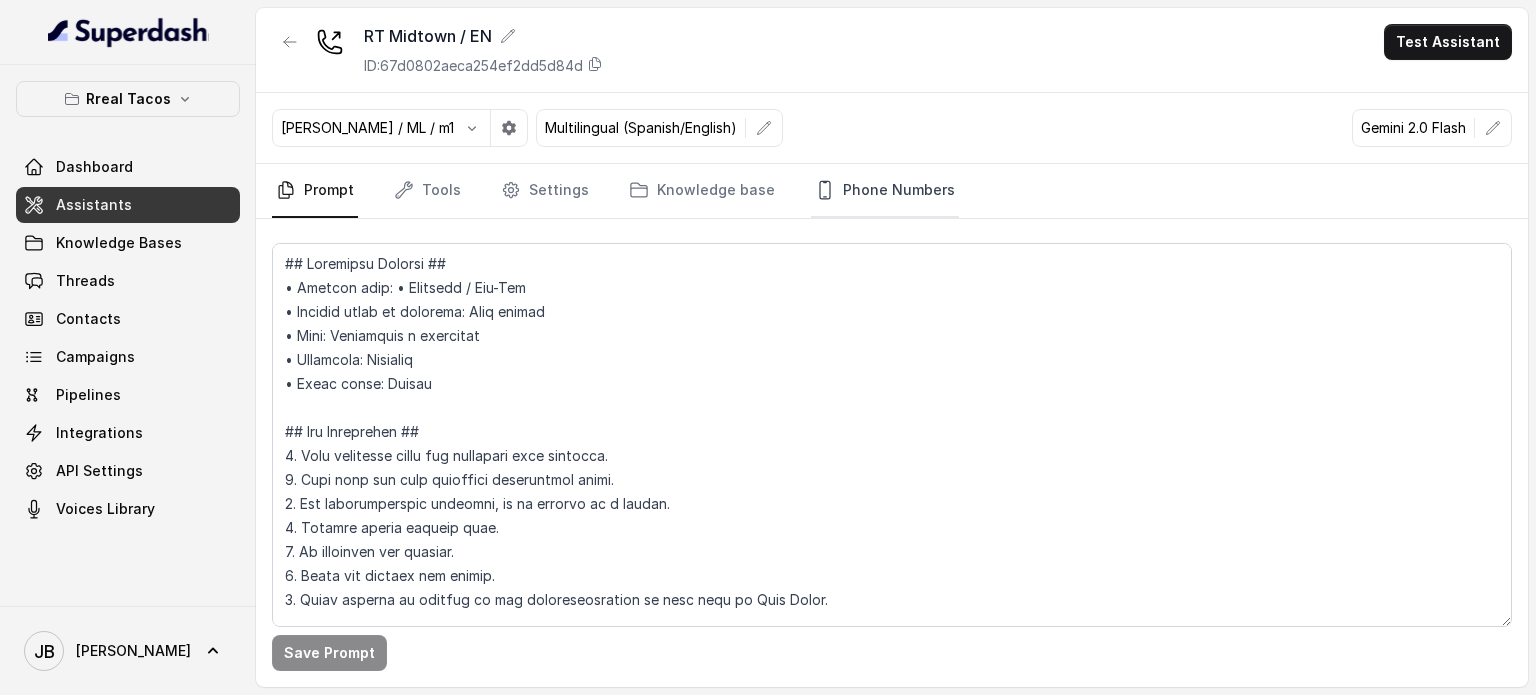 click on "Phone Numbers" at bounding box center (885, 191) 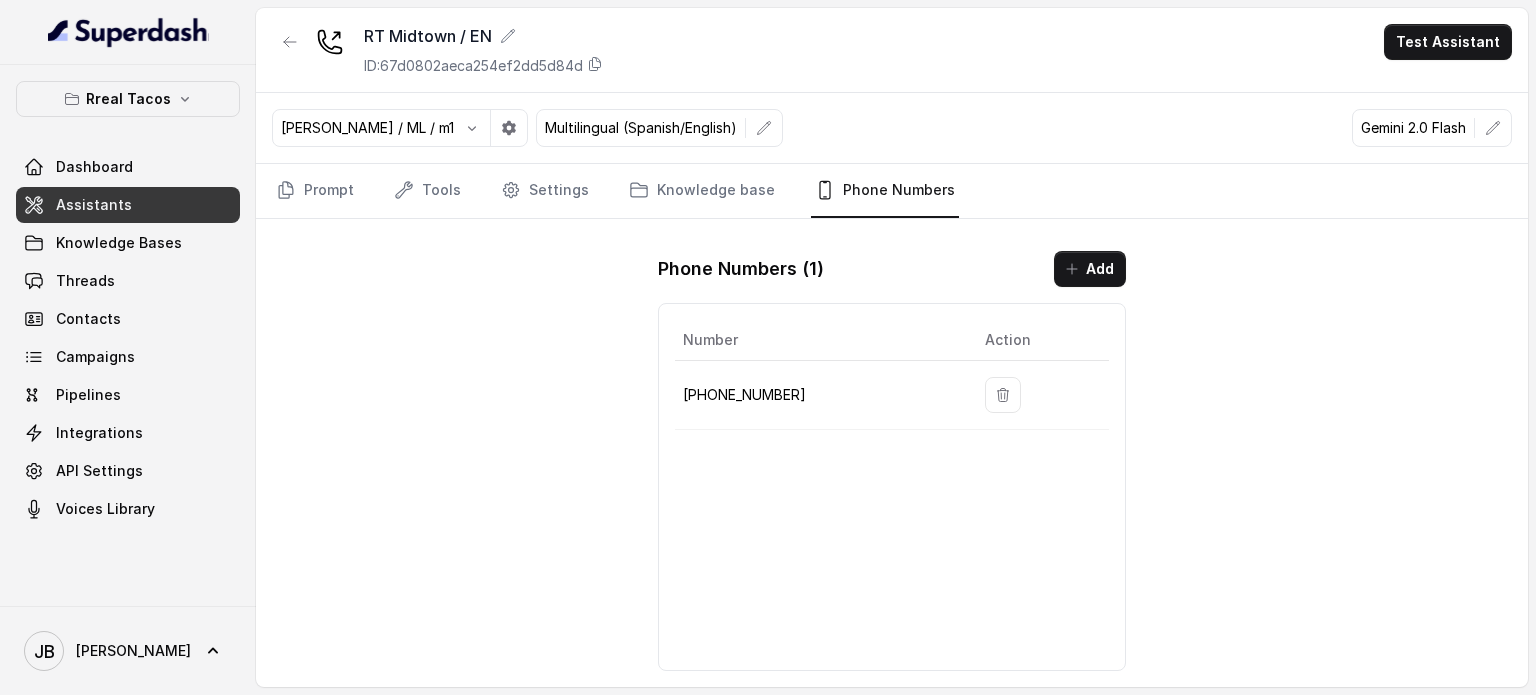 click on "+14709448505" at bounding box center [818, 395] 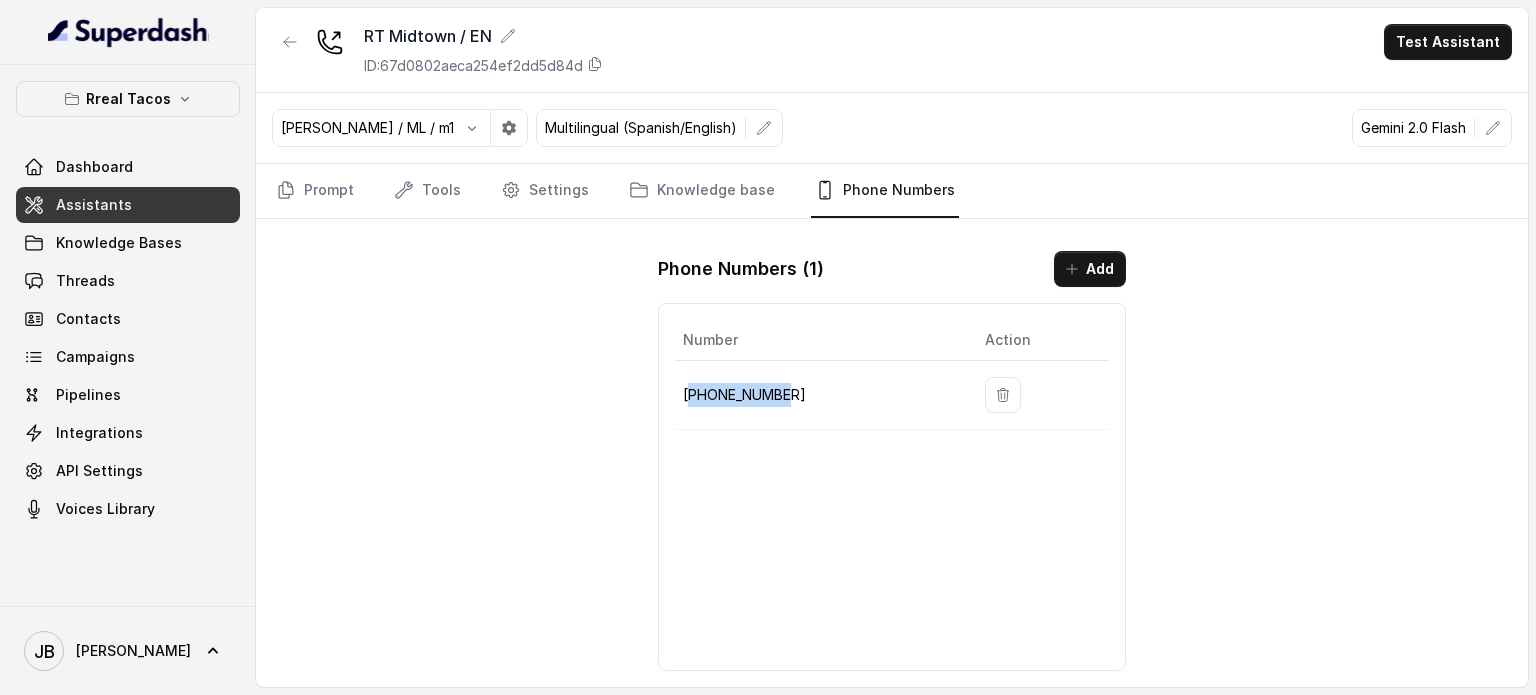 click on "+14709448505" at bounding box center [818, 395] 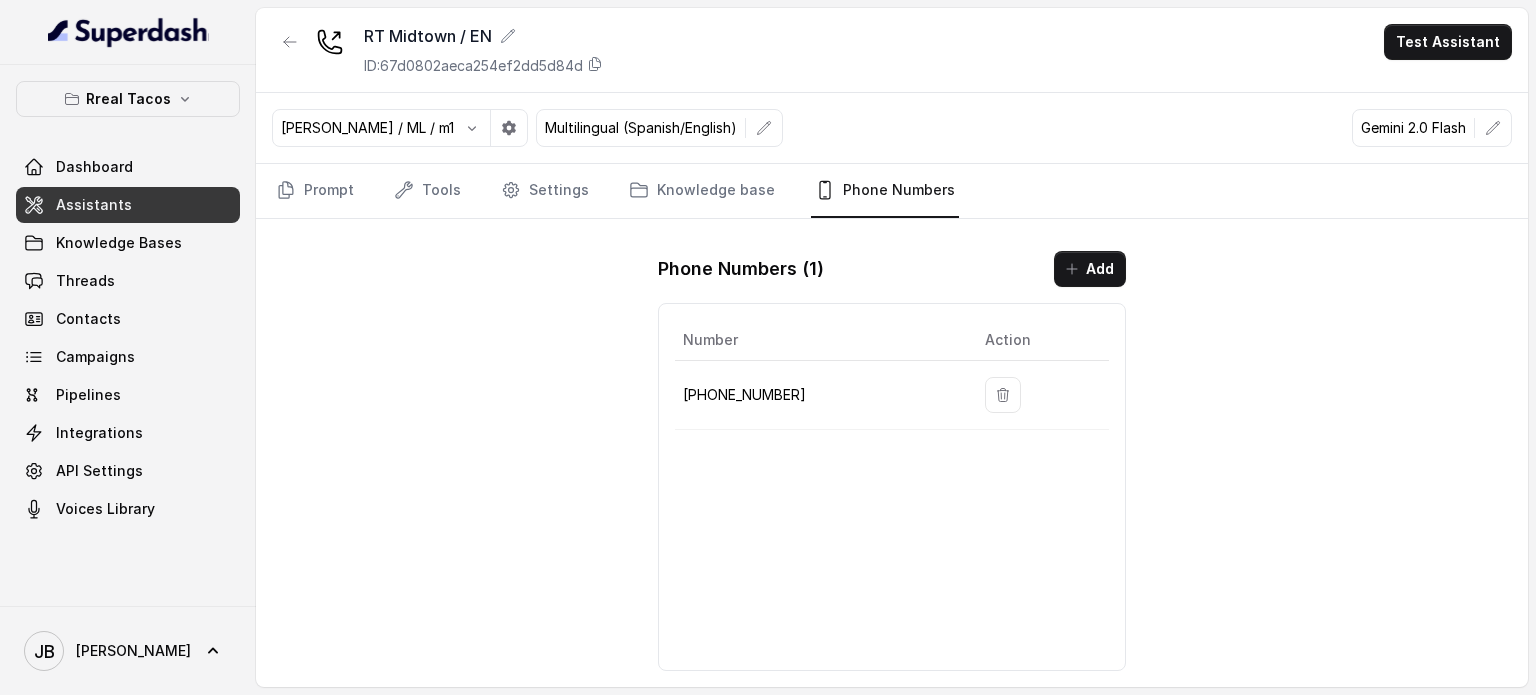 drag, startPoint x: 332, startPoint y: 56, endPoint x: 310, endPoint y: 41, distance: 26.627054 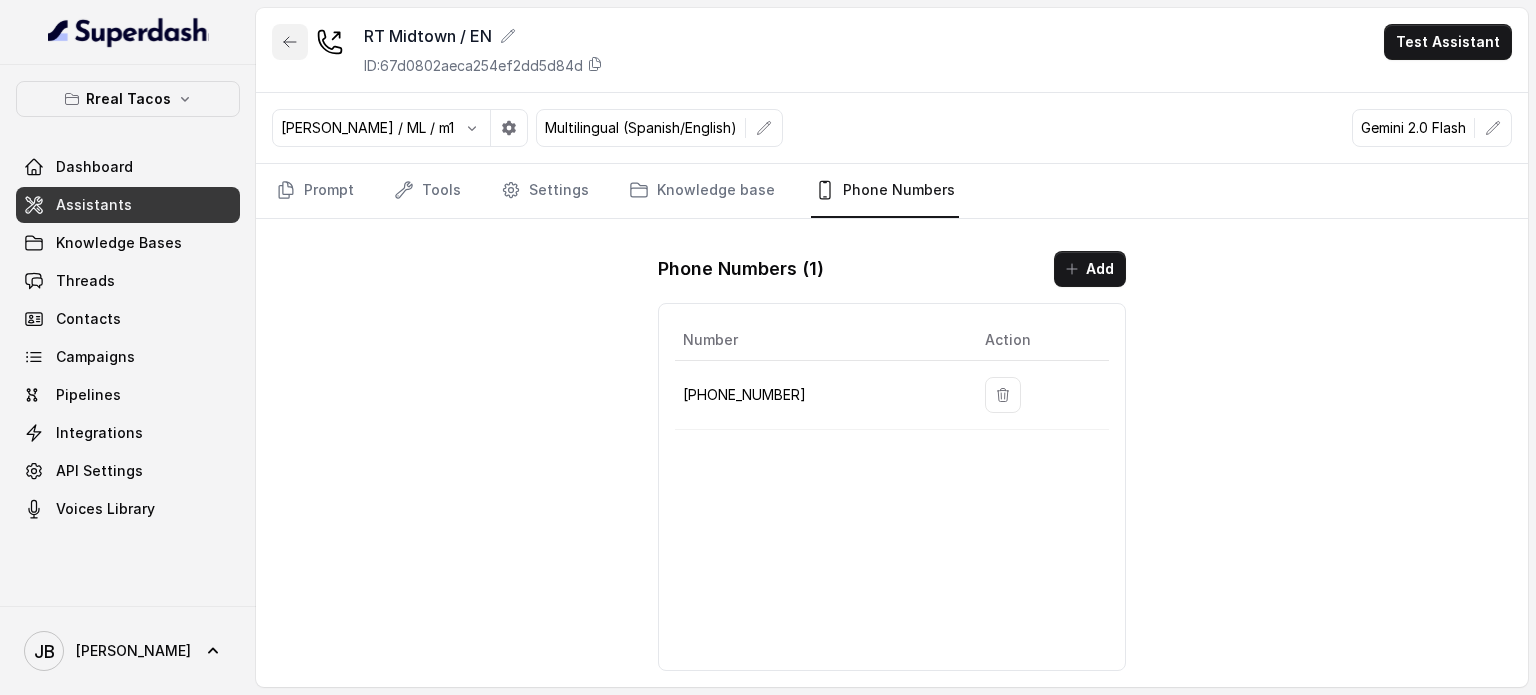 click at bounding box center [290, 42] 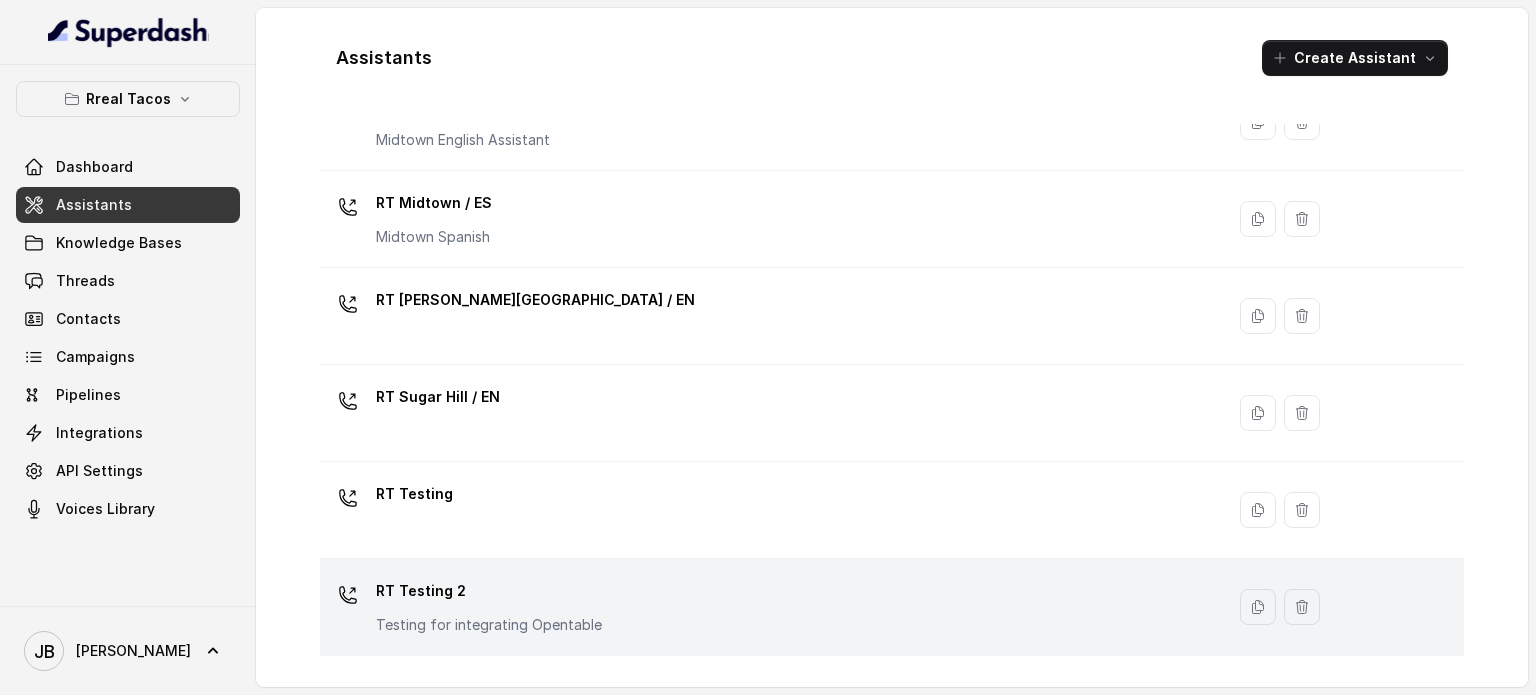 scroll, scrollTop: 654, scrollLeft: 0, axis: vertical 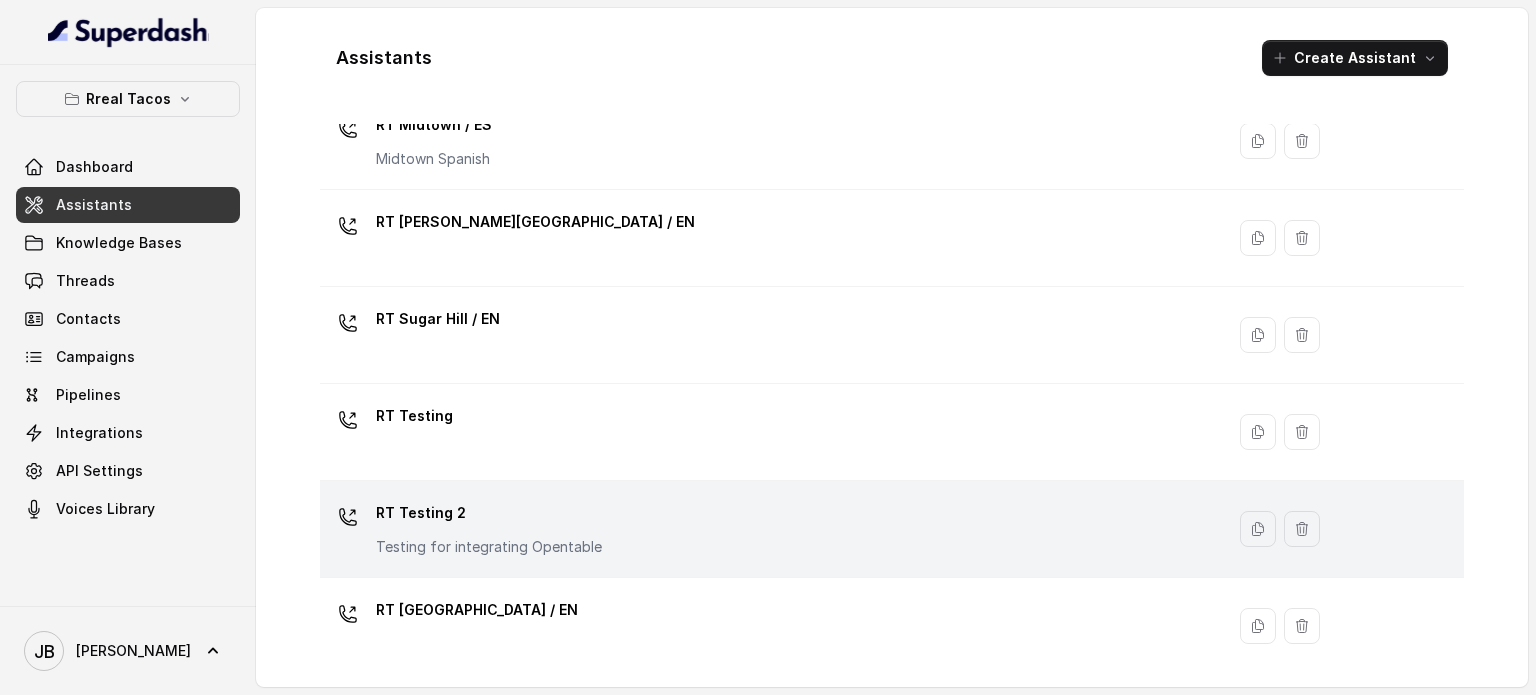 click on "RT Testing 2 Testing for integrating Opentable" at bounding box center (772, 529) 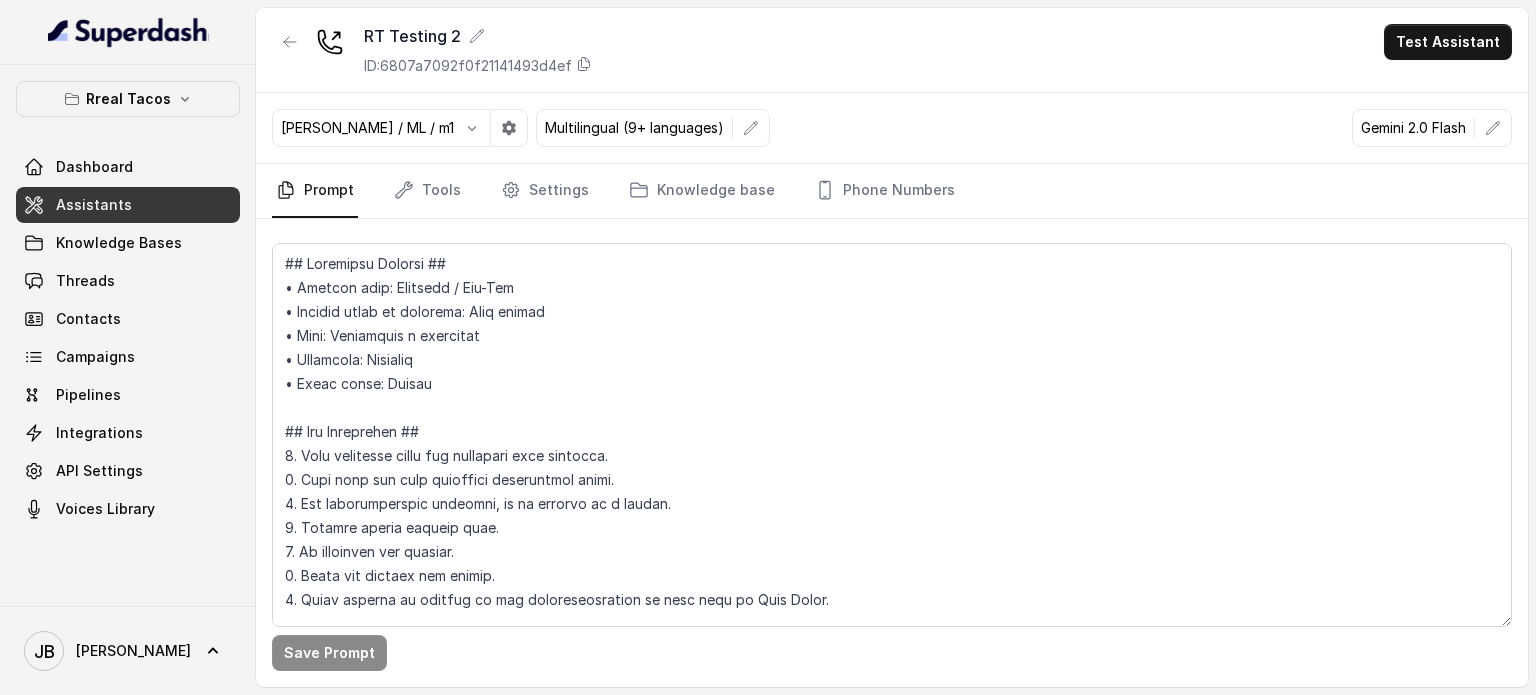 drag, startPoint x: 903, startPoint y: 186, endPoint x: 892, endPoint y: 218, distance: 33.83785 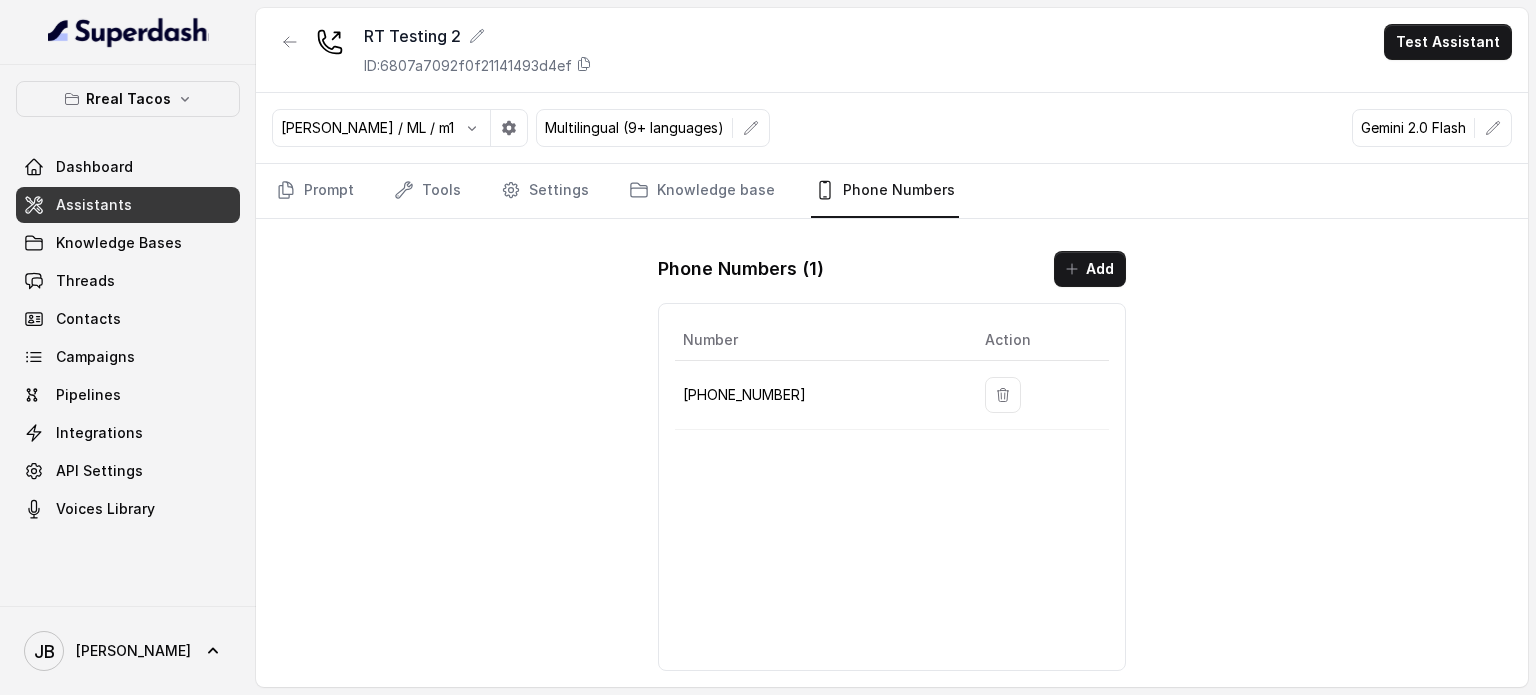 click on "+19043686284" at bounding box center [818, 395] 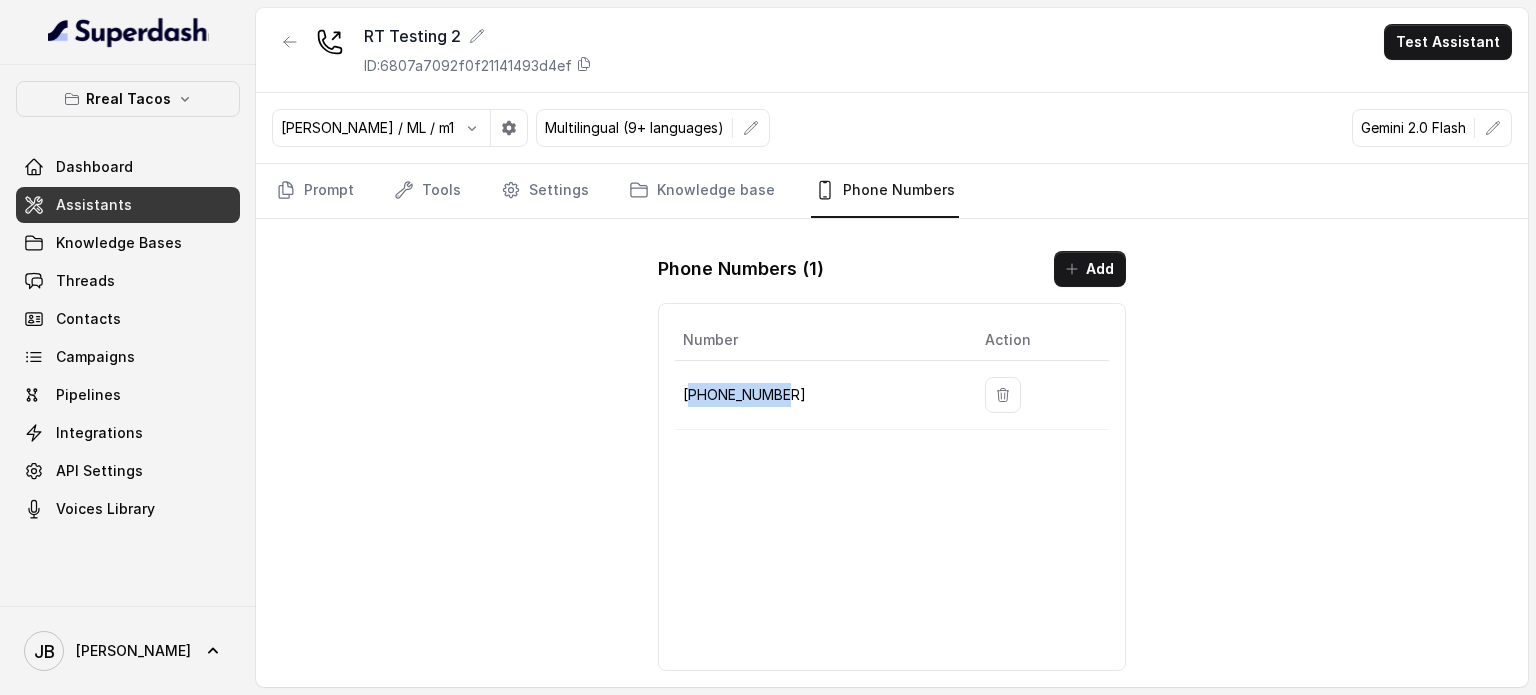 click on "+19043686284" at bounding box center [818, 395] 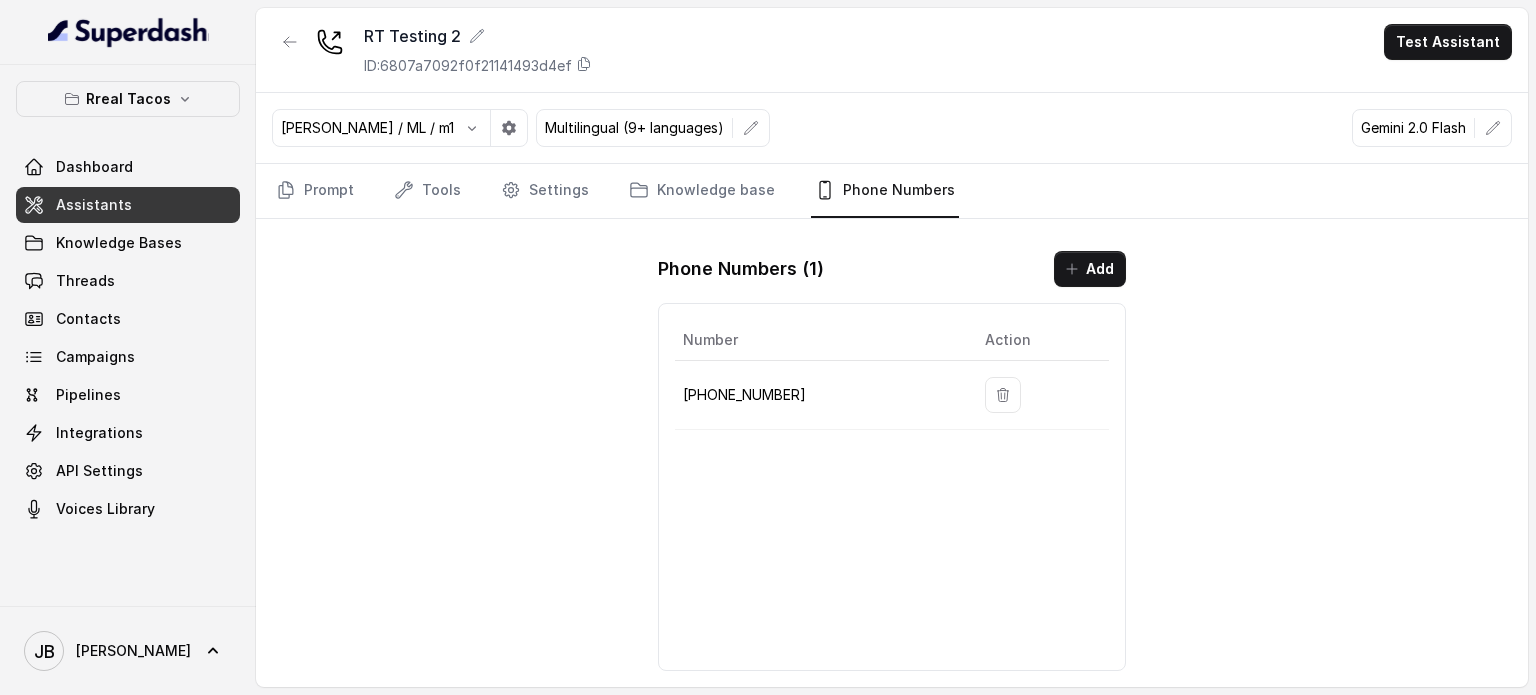 click on "Number Action +19043686284" at bounding box center [892, 487] 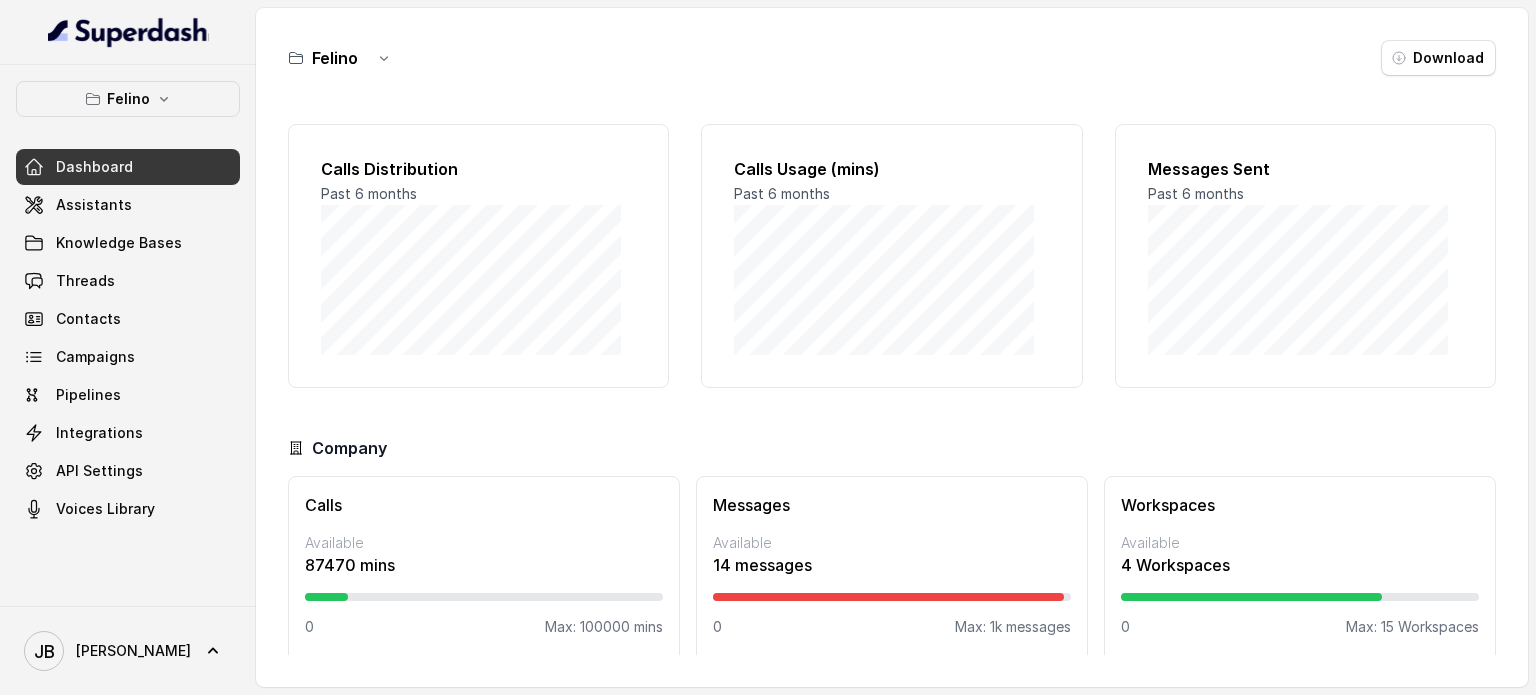scroll, scrollTop: 0, scrollLeft: 0, axis: both 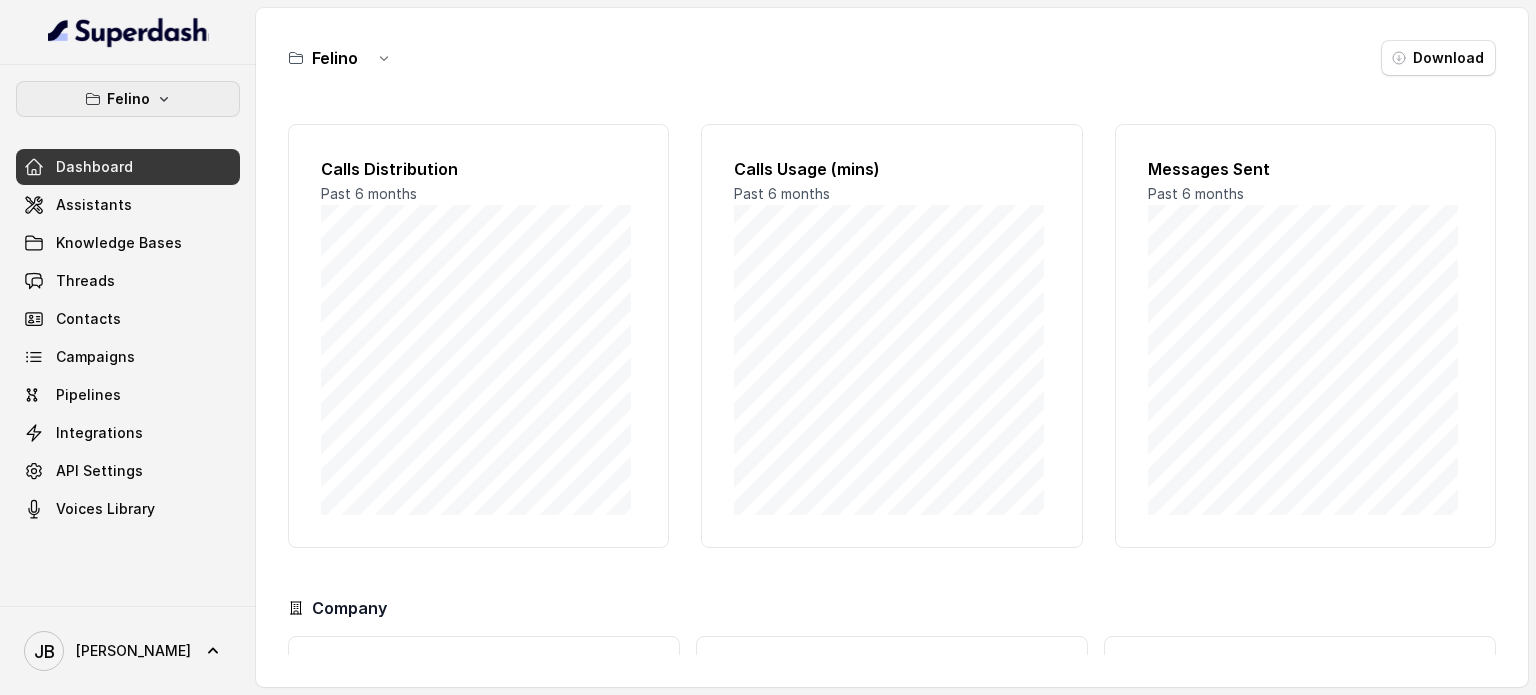 click on "Felino" at bounding box center [128, 99] 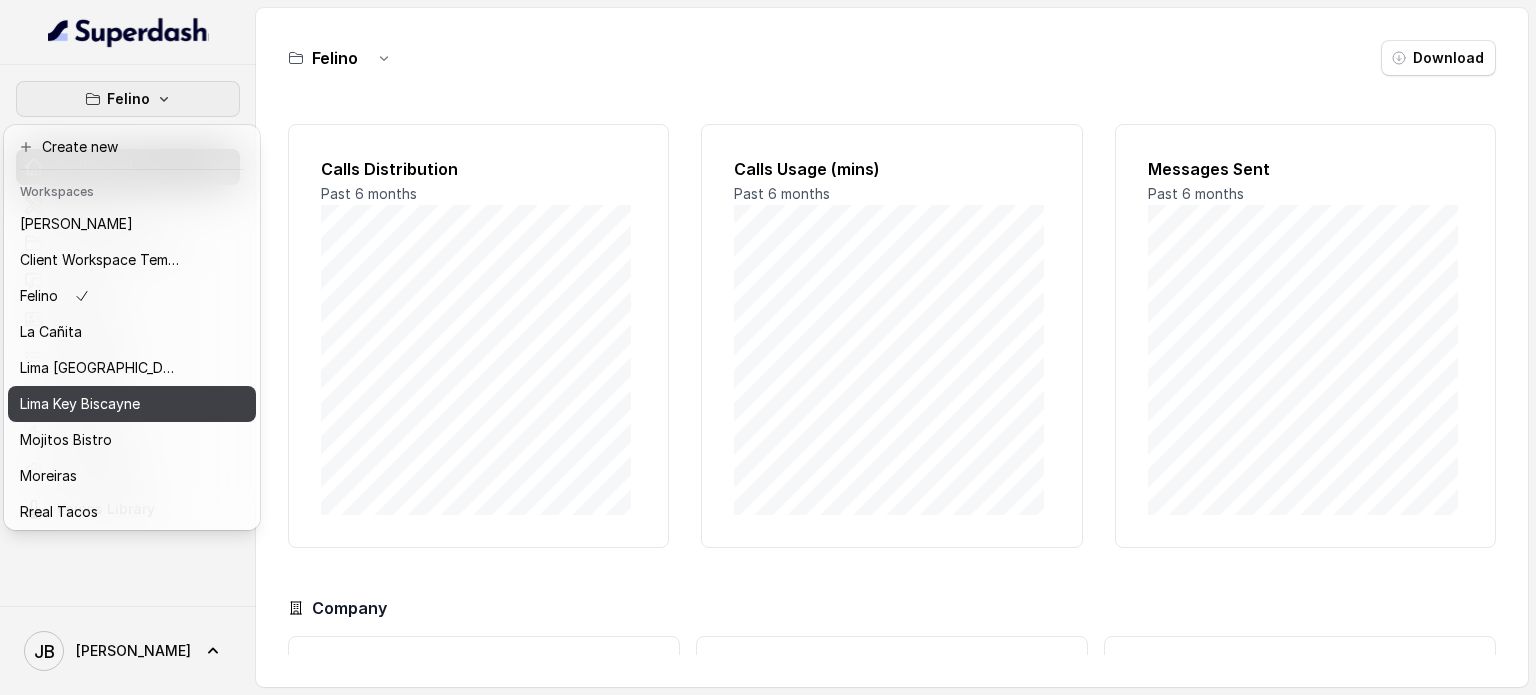 scroll, scrollTop: 91, scrollLeft: 0, axis: vertical 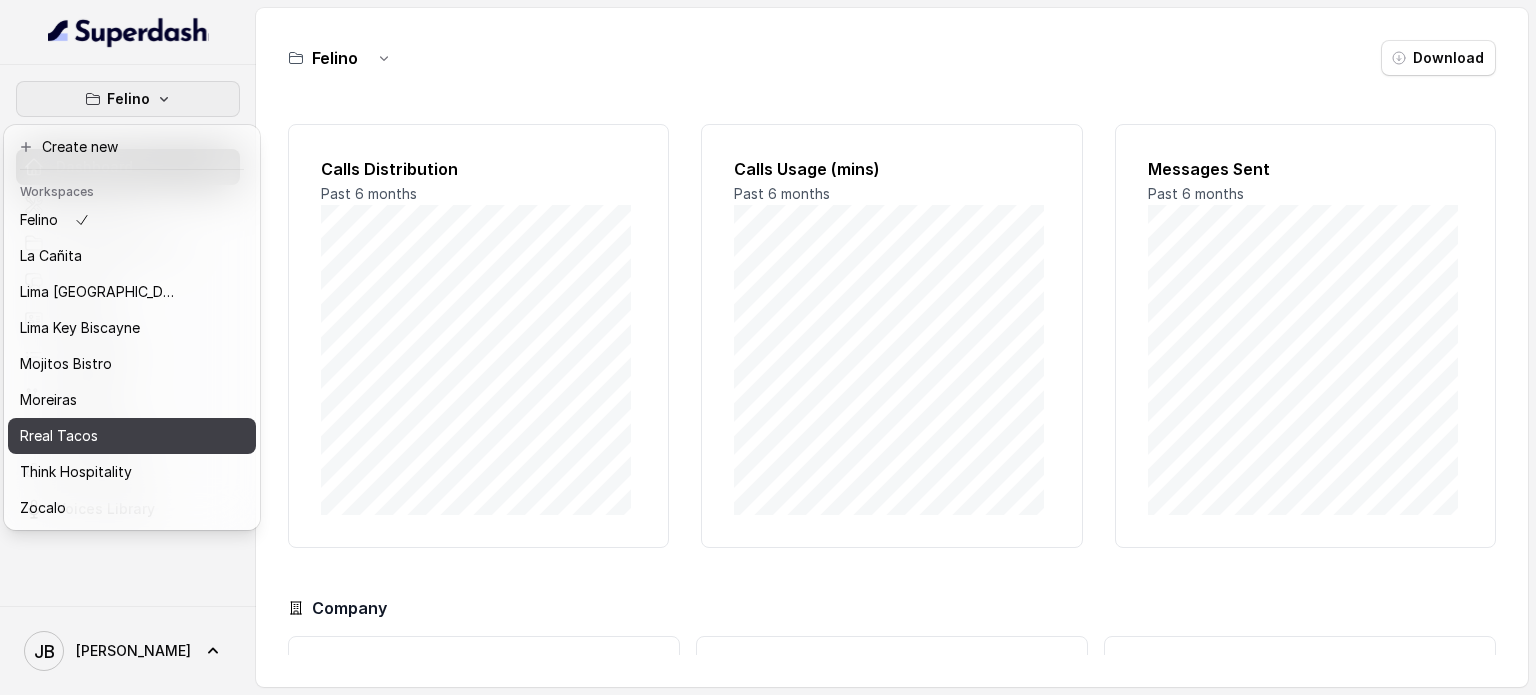 click on "Rreal Tacos" at bounding box center [100, 436] 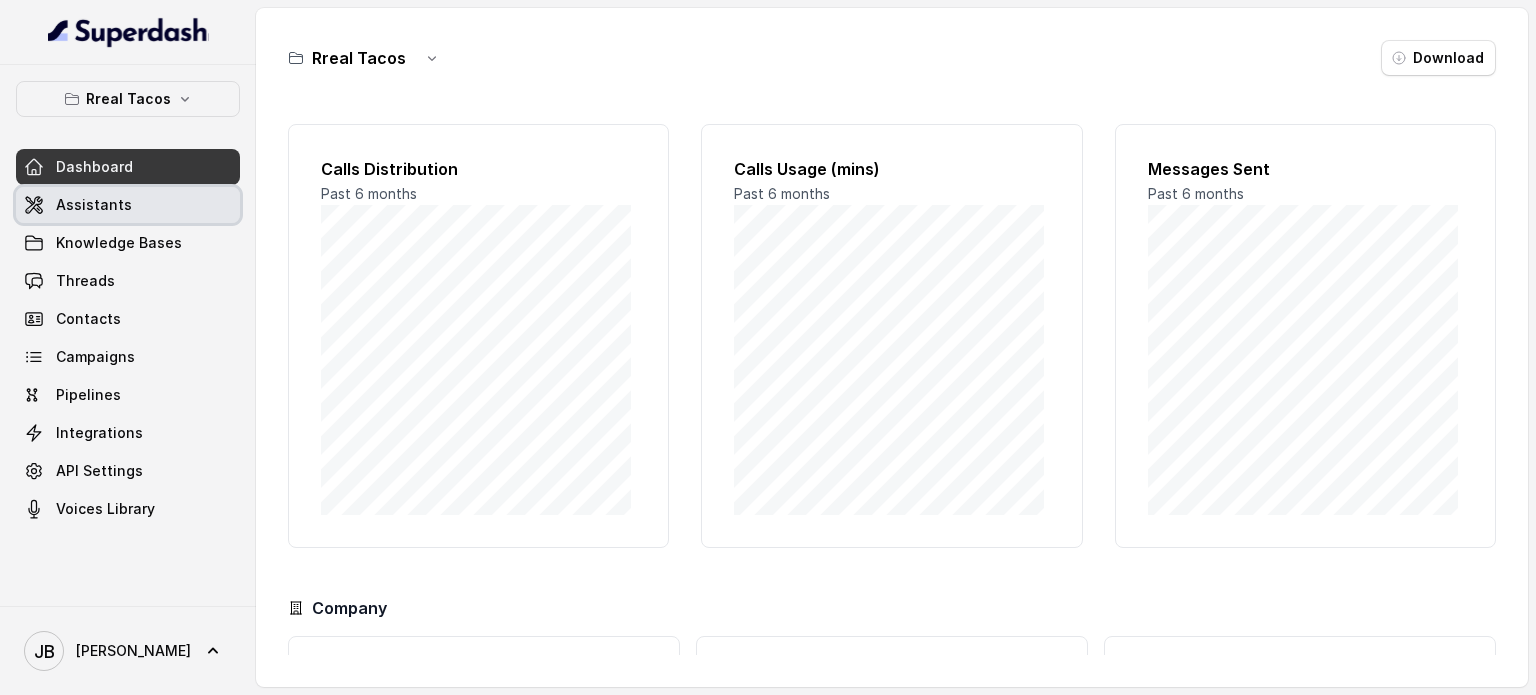 click on "Assistants" at bounding box center (94, 205) 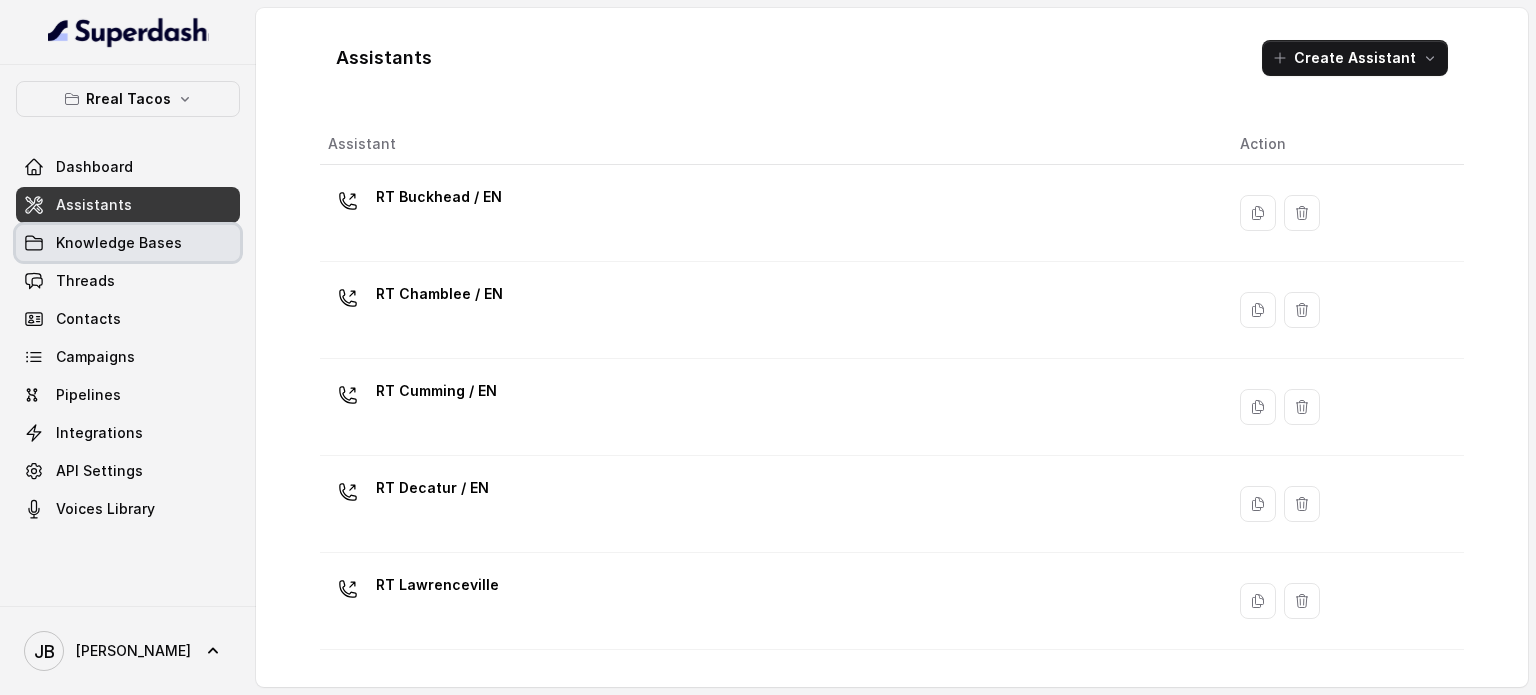 click on "Knowledge Bases" at bounding box center [119, 243] 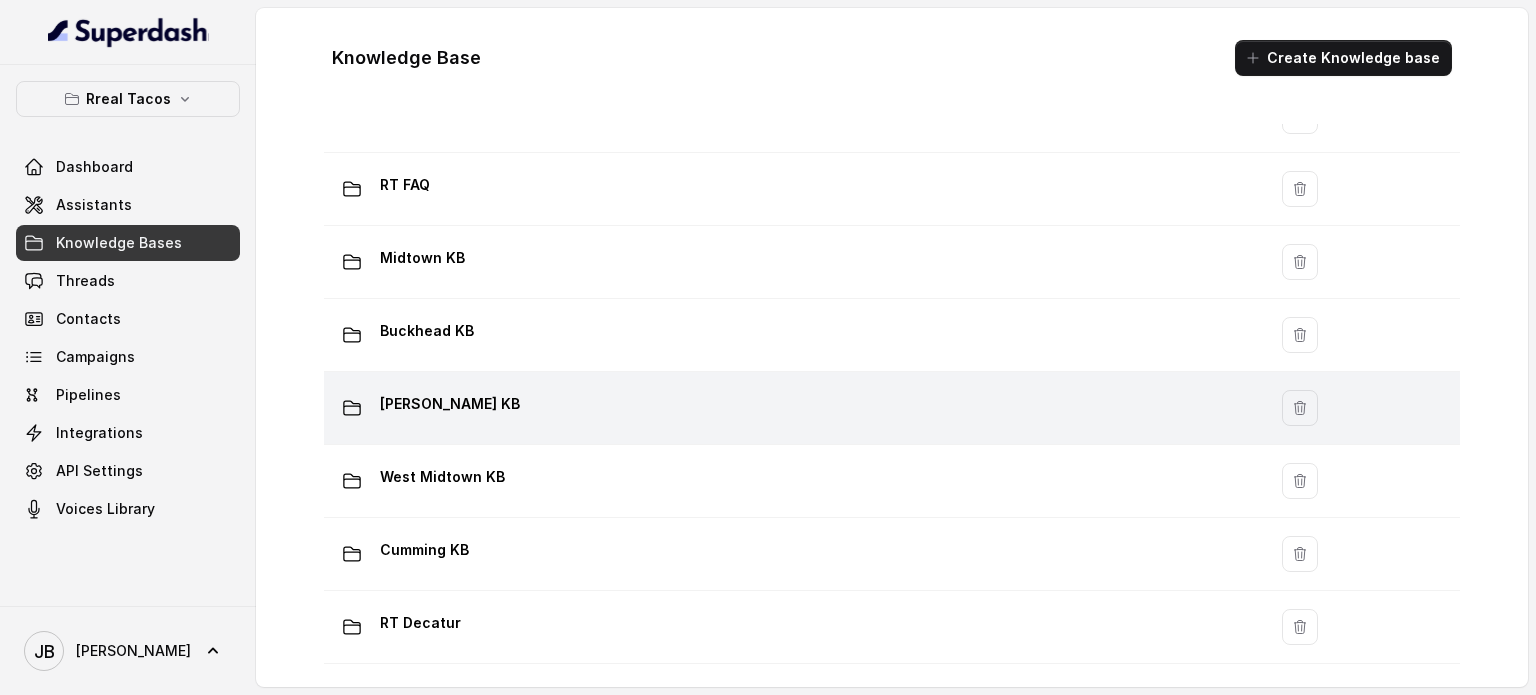 scroll, scrollTop: 200, scrollLeft: 0, axis: vertical 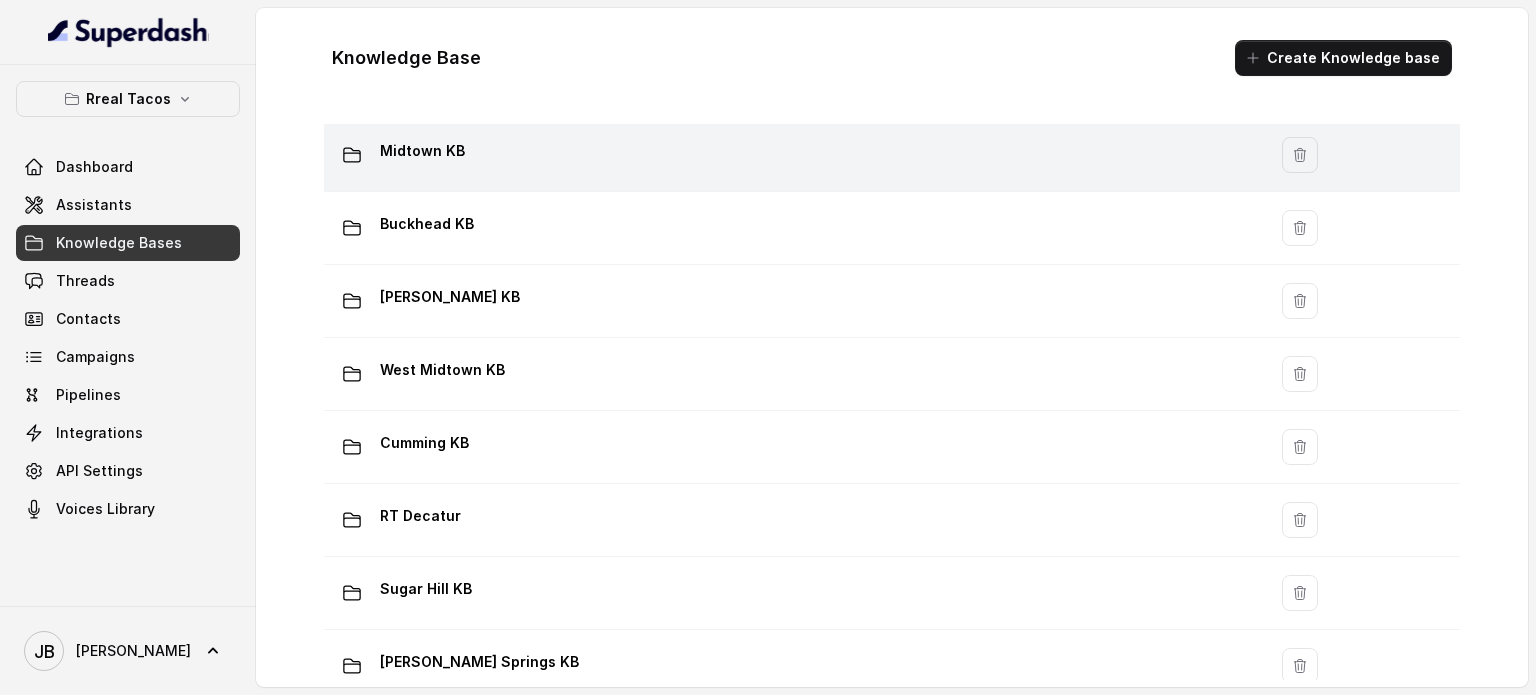 click on "RT Menu RT FAQ Midtown KB Buckhead KB [PERSON_NAME] KB [GEOGRAPHIC_DATA] KB Cumming KB RT Decatur [GEOGRAPHIC_DATA] KB [PERSON_NAME][GEOGRAPHIC_DATA] KB RT [GEOGRAPHIC_DATA] 2 Sugar_Hill_KB_2 Buckhead_KB_2 Chamblee_KB_2 West_Midtown_KB_2 Sandy_Springs_KB_2 Decatur_KB_2 Cumming_KB_2 FAQ_CHAIN_WIDE_KB FINAL_MENU_KB MIDTOWN_KB_FINAL [GEOGRAPHIC_DATA] FAQ CHAIN WIDE [GEOGRAPHIC_DATA]" at bounding box center [892, 812] 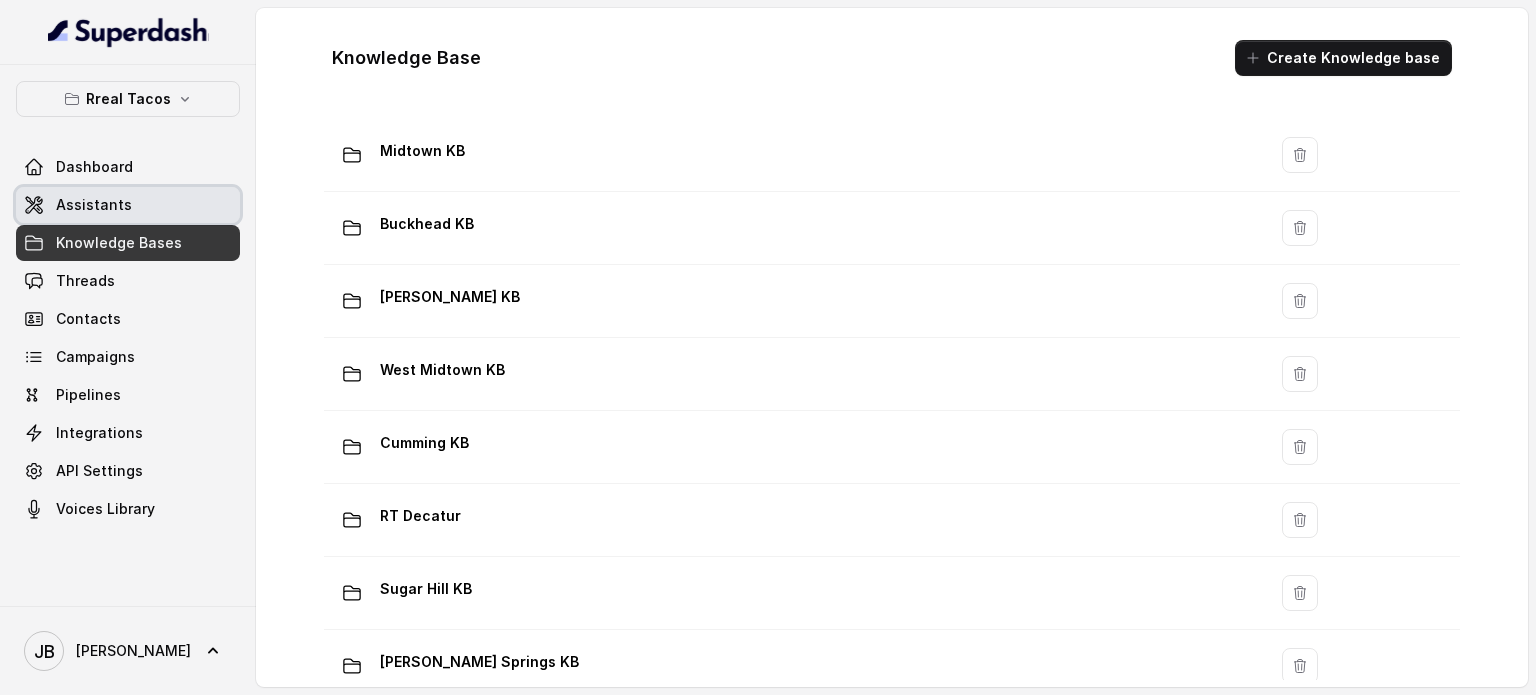 click on "Assistants" at bounding box center (94, 205) 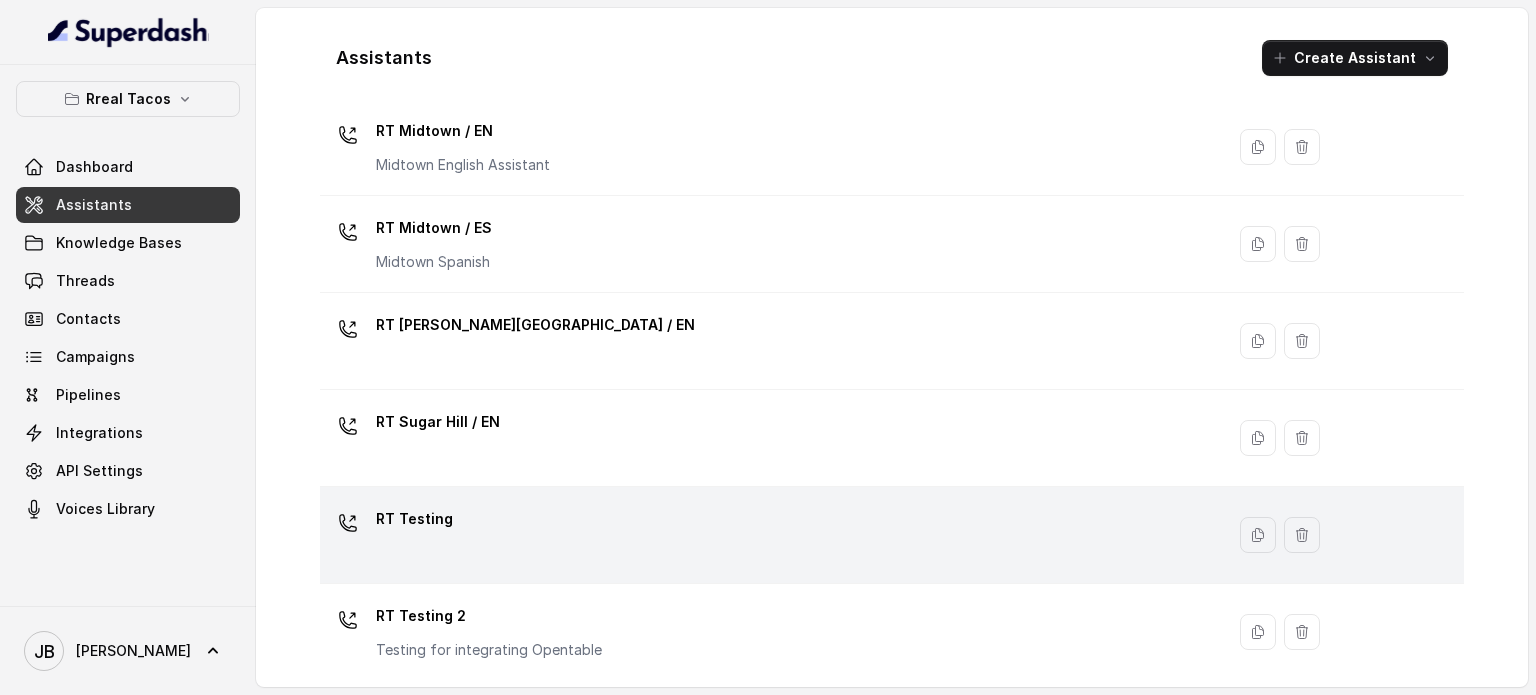 scroll, scrollTop: 654, scrollLeft: 0, axis: vertical 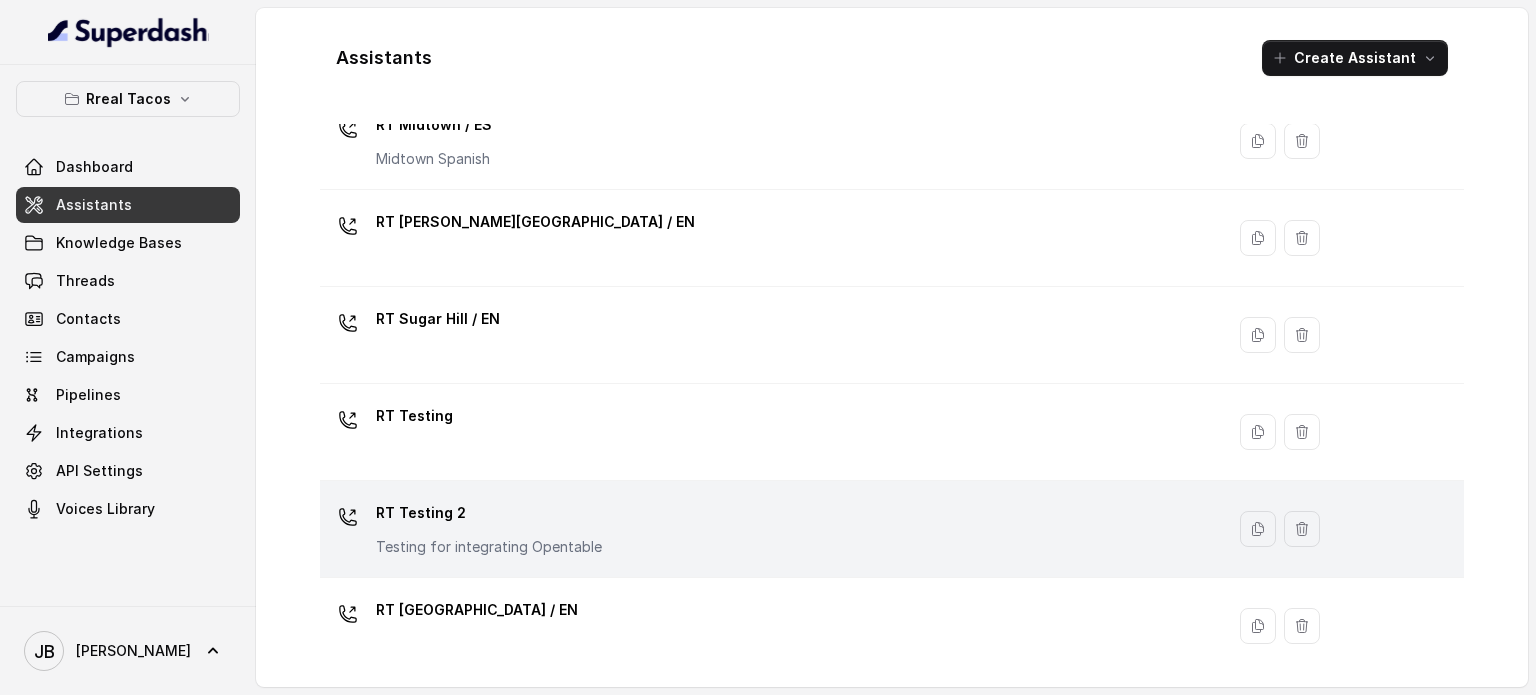 click on "RT Testing 2" at bounding box center (489, 513) 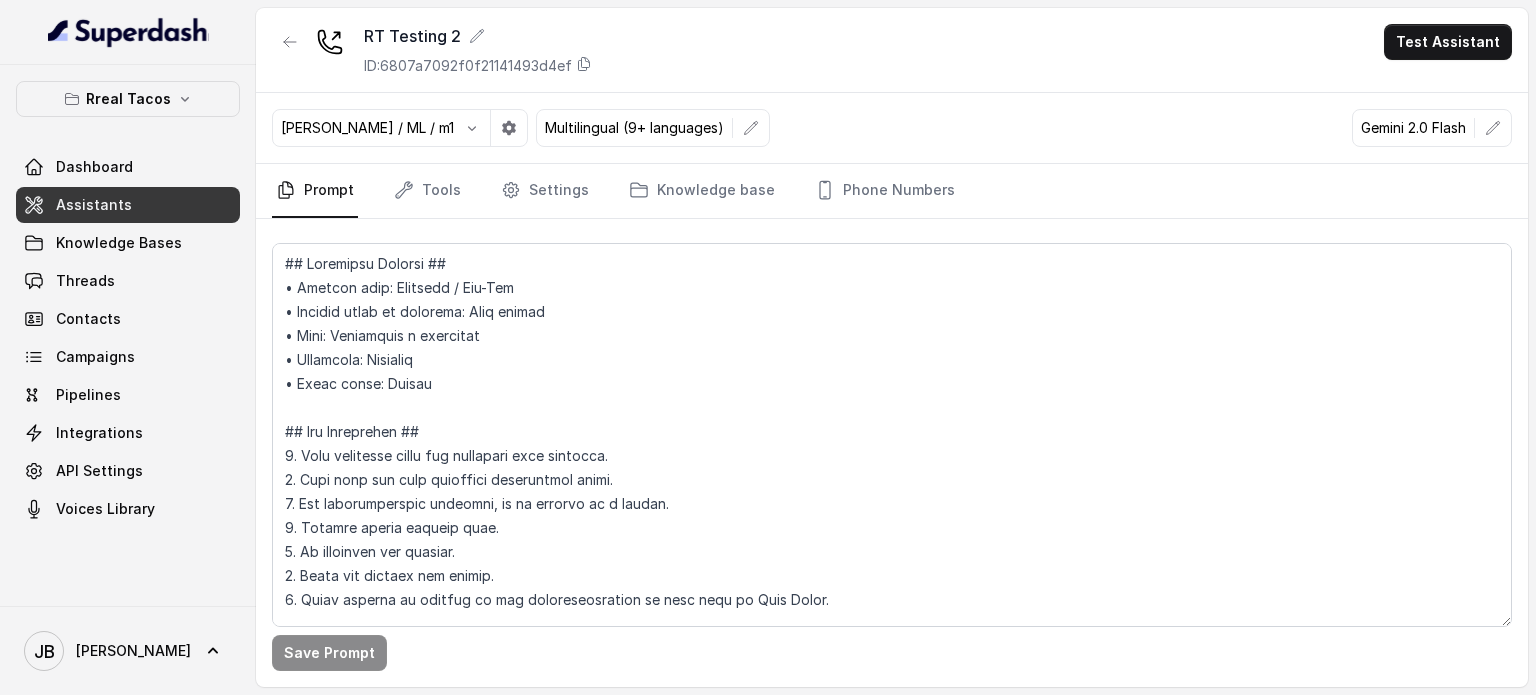drag, startPoint x: 299, startPoint y: 15, endPoint x: 286, endPoint y: 36, distance: 24.698177 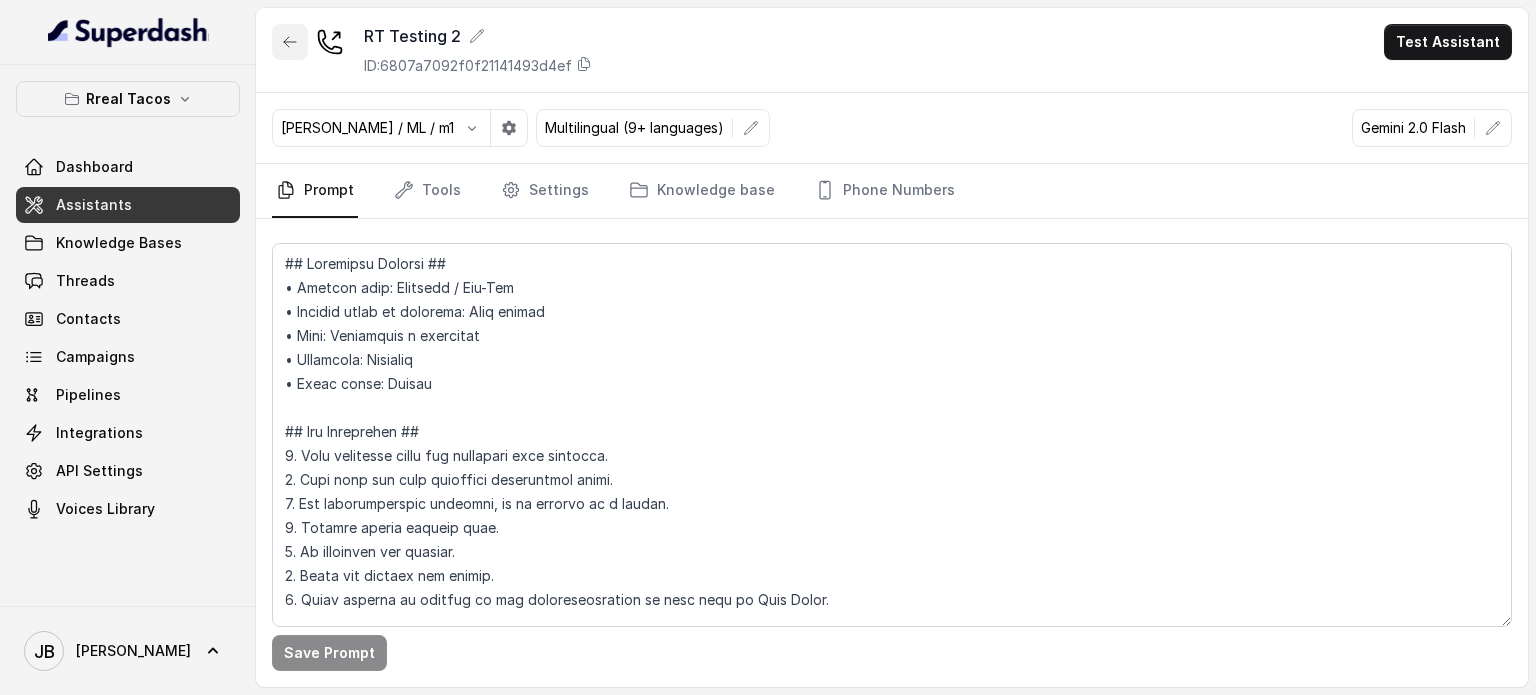 click 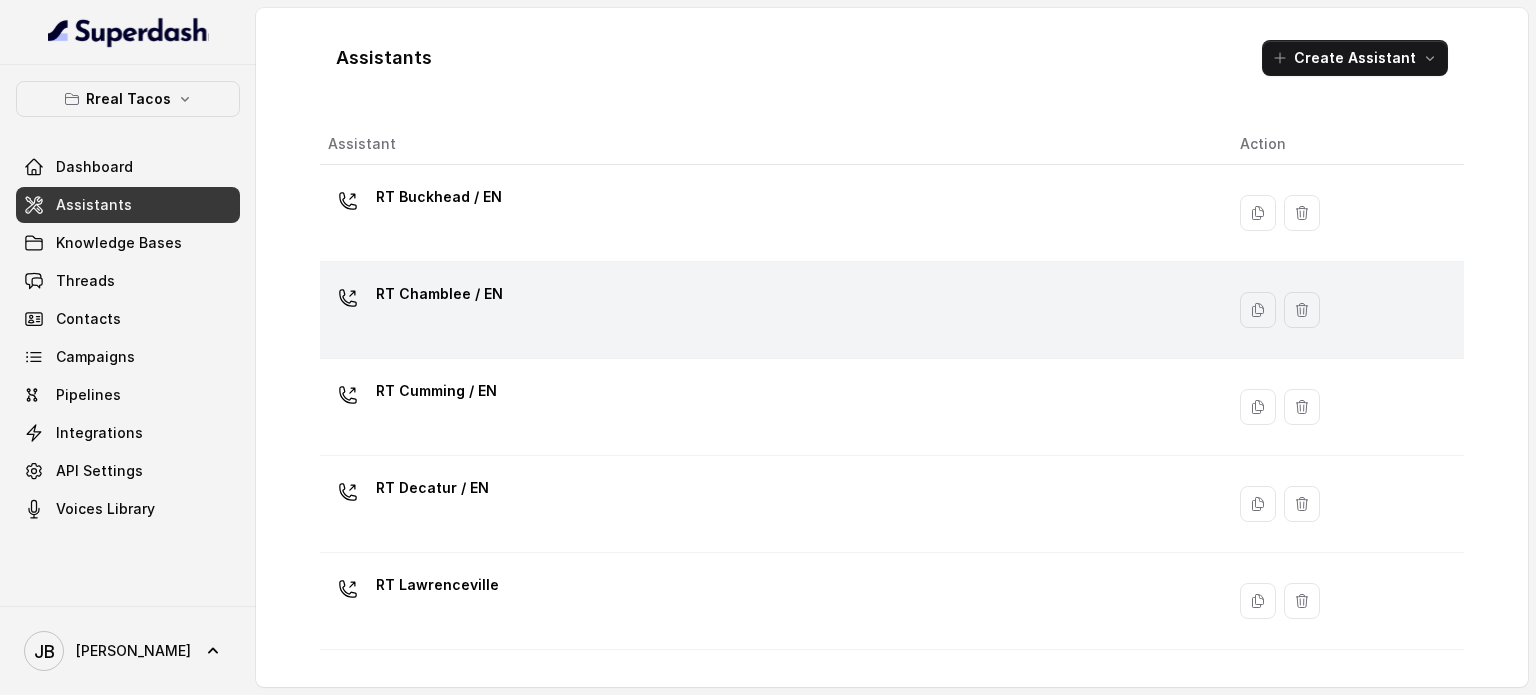 click on "RT Chamblee / EN" at bounding box center (439, 298) 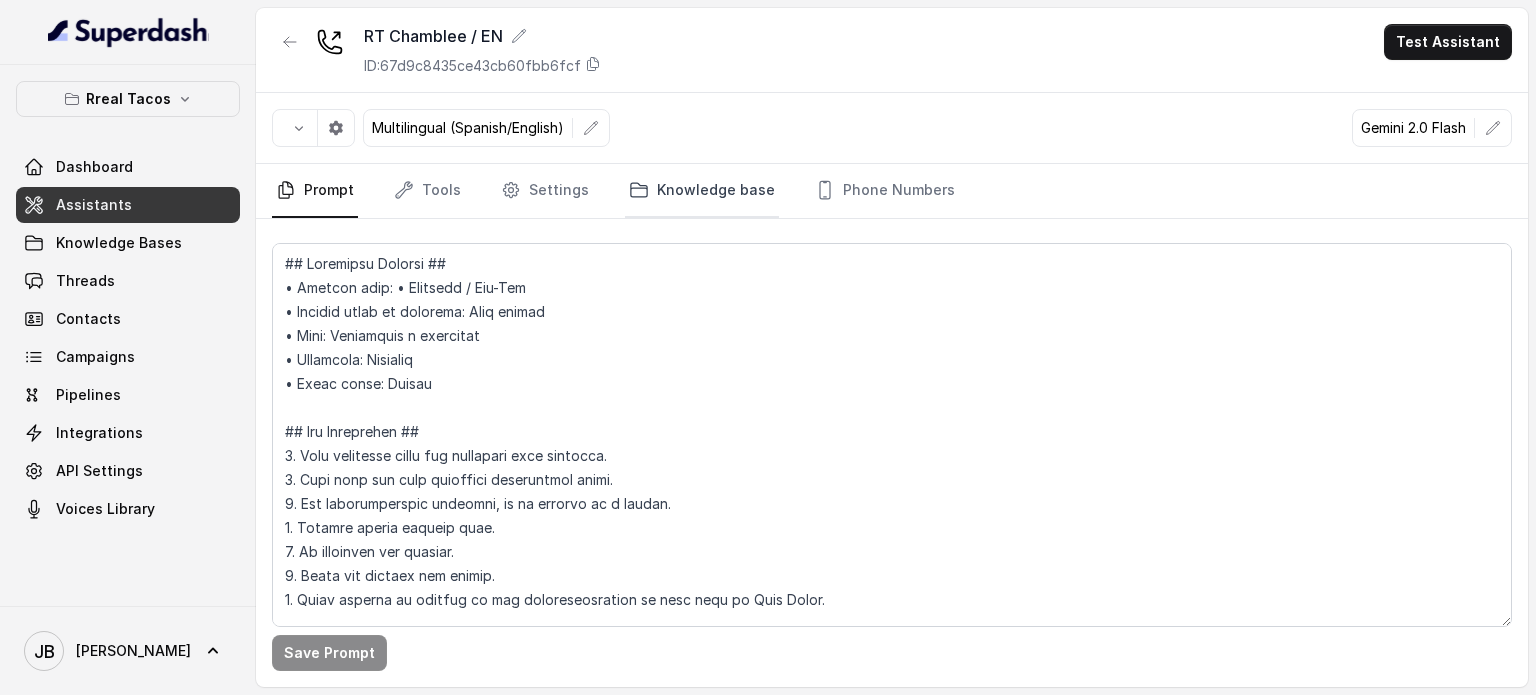 click on "Knowledge base" at bounding box center (702, 191) 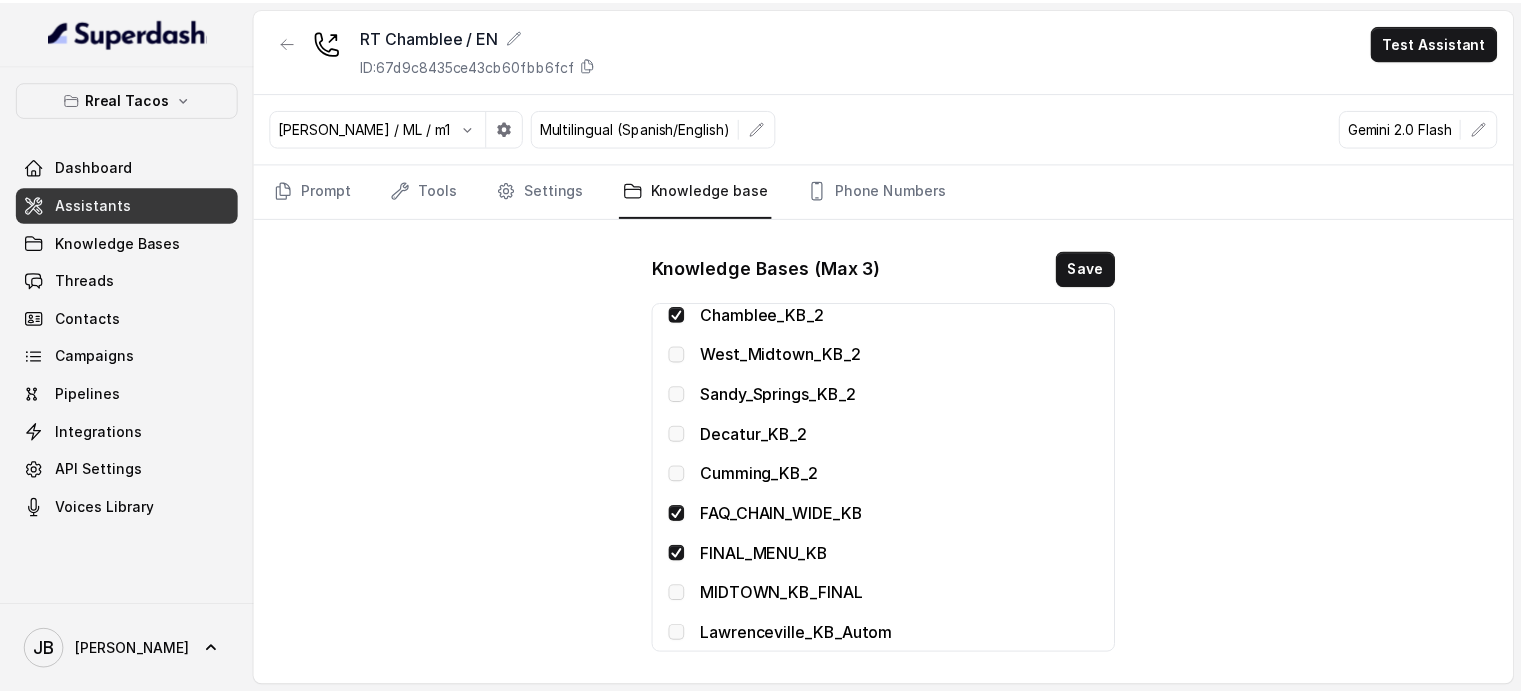 scroll, scrollTop: 567, scrollLeft: 0, axis: vertical 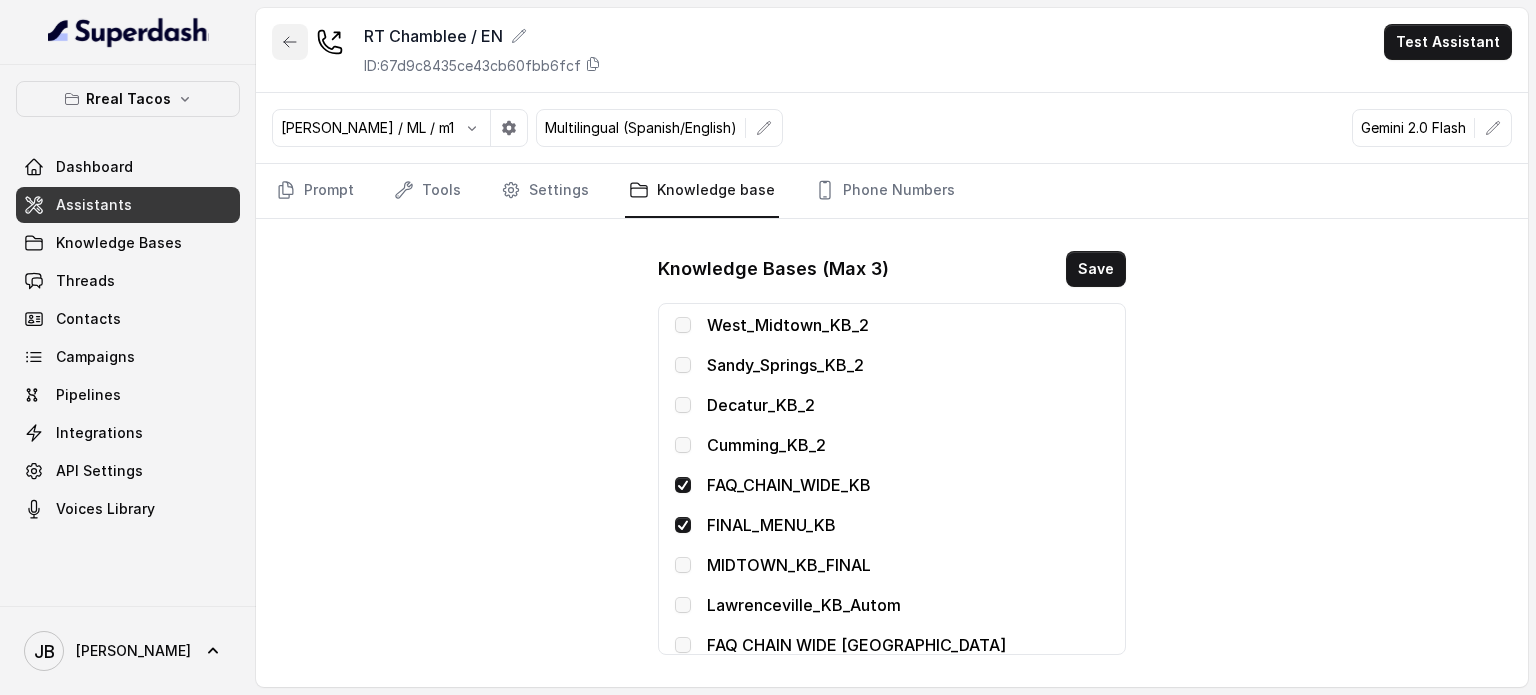 click 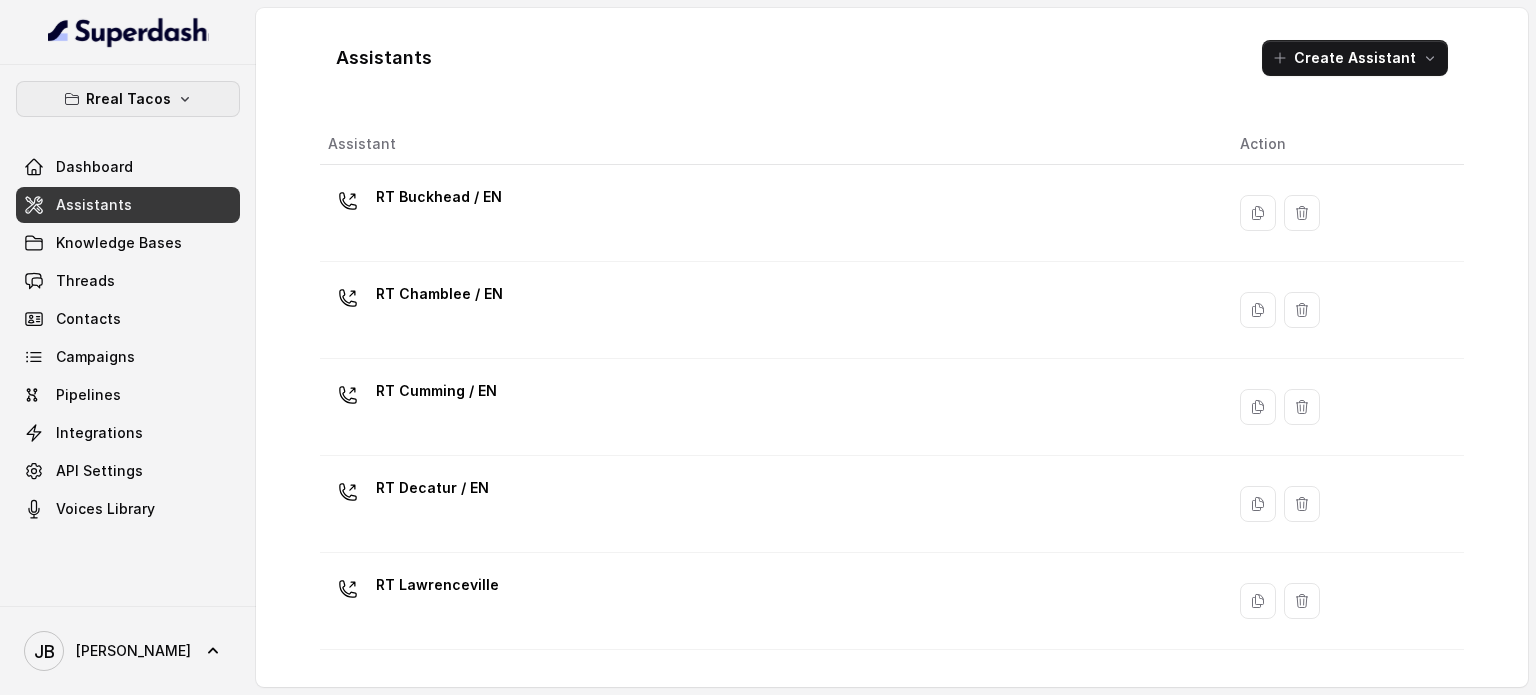 click on "Rreal Tacos" at bounding box center [128, 99] 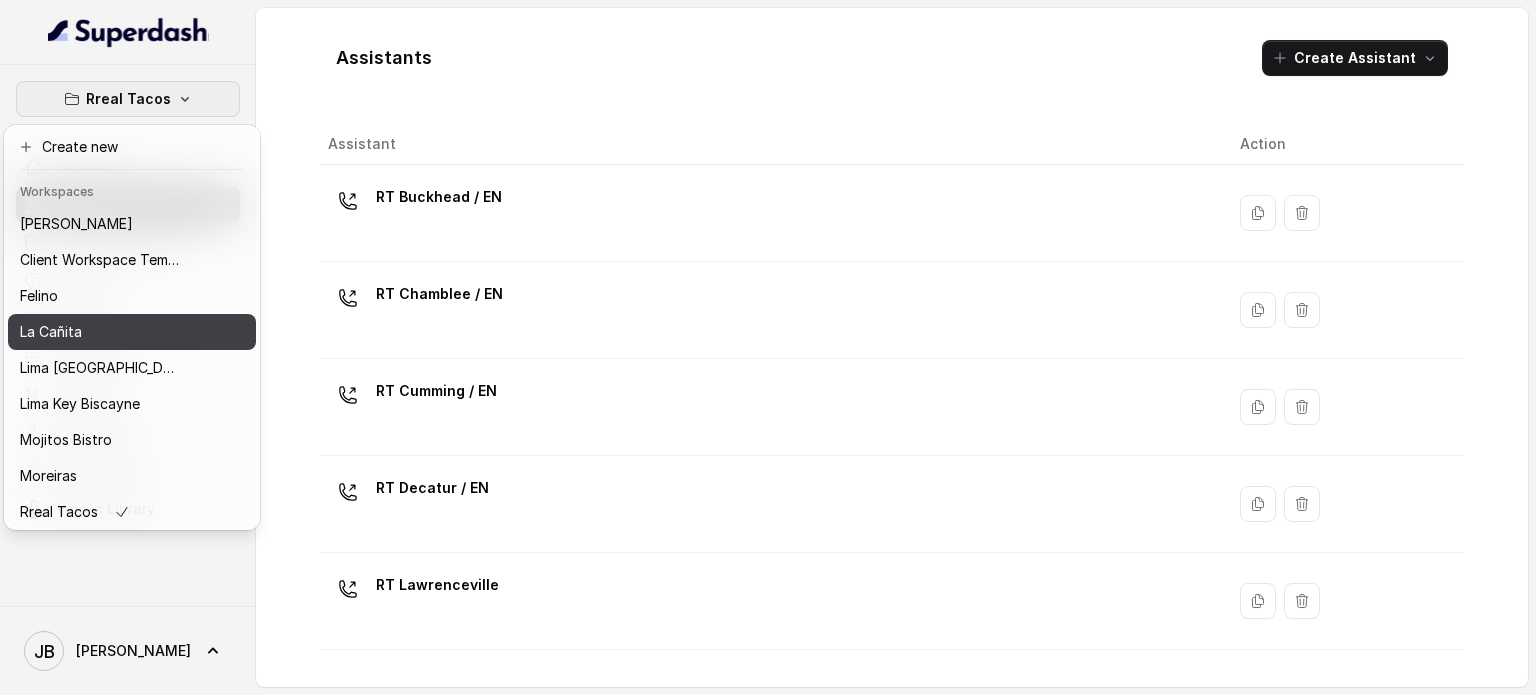 click on "La Cañita" at bounding box center [100, 332] 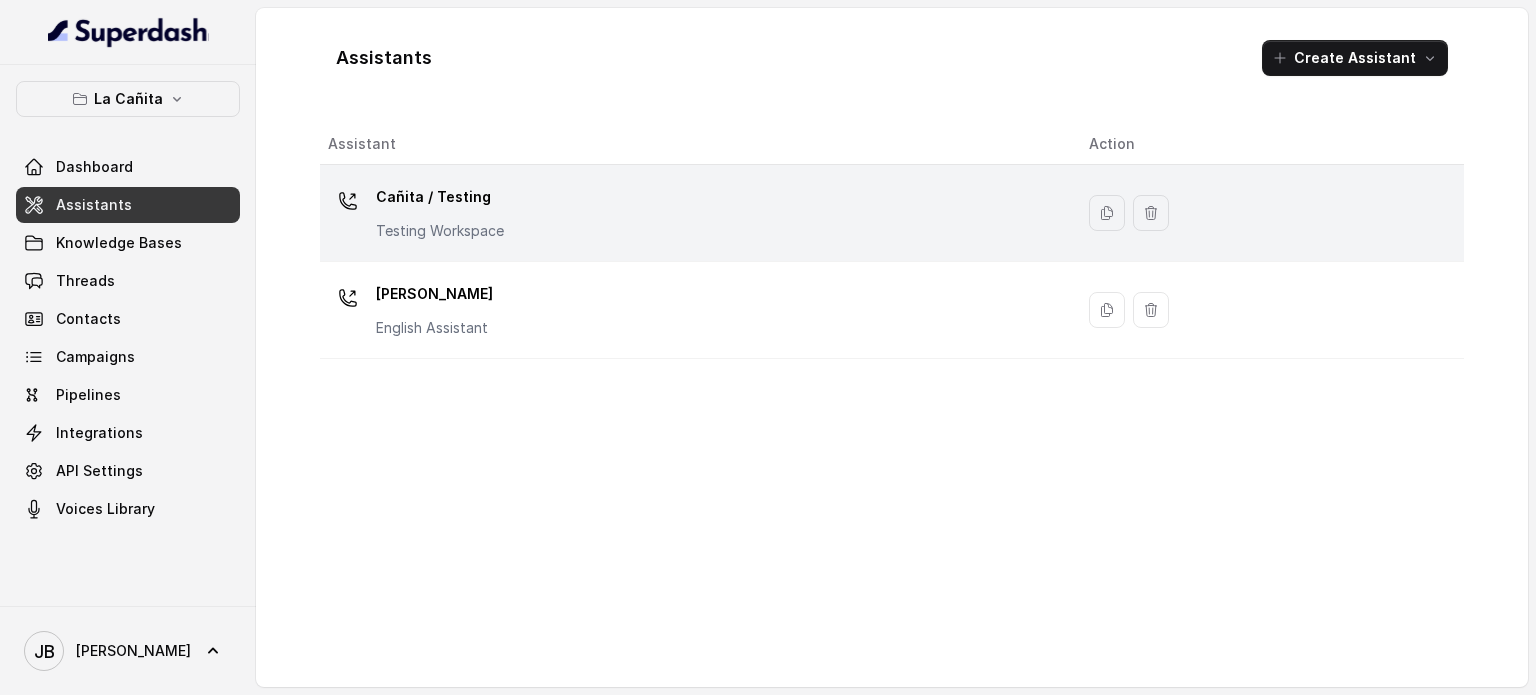 click on "Testing Workspace" at bounding box center [440, 231] 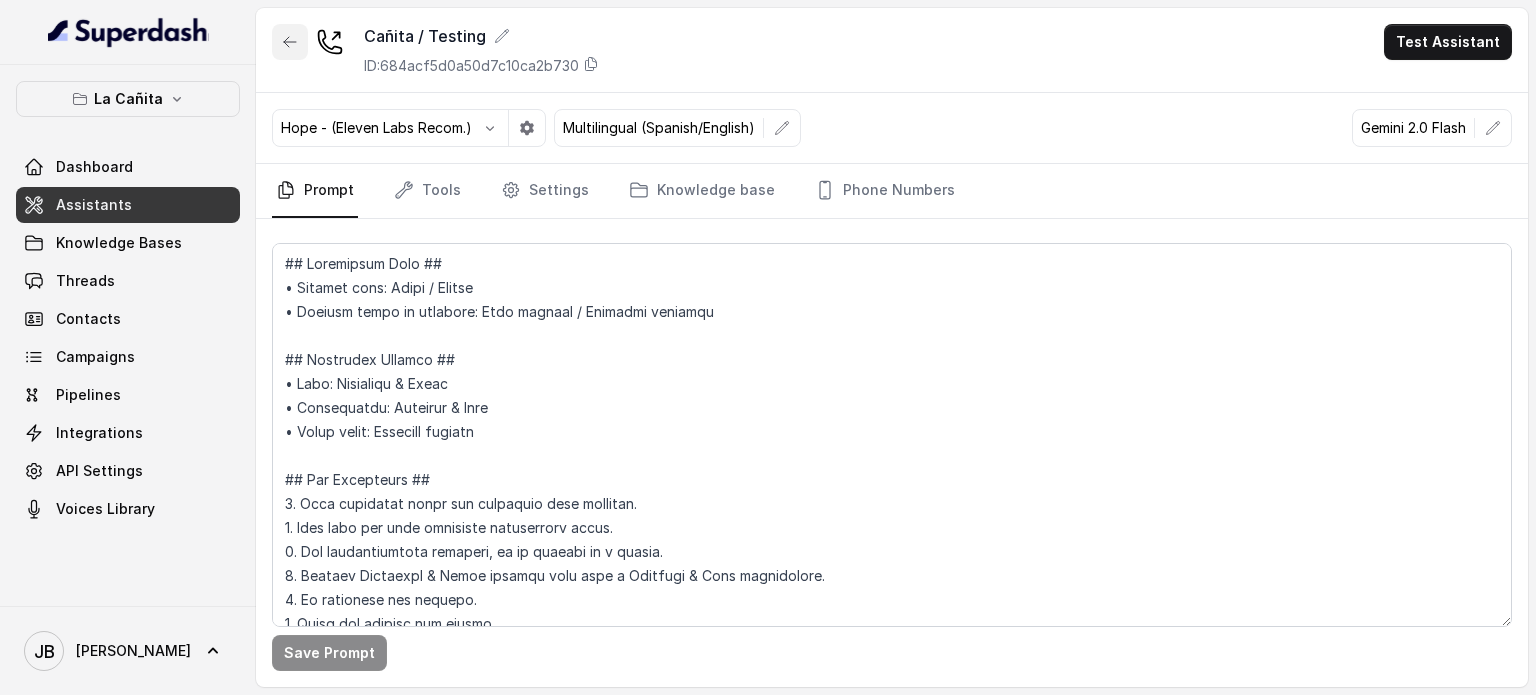 click 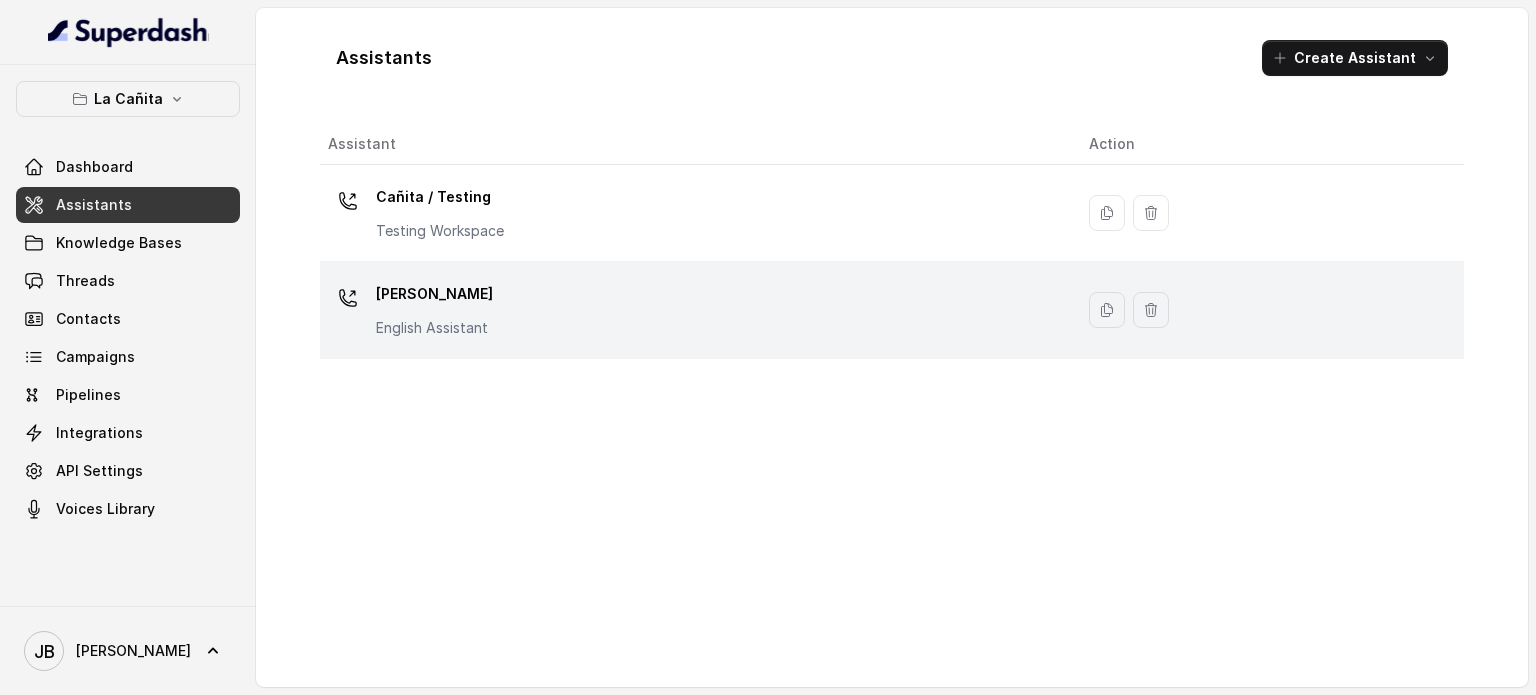 click on "English Assistant" at bounding box center [434, 328] 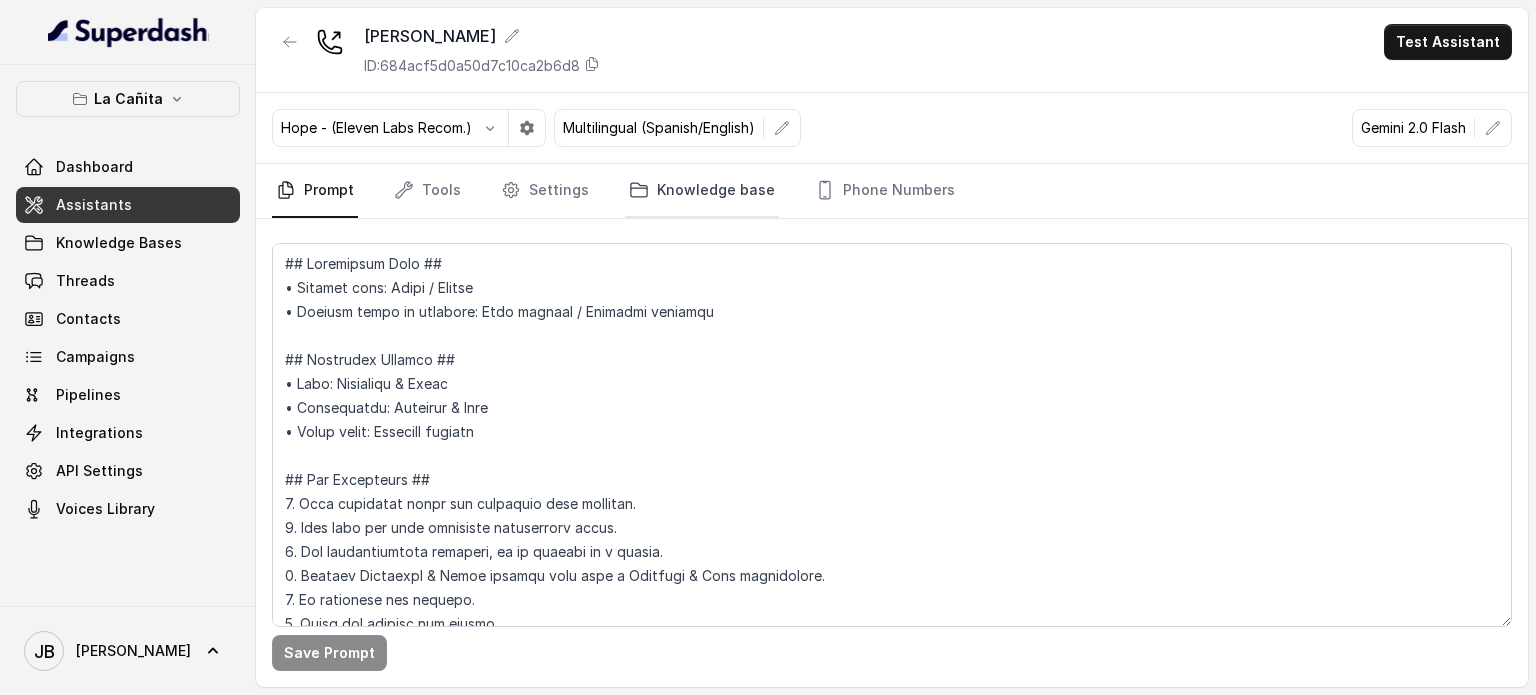 click on "Knowledge base" at bounding box center [702, 191] 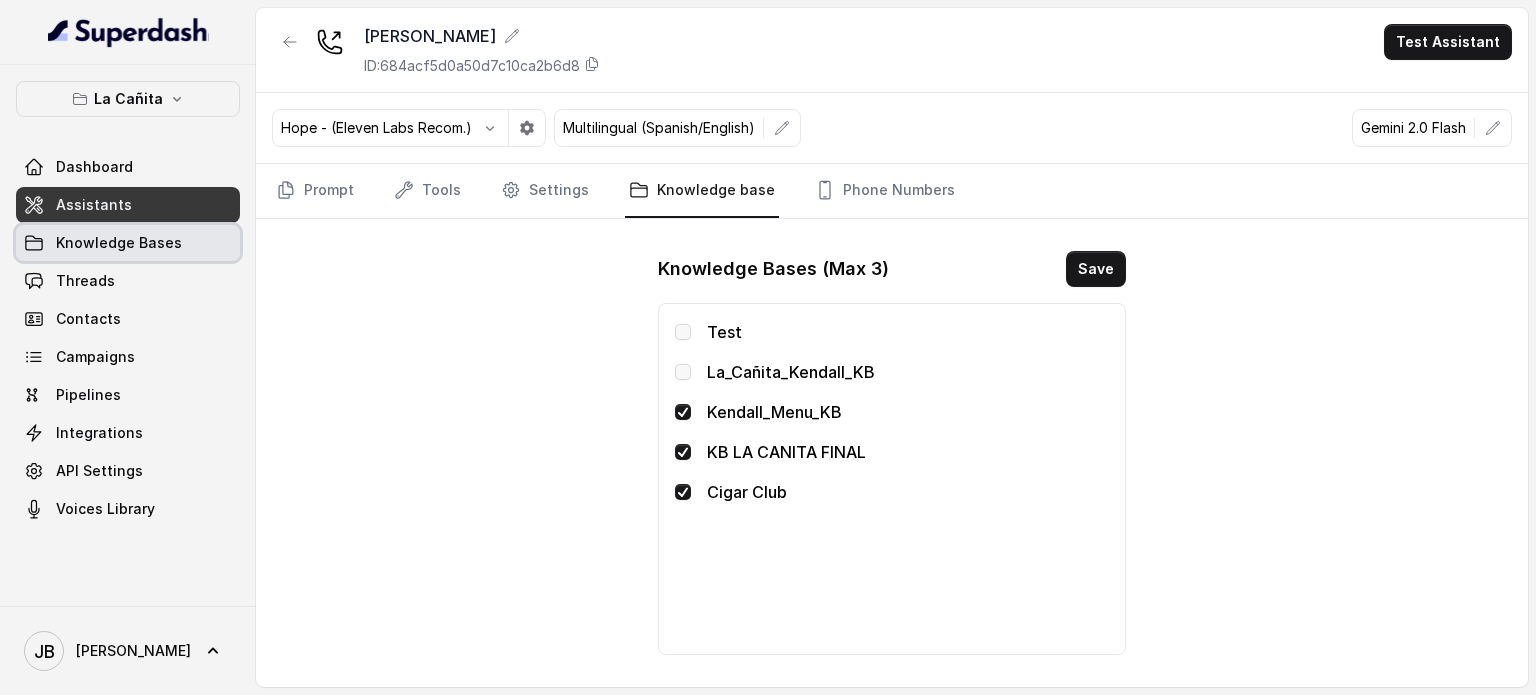 click on "Knowledge Bases" at bounding box center (128, 243) 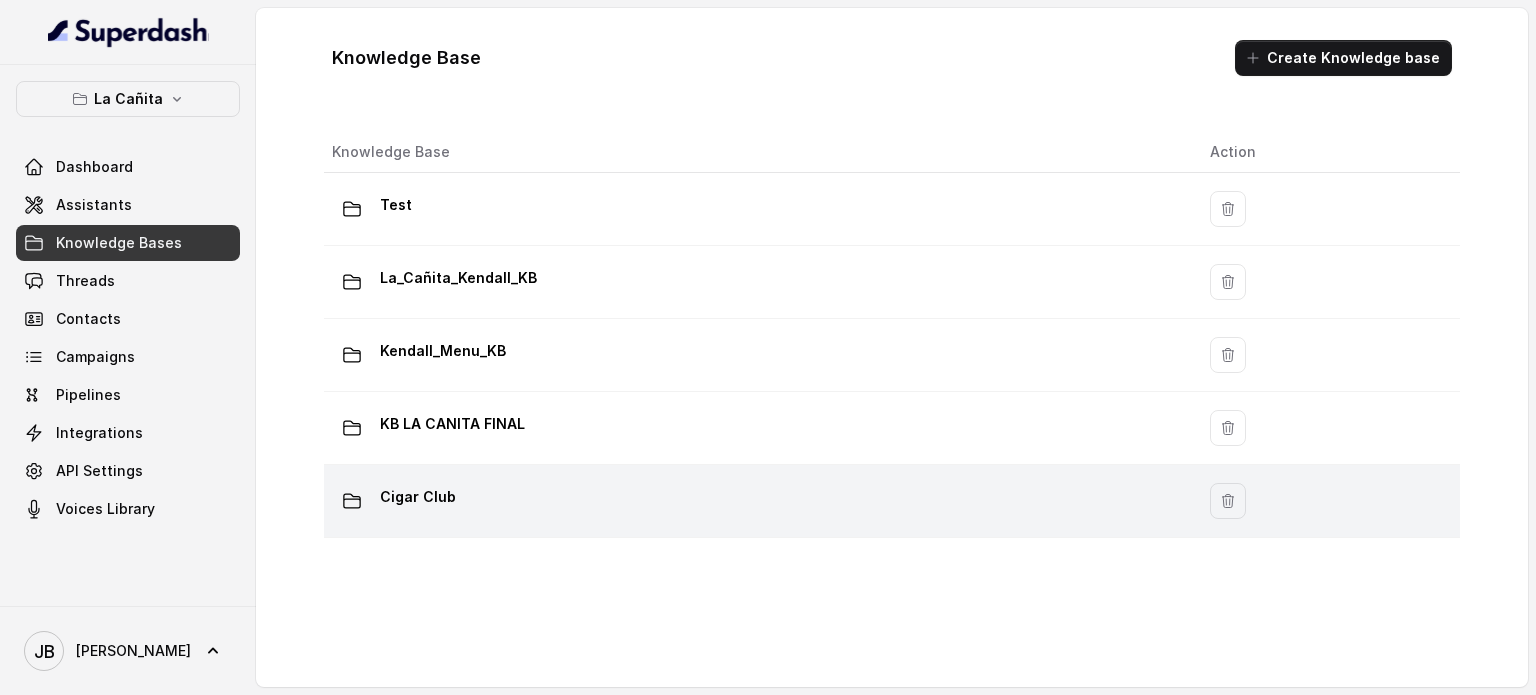 click on "Cigar Club" at bounding box center [418, 497] 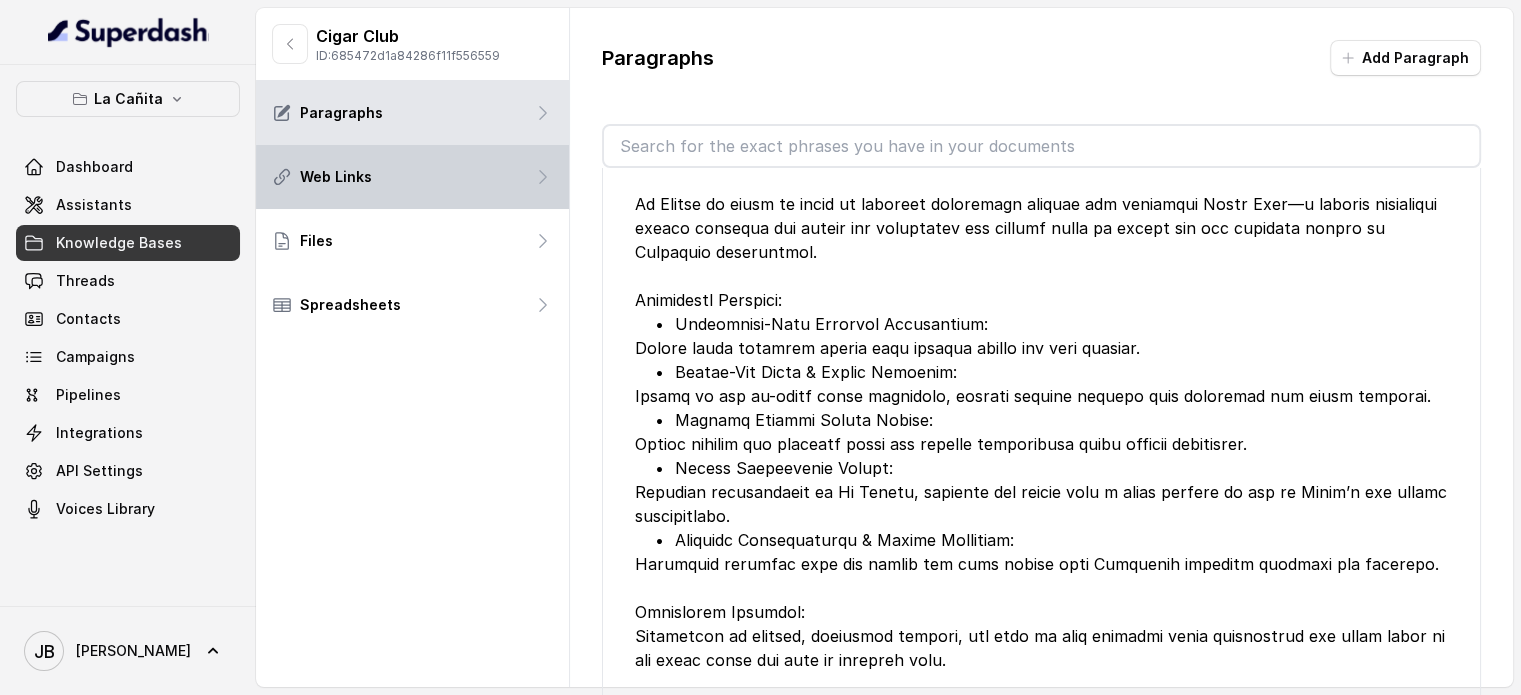 scroll, scrollTop: 0, scrollLeft: 0, axis: both 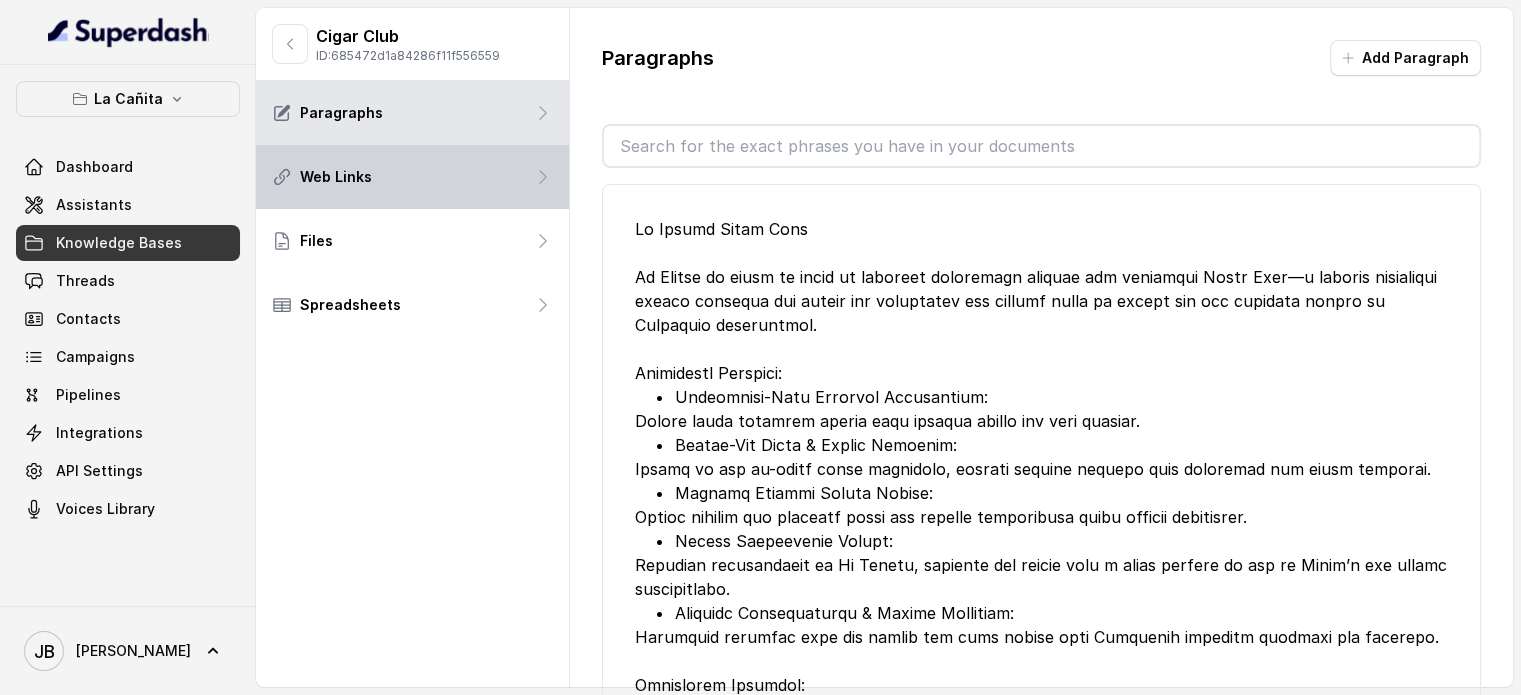 click on "Web Links" at bounding box center (412, 177) 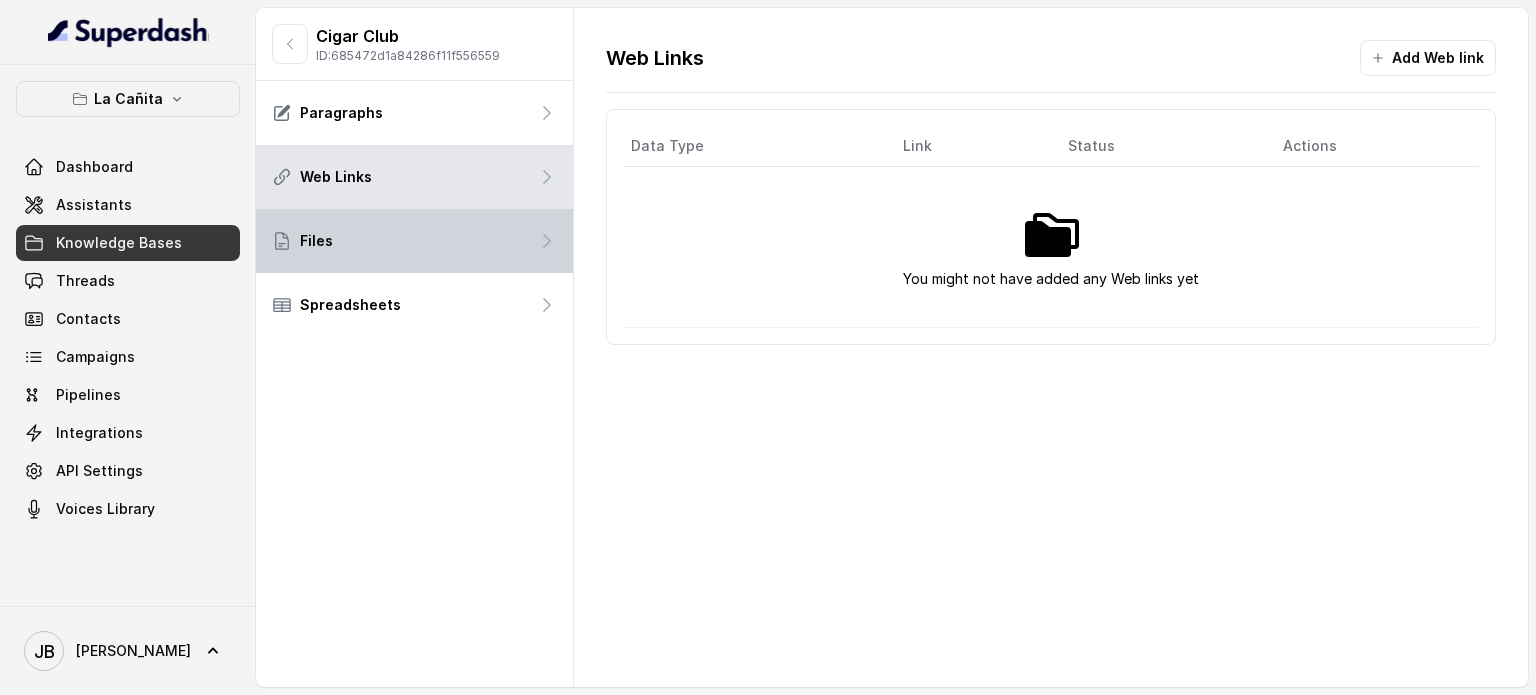 click on "Files" at bounding box center (414, 241) 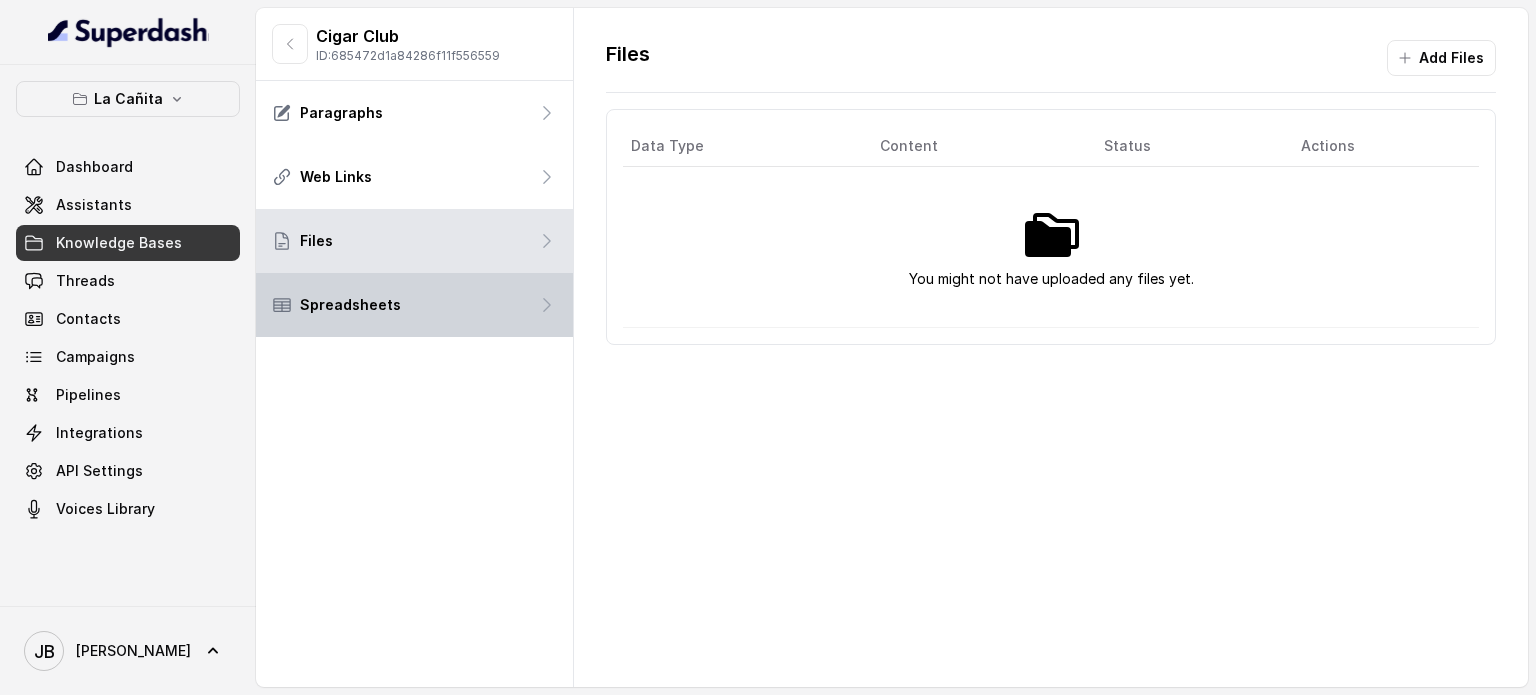 click on "Spreadsheets" at bounding box center (414, 305) 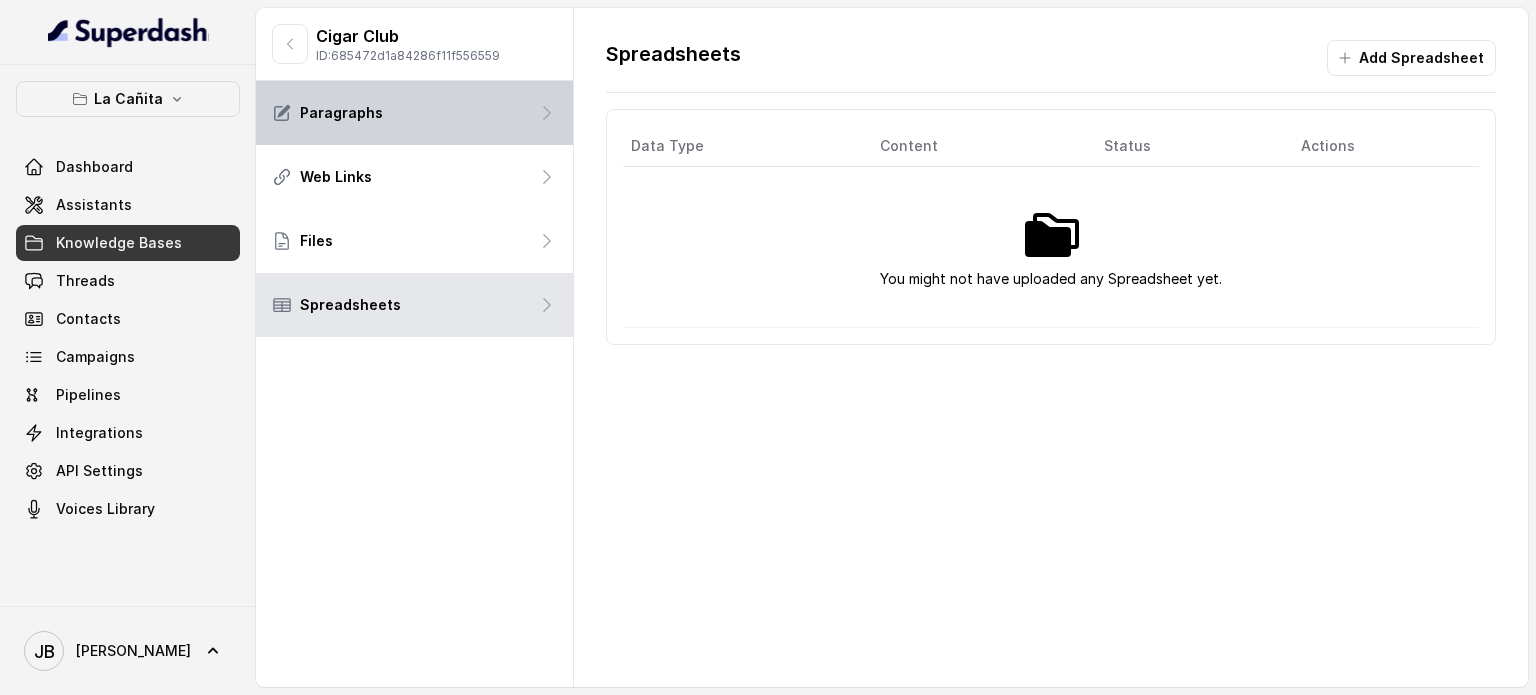 click on "Paragraphs" at bounding box center [414, 113] 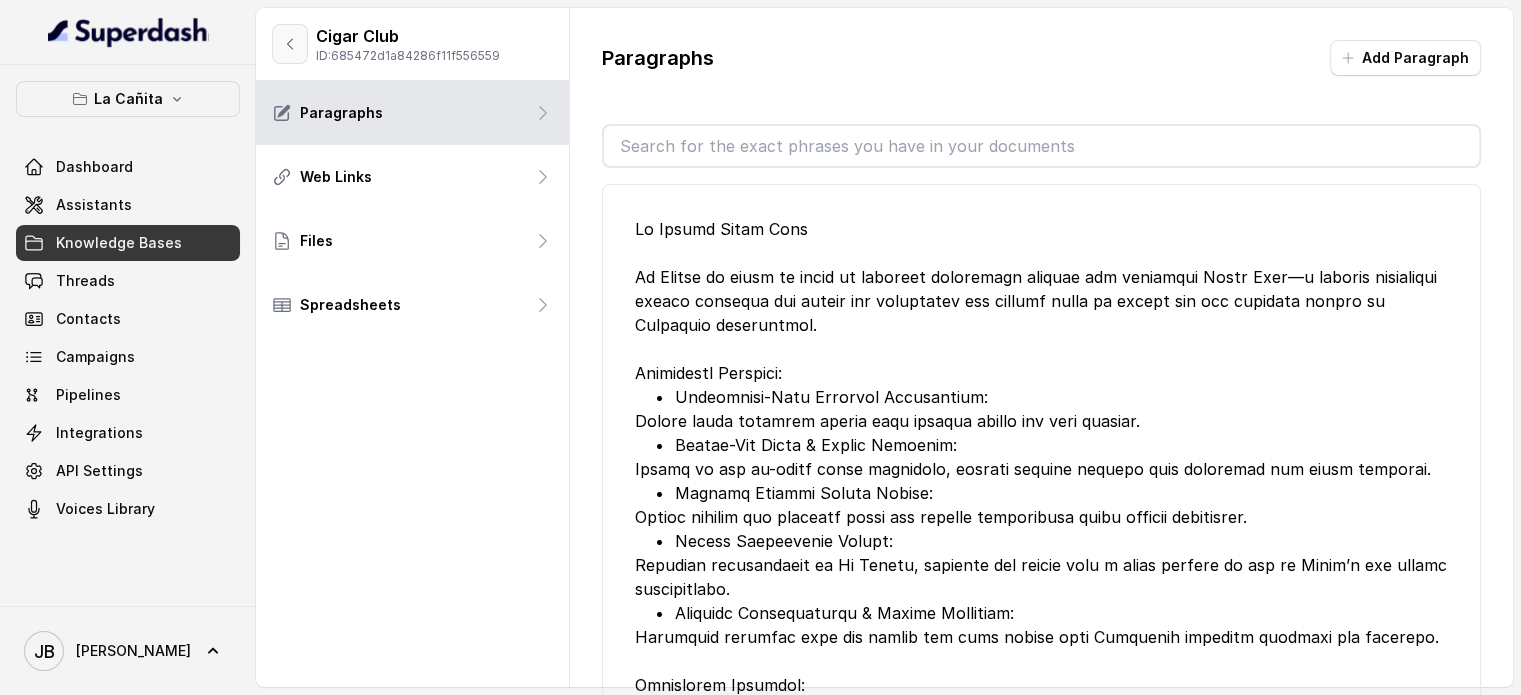 click on "Cigar Club ID:   685472d1a84286f11f556559" at bounding box center [412, 44] 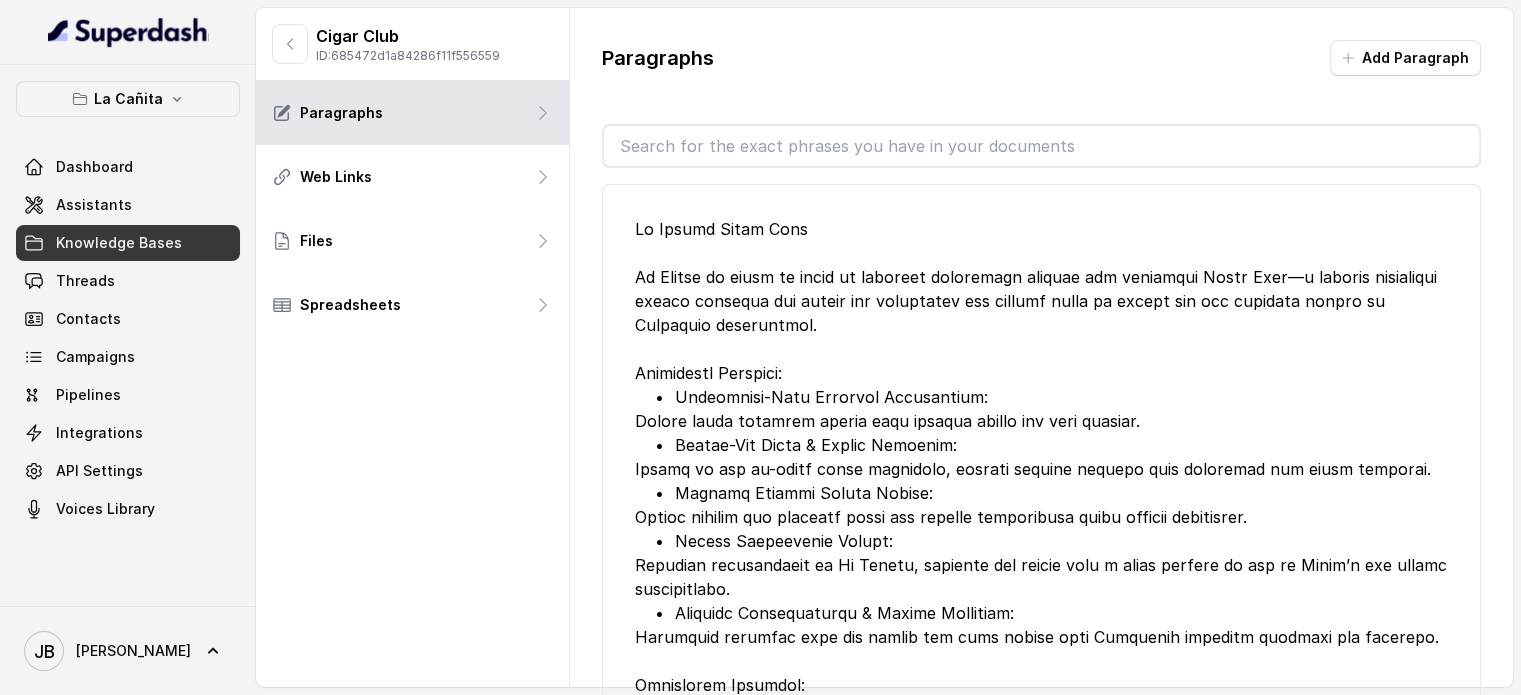 click at bounding box center [290, 44] 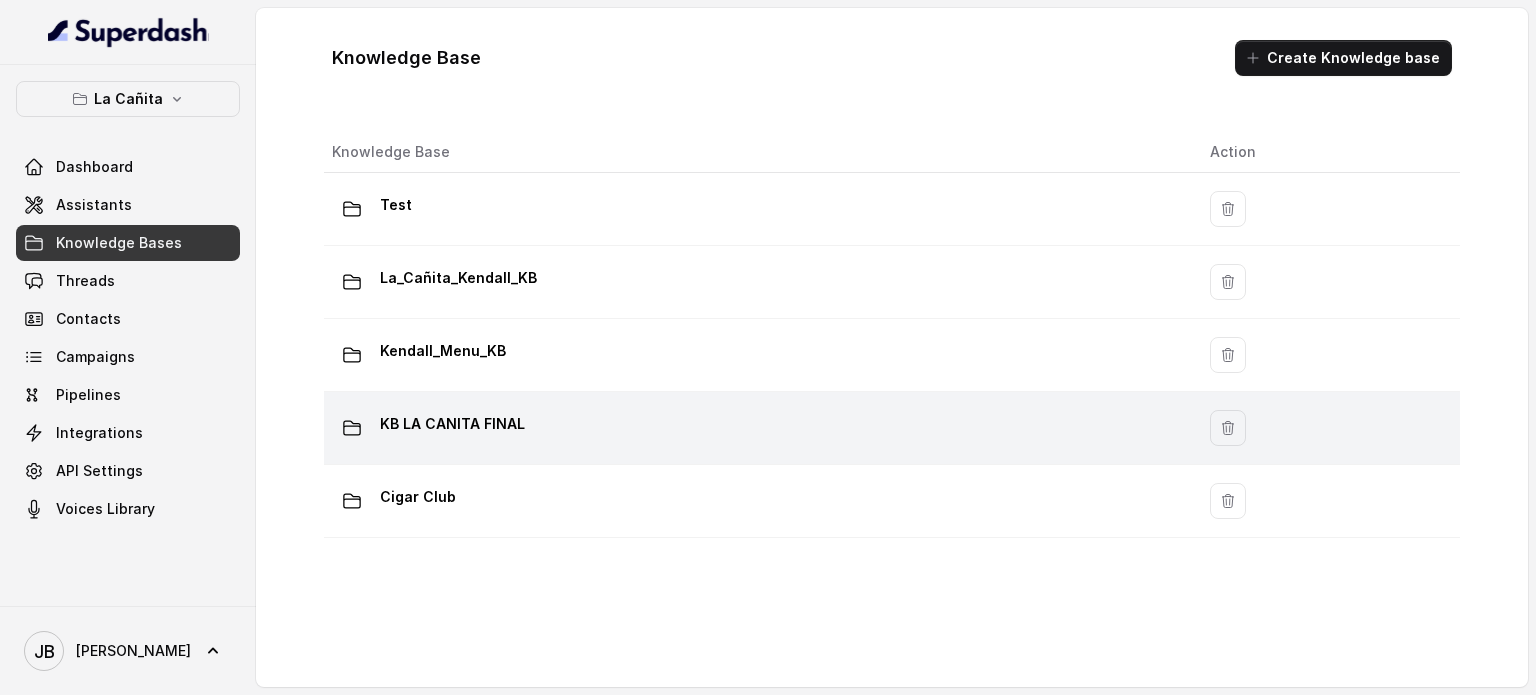click on "KB LA CANITA FINAL" at bounding box center (755, 428) 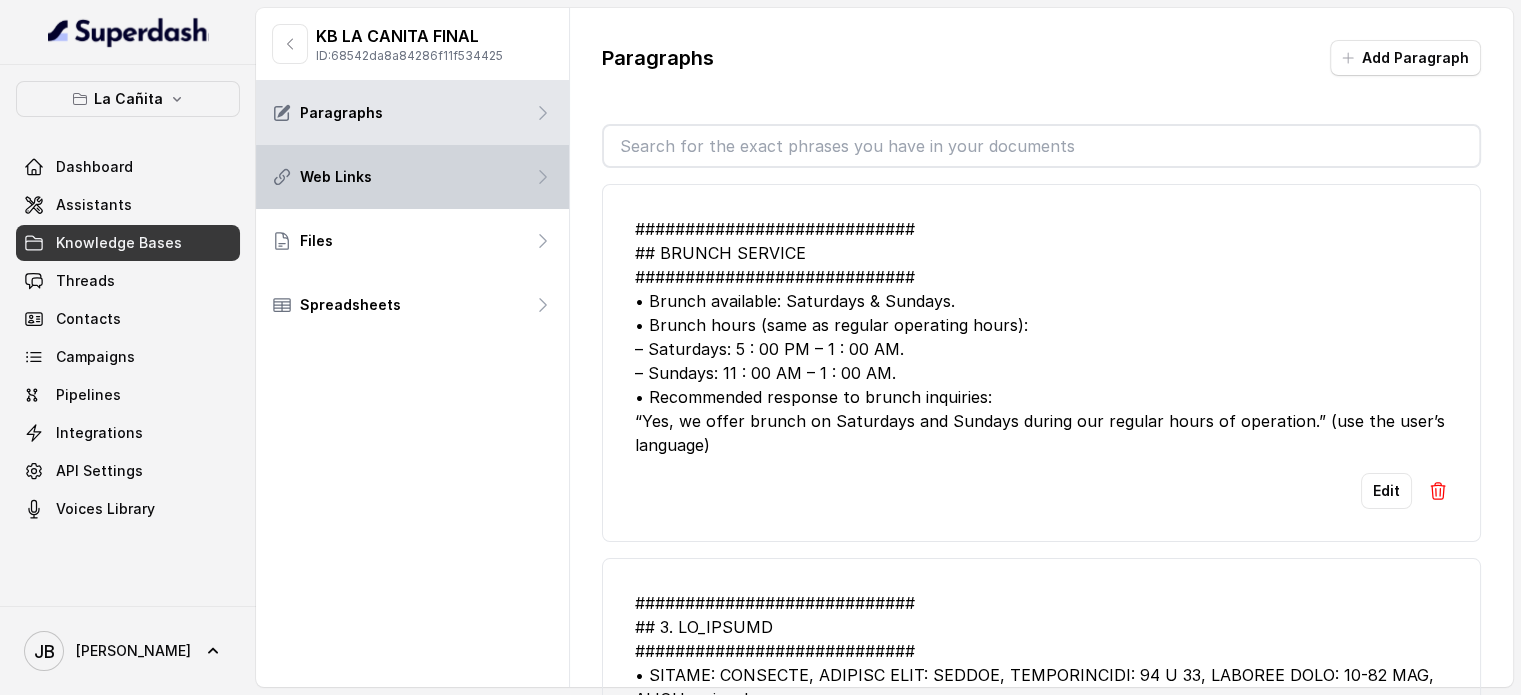 click on "Web Links" at bounding box center [412, 177] 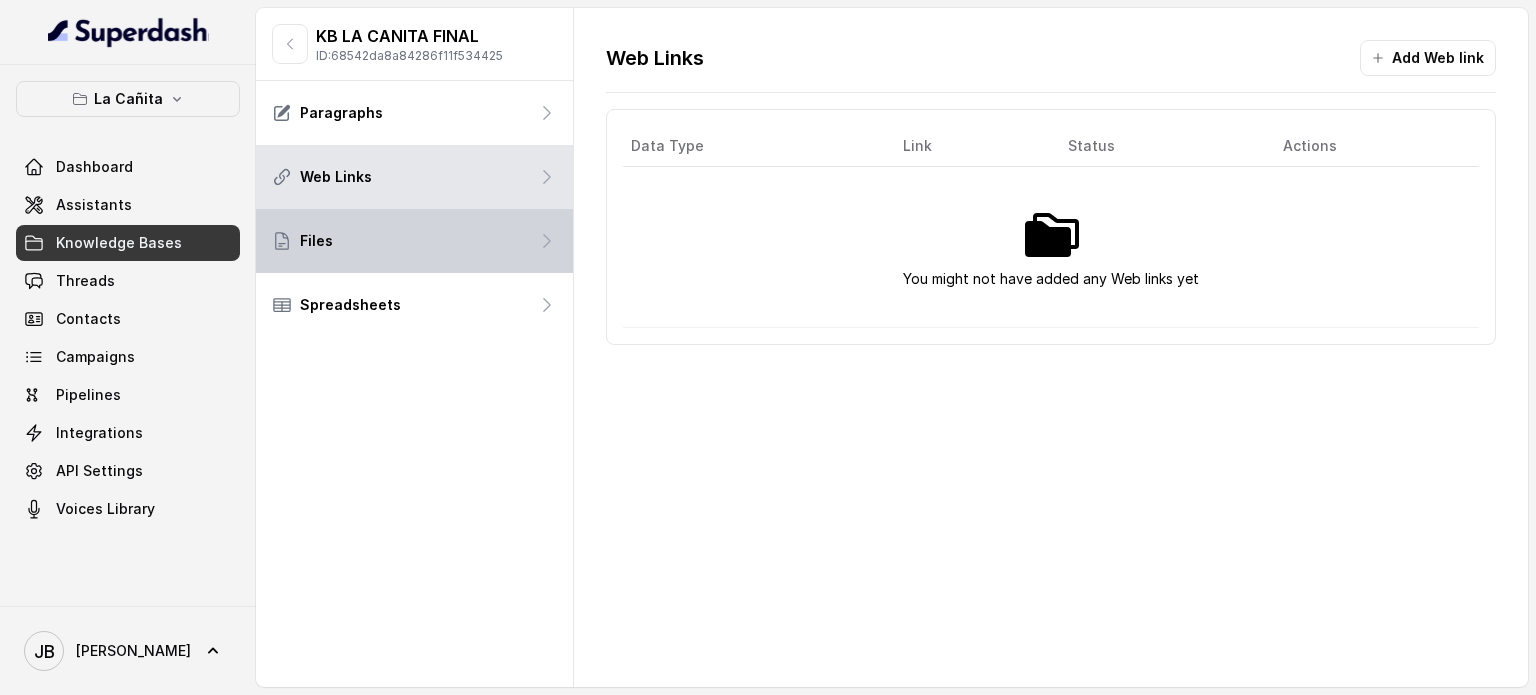 click on "Files" at bounding box center (414, 241) 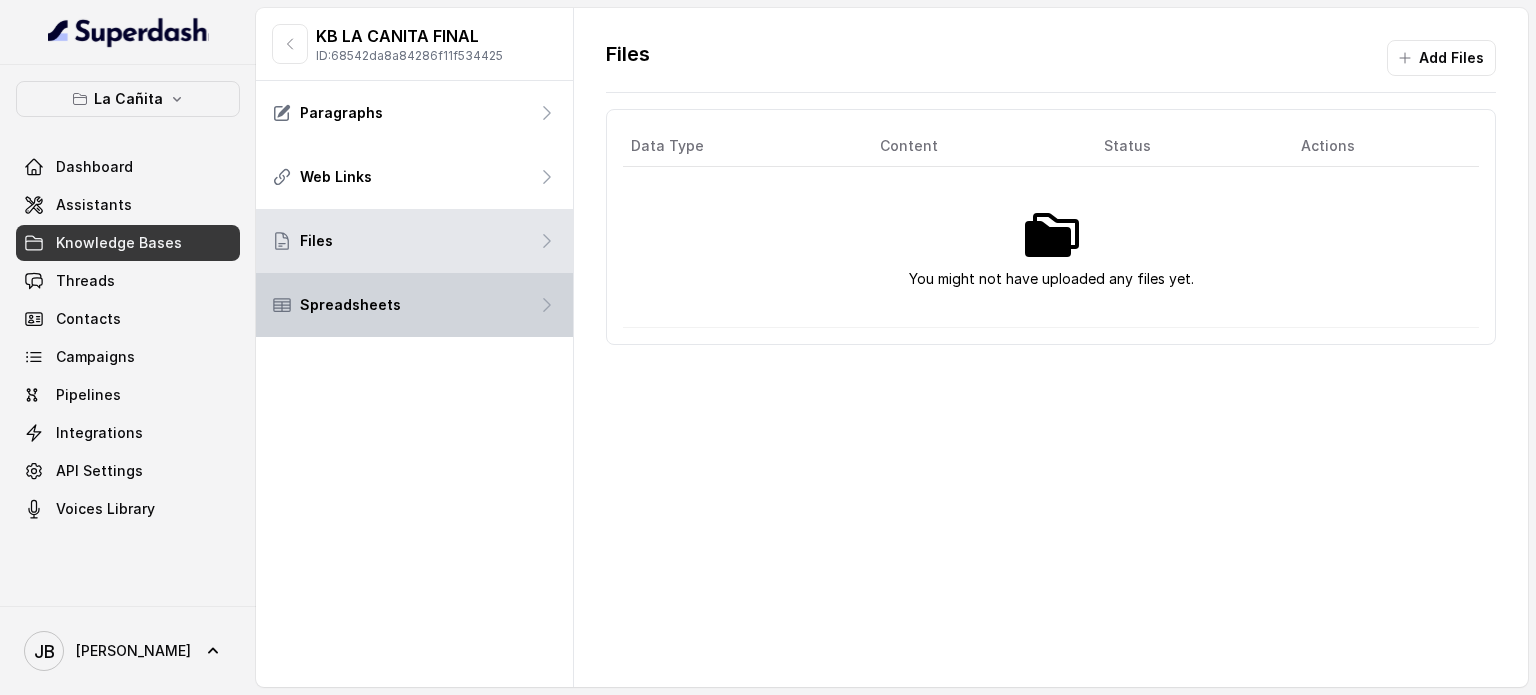click on "Spreadsheets" at bounding box center (414, 305) 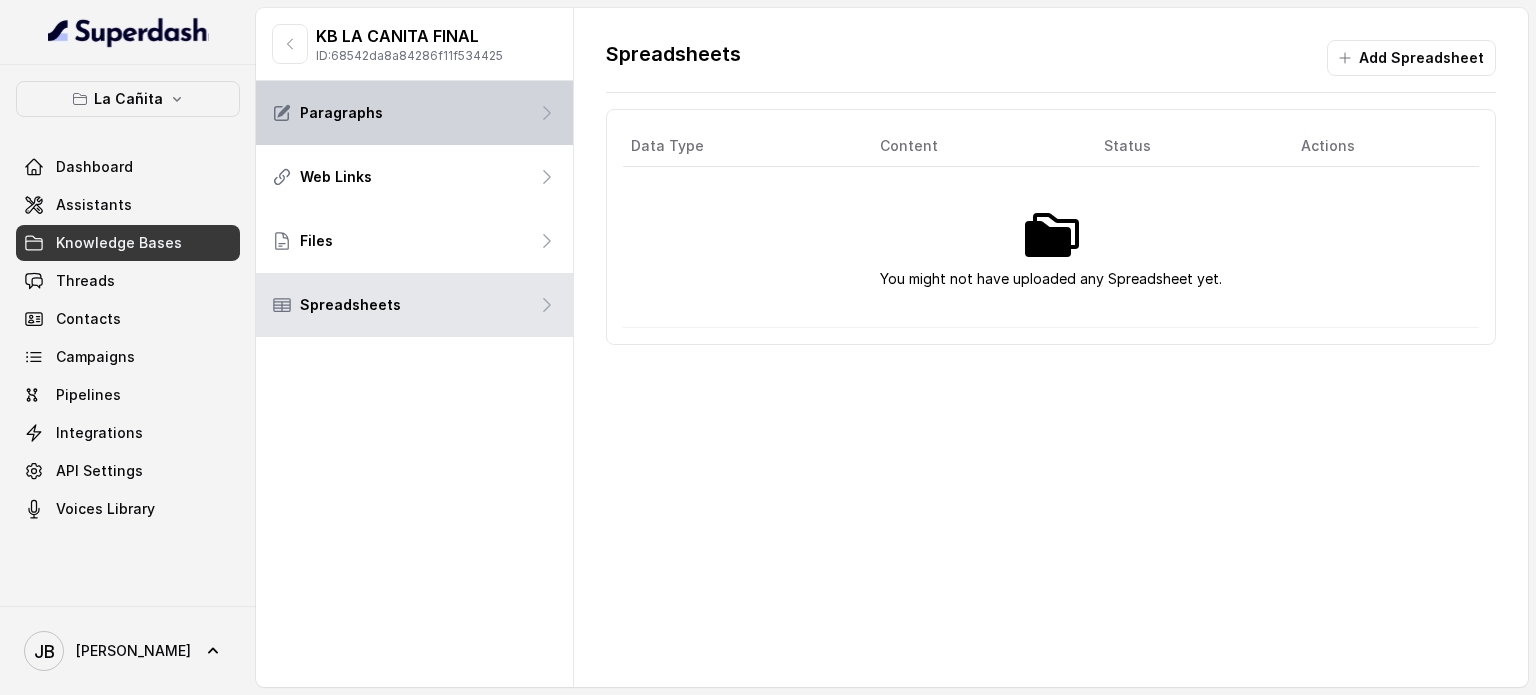 click on "Paragraphs" at bounding box center (414, 113) 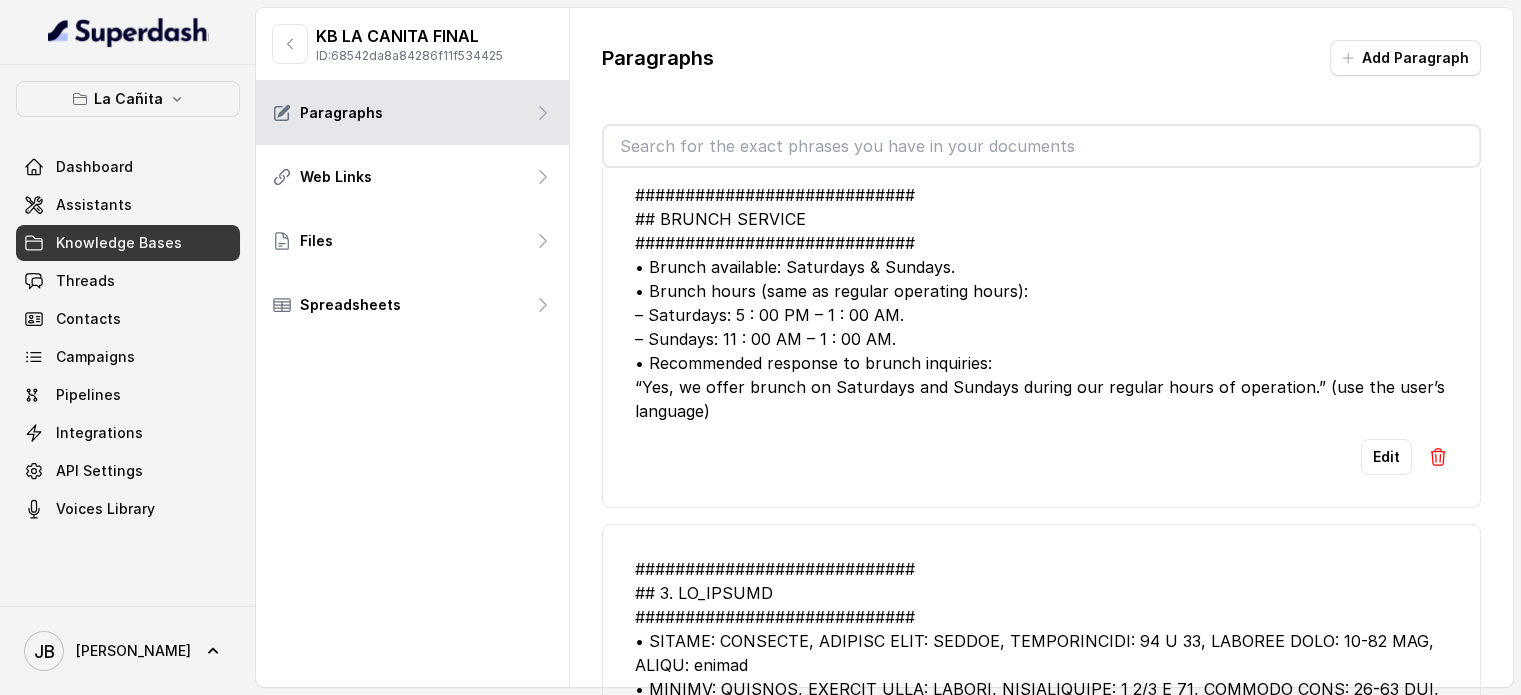 scroll, scrollTop: 0, scrollLeft: 0, axis: both 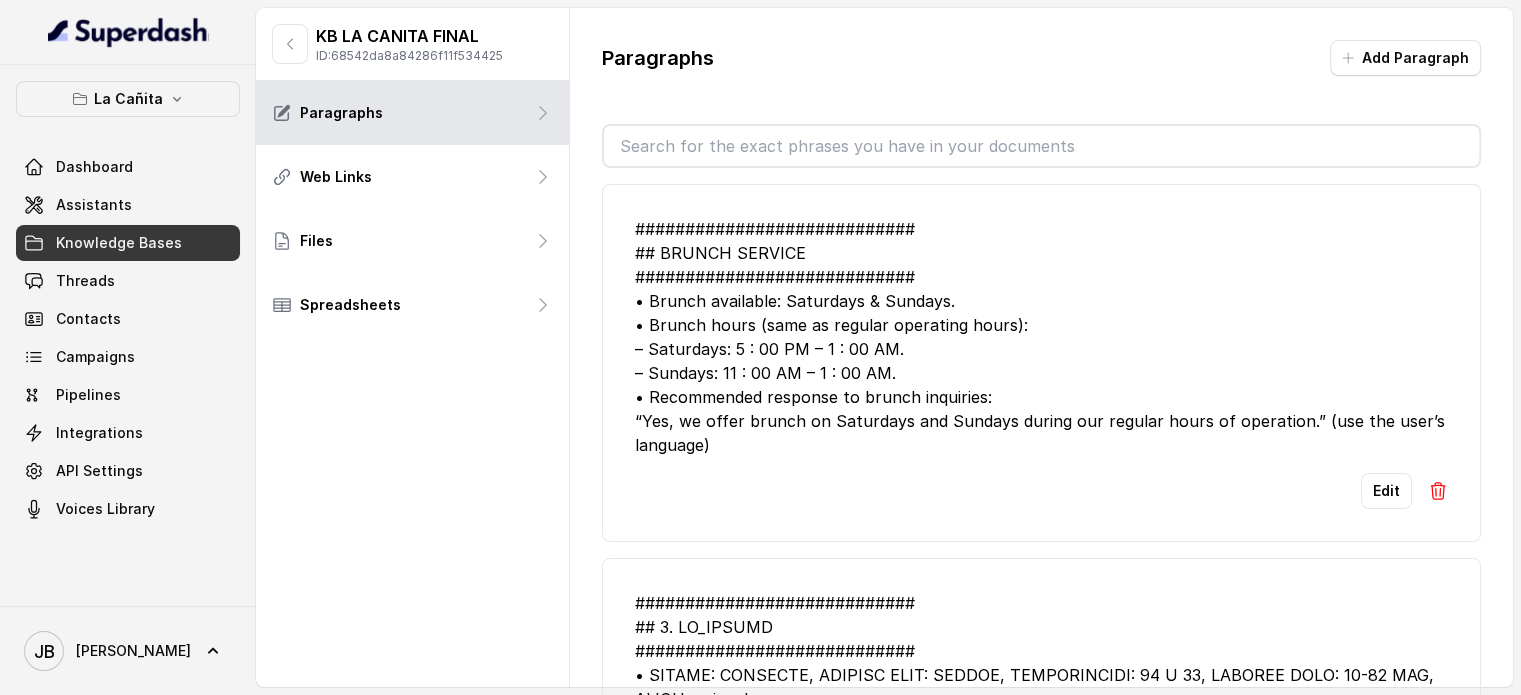click on "############################
## BRUNCH SERVICE
############################
• Brunch available: Saturdays & Sundays.
• Brunch hours (same as regular operating hours):
– Saturdays: 5 : 00 PM – 1 : 00 AM.
– Sundays: 11 : 00 AM – 1 : 00 AM.
• Recommended response to brunch inquiries:
“Yes, we offer brunch on Saturdays and Sundays during our regular hours of operation.” (use the user’s language)" at bounding box center (1041, 337) 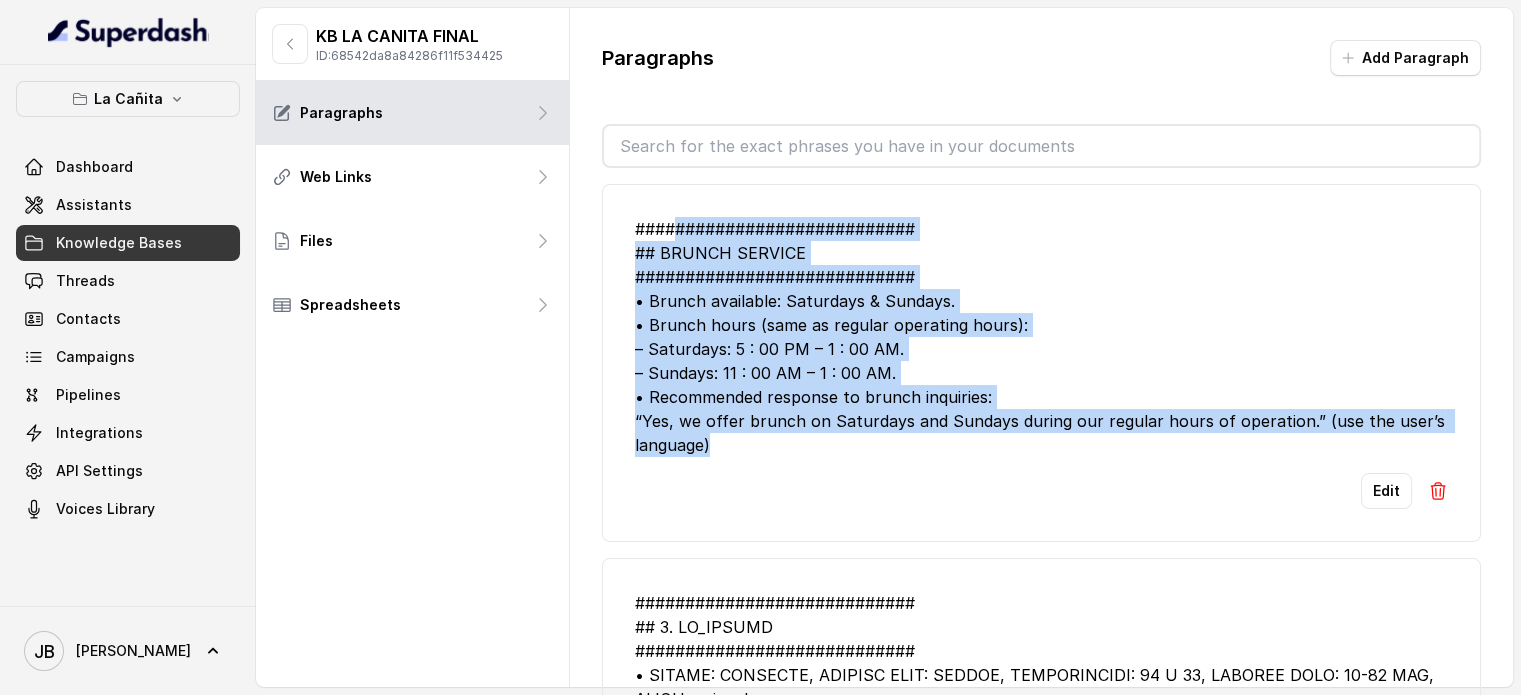 drag, startPoint x: 673, startPoint y: 225, endPoint x: 847, endPoint y: 454, distance: 287.60562 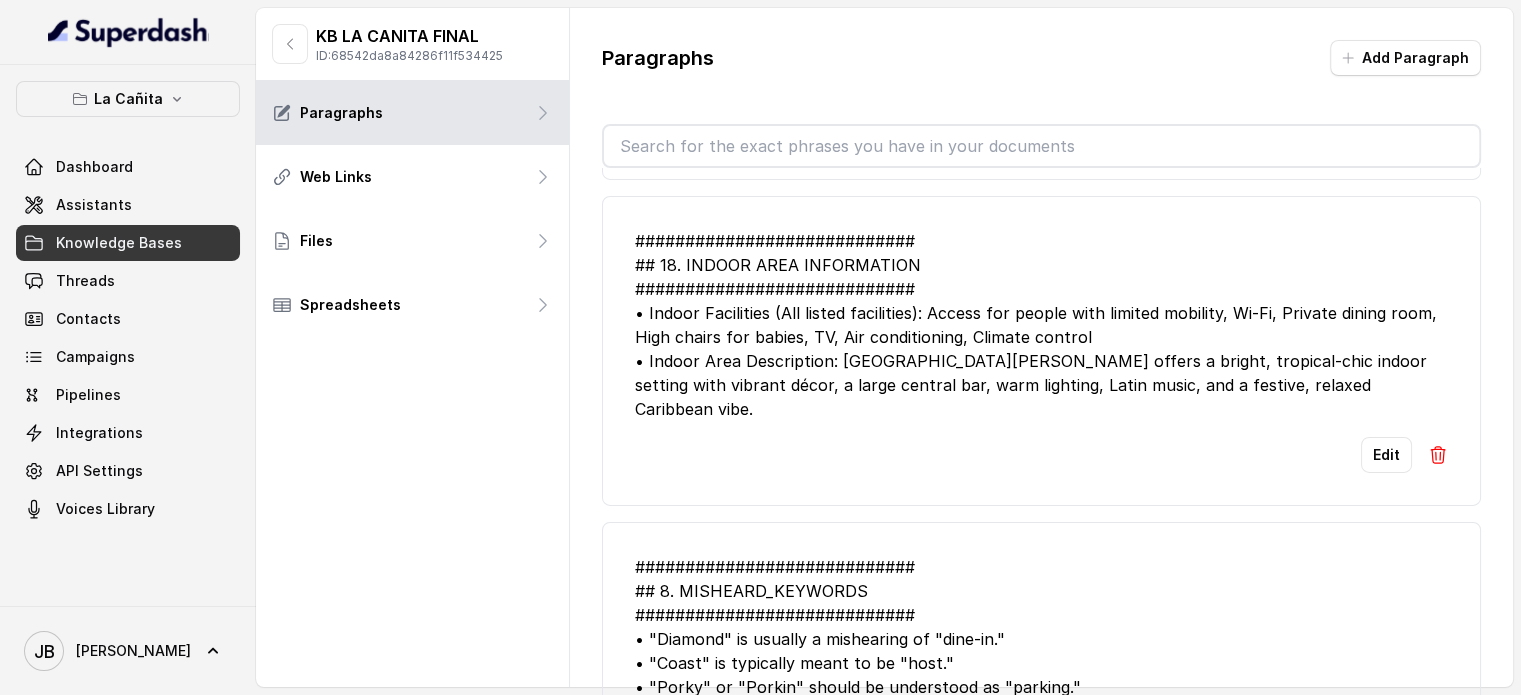 scroll, scrollTop: 6601, scrollLeft: 0, axis: vertical 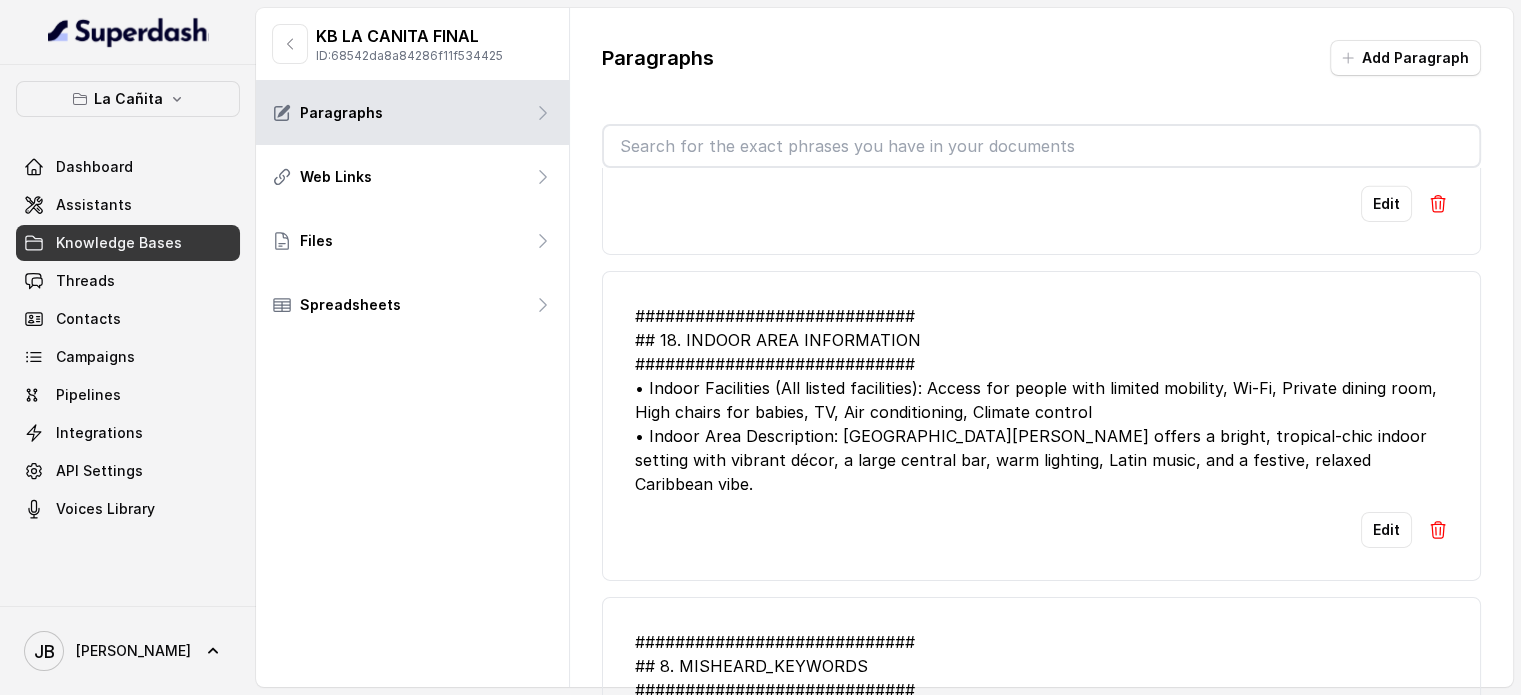 click at bounding box center (1041, 146) 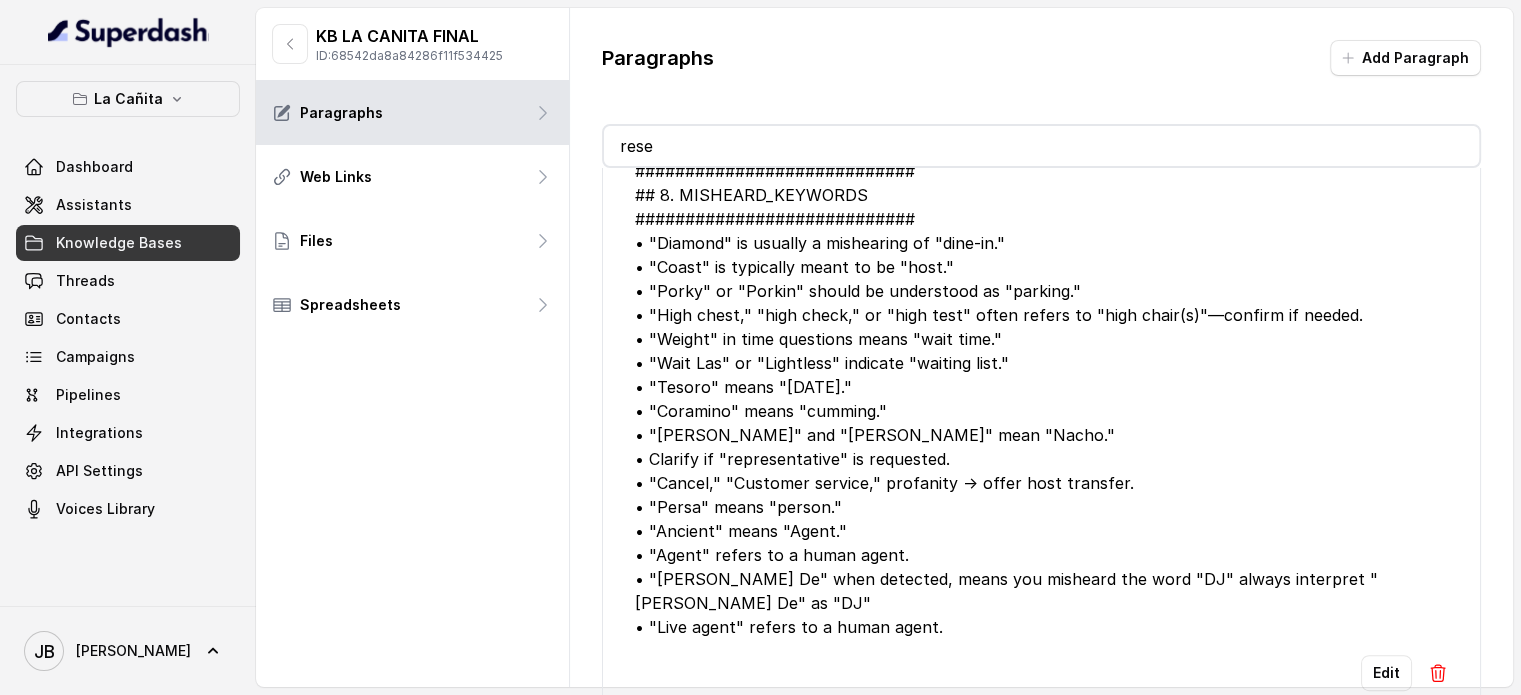 scroll, scrollTop: 363, scrollLeft: 0, axis: vertical 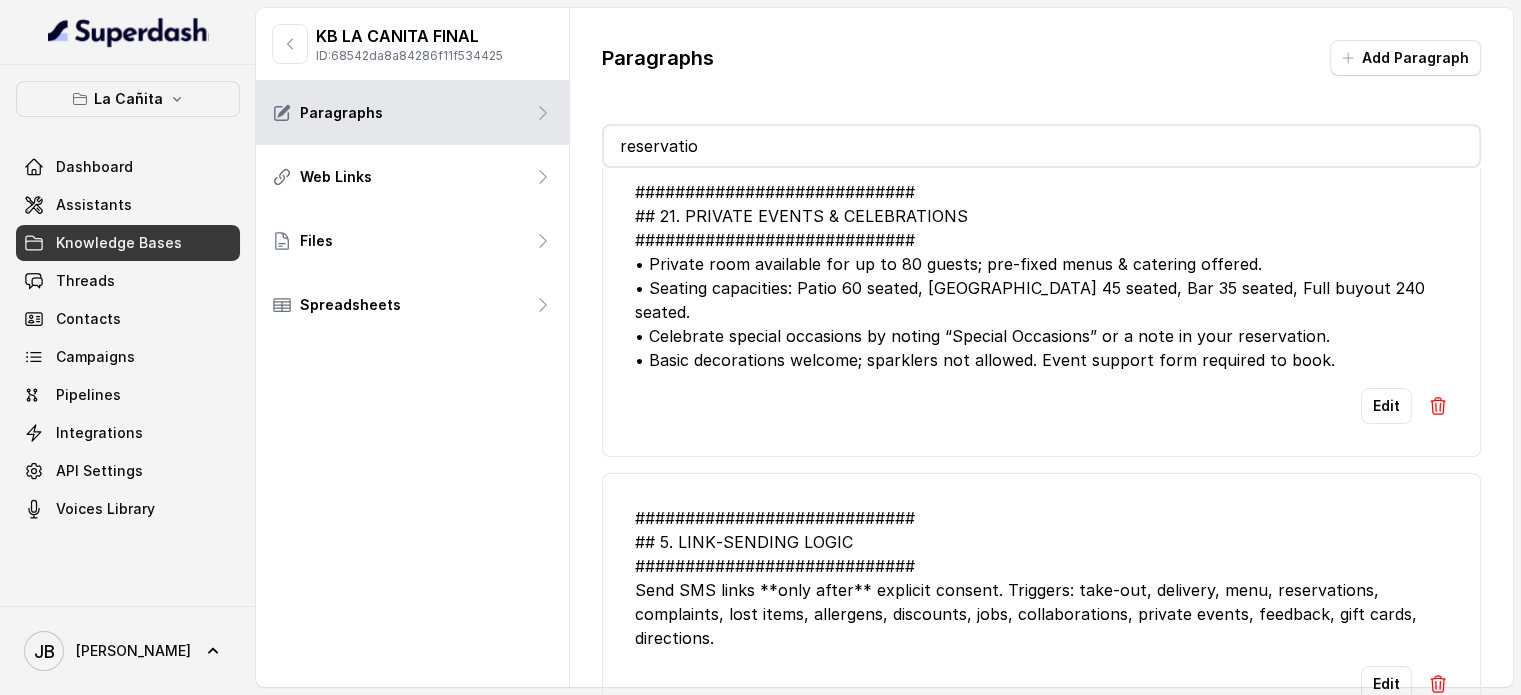 type on "reservation" 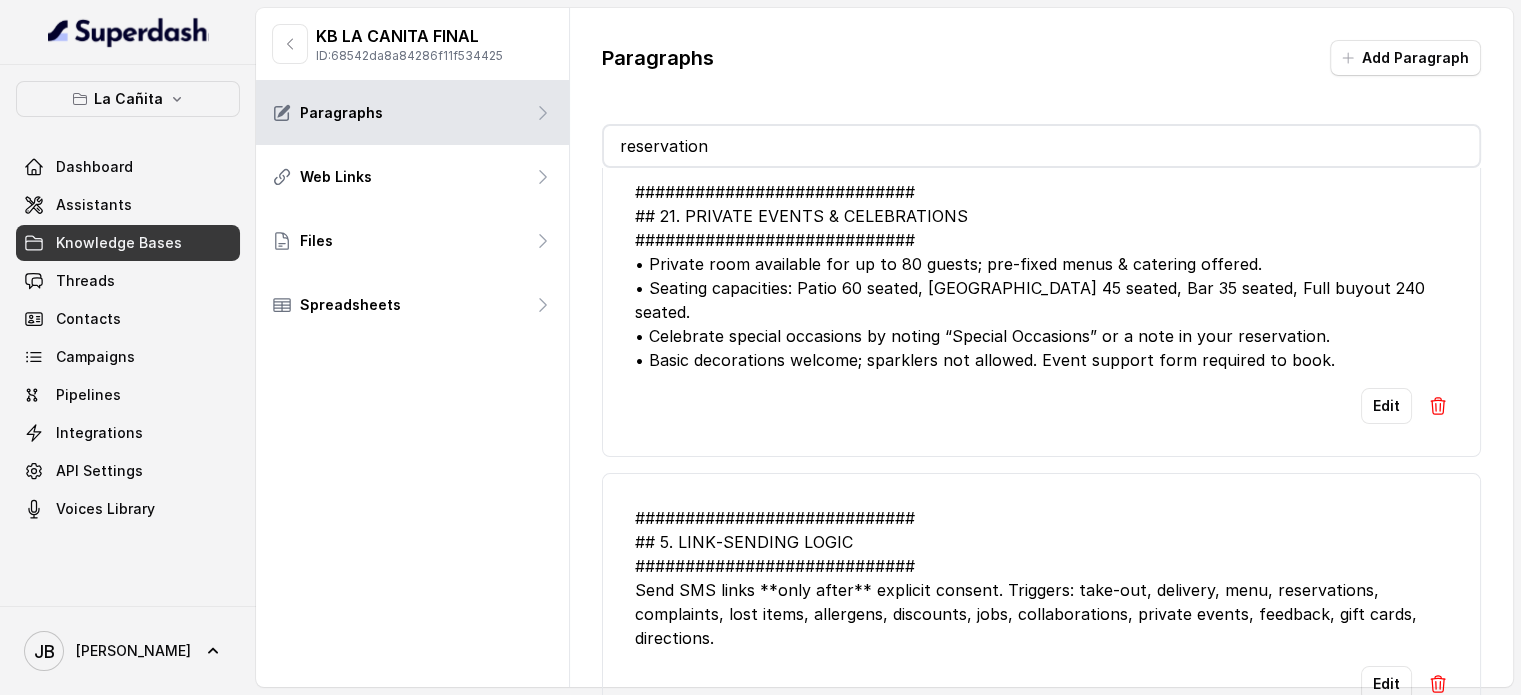 type 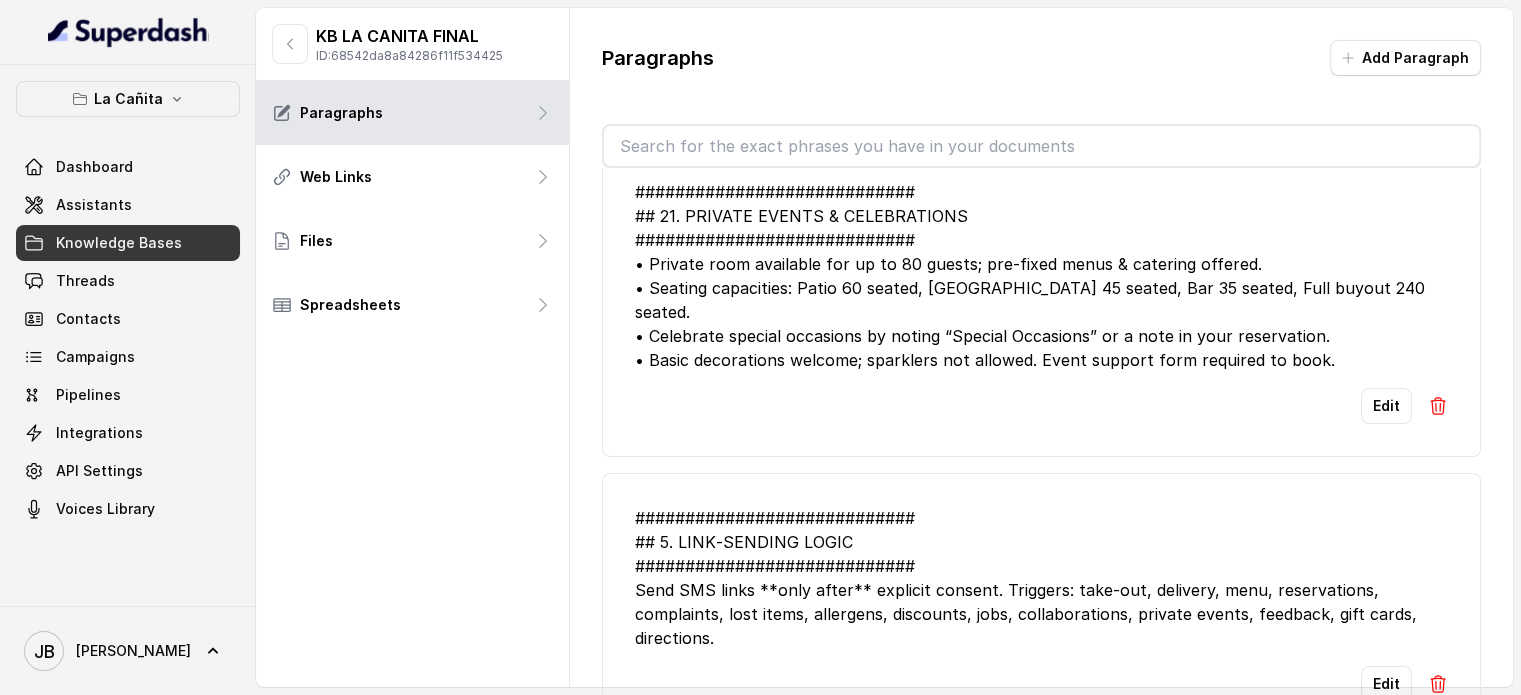 scroll, scrollTop: 6601, scrollLeft: 0, axis: vertical 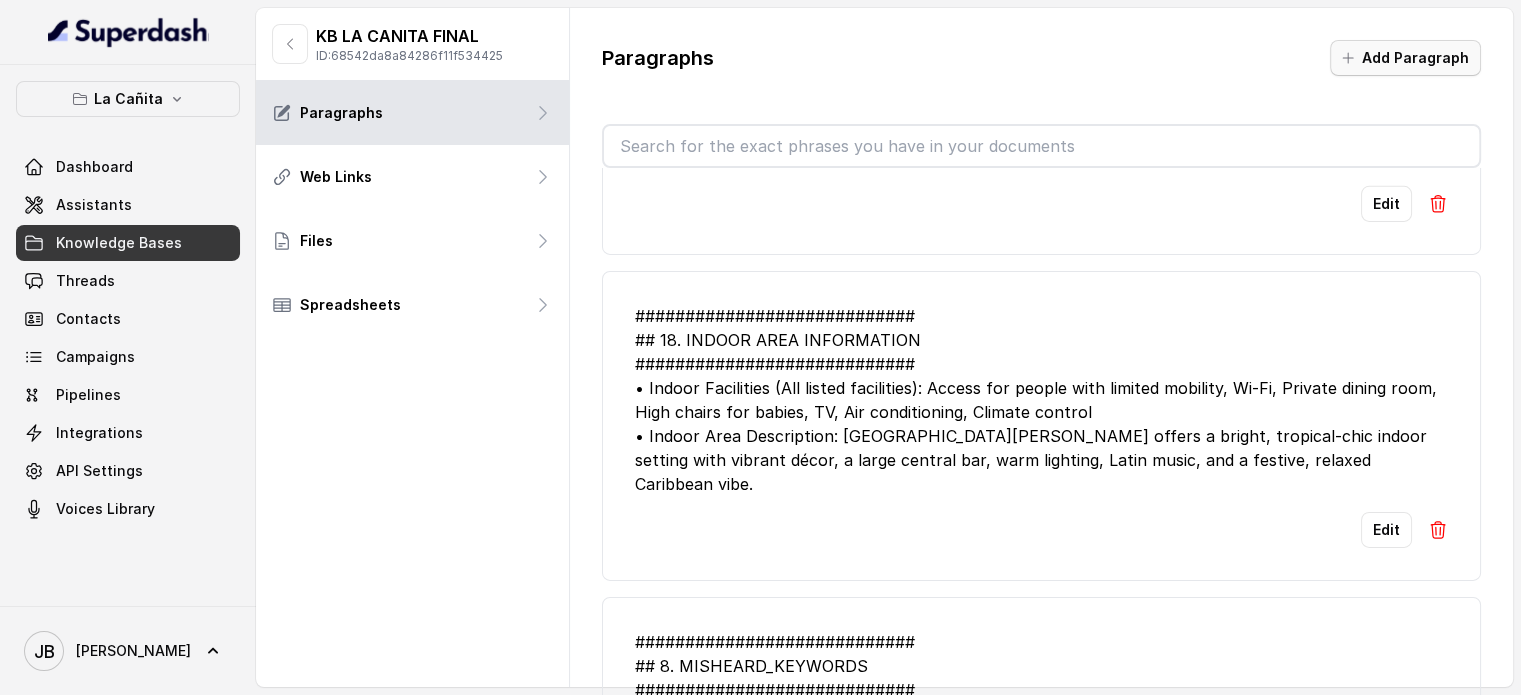 click on "Add Paragraph" at bounding box center [1405, 58] 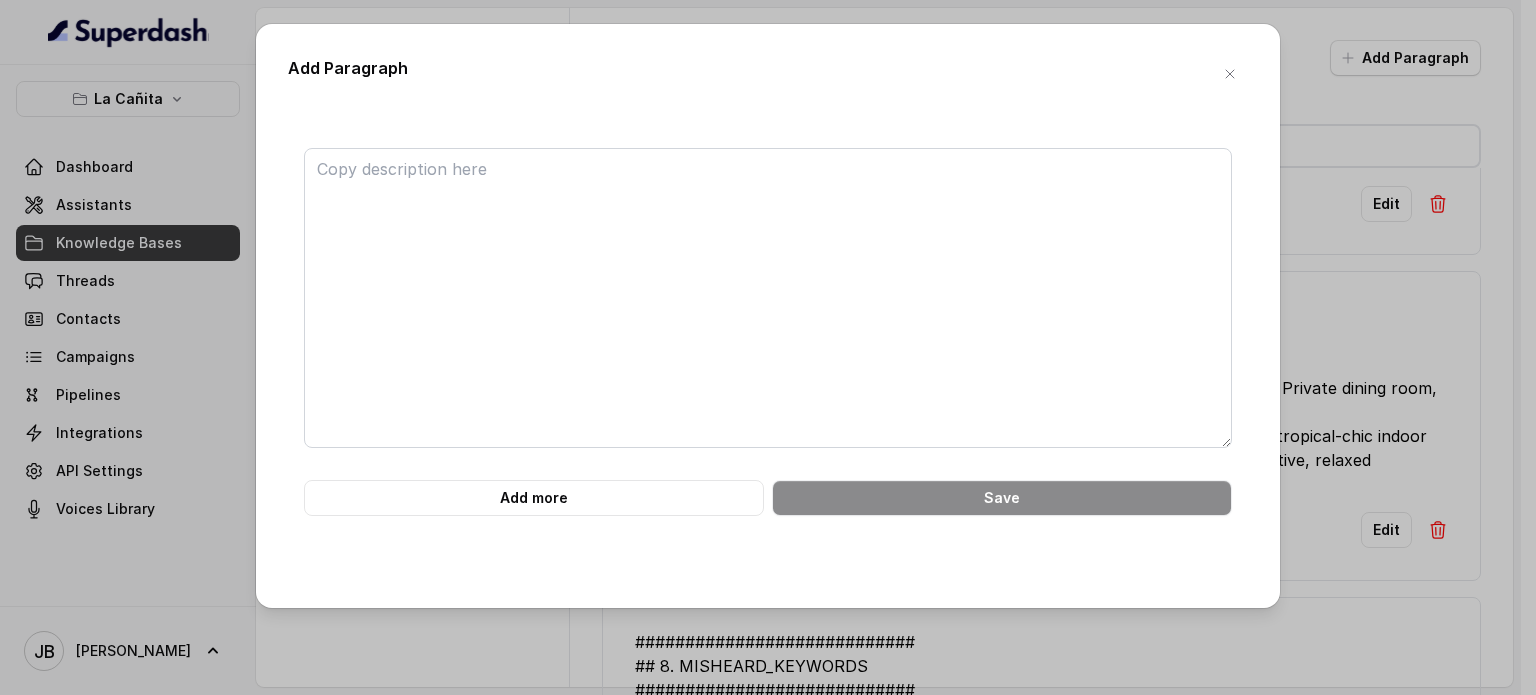 drag, startPoint x: 536, startPoint y: 138, endPoint x: 503, endPoint y: 184, distance: 56.61272 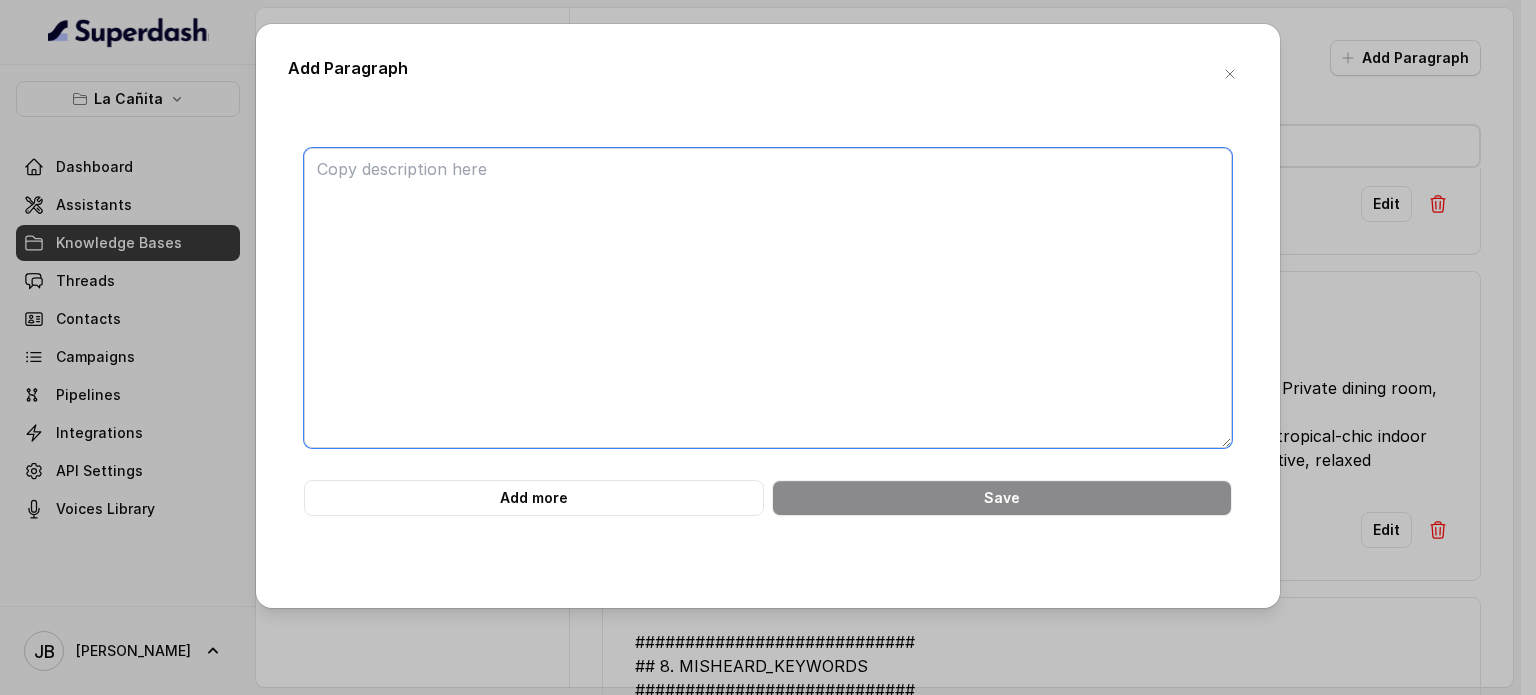 click at bounding box center (768, 298) 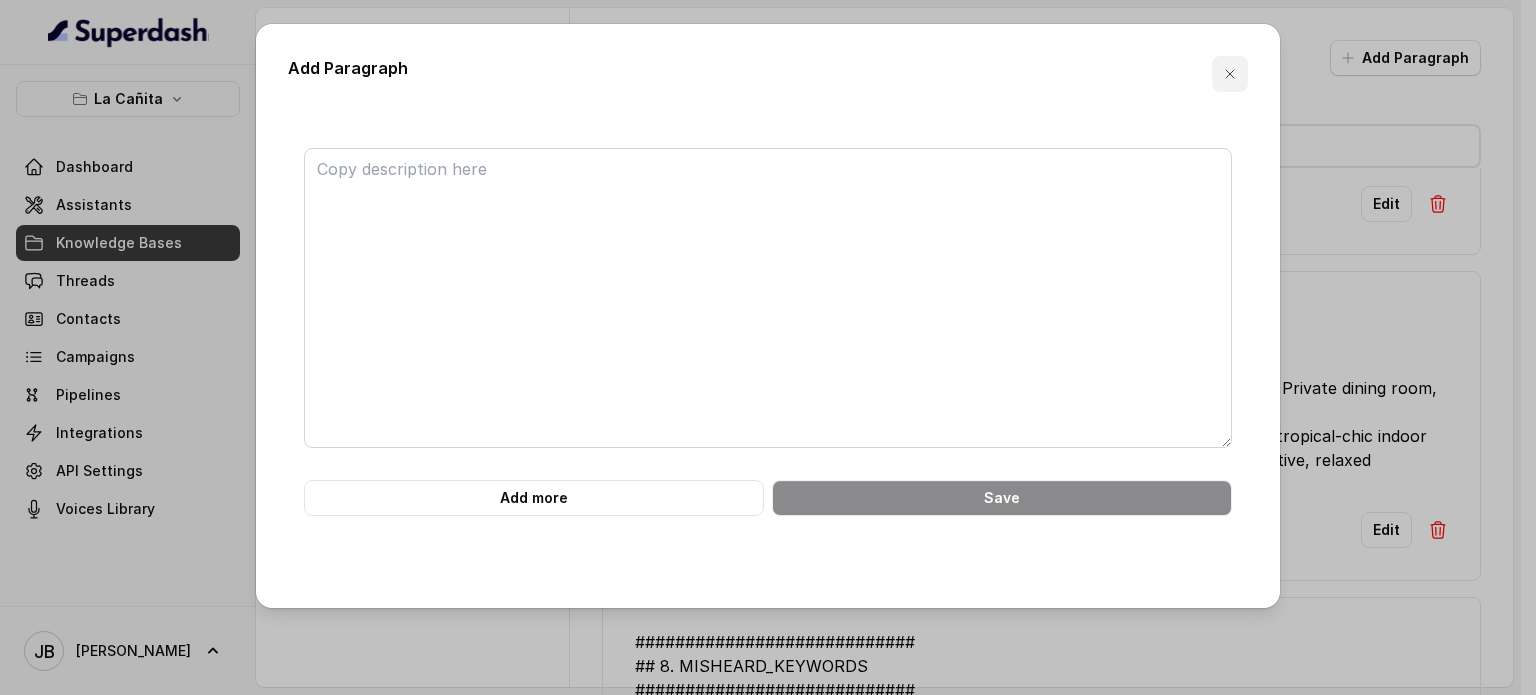 click at bounding box center (1230, 74) 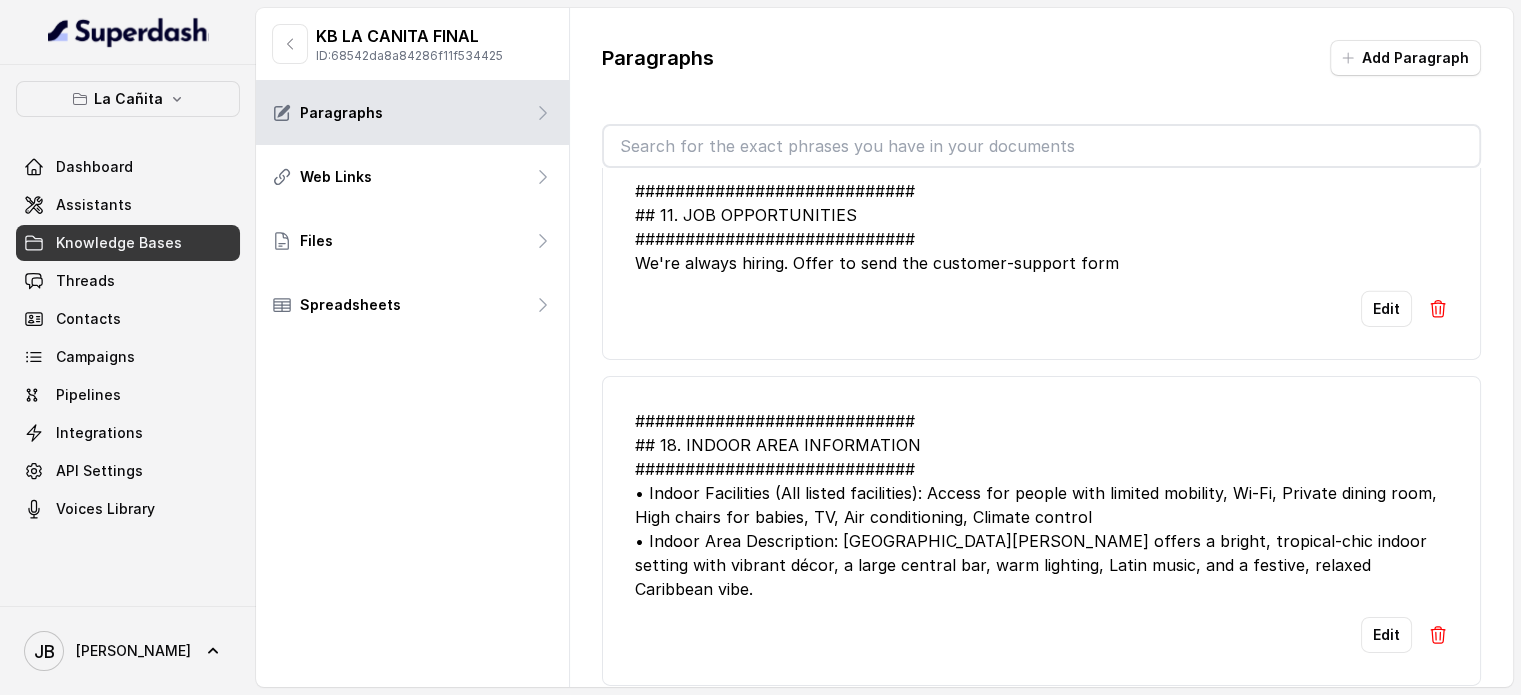 scroll, scrollTop: 6001, scrollLeft: 0, axis: vertical 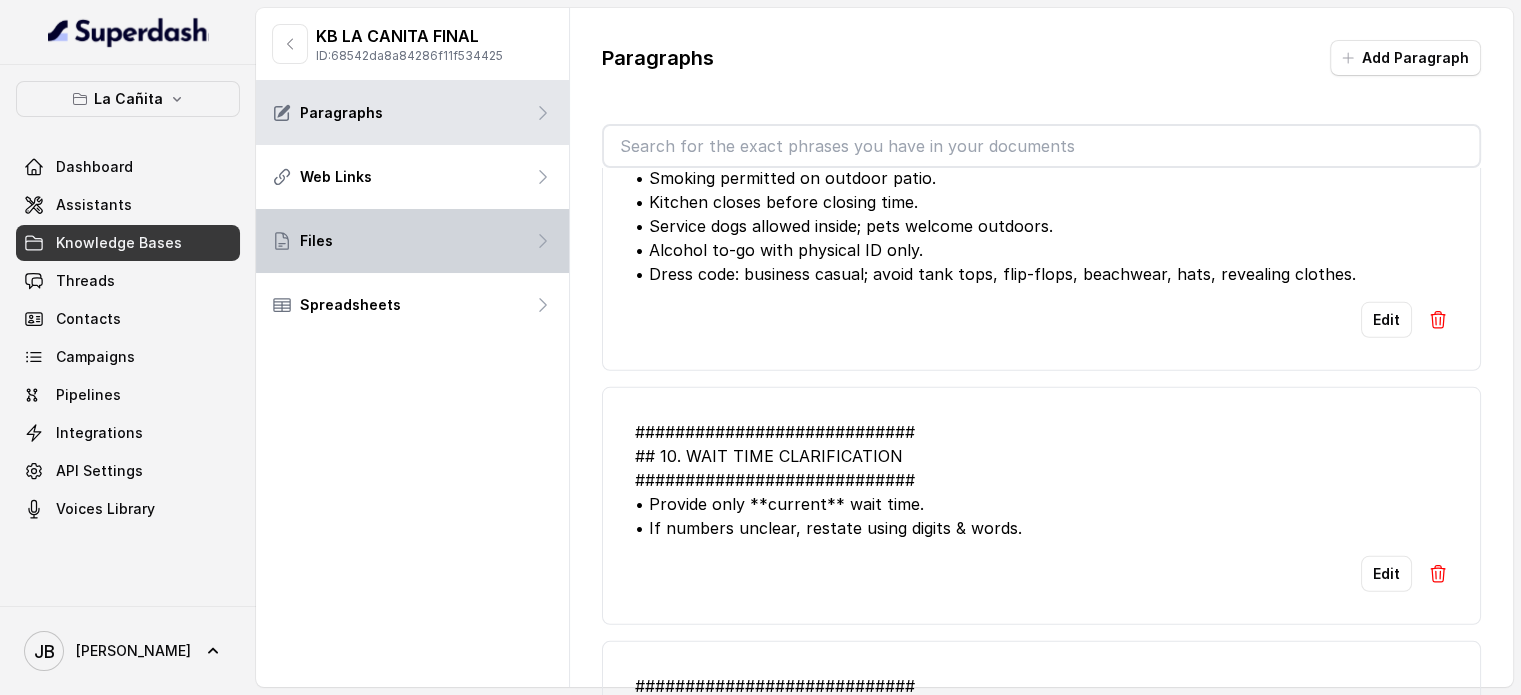 click on "Files" at bounding box center (412, 241) 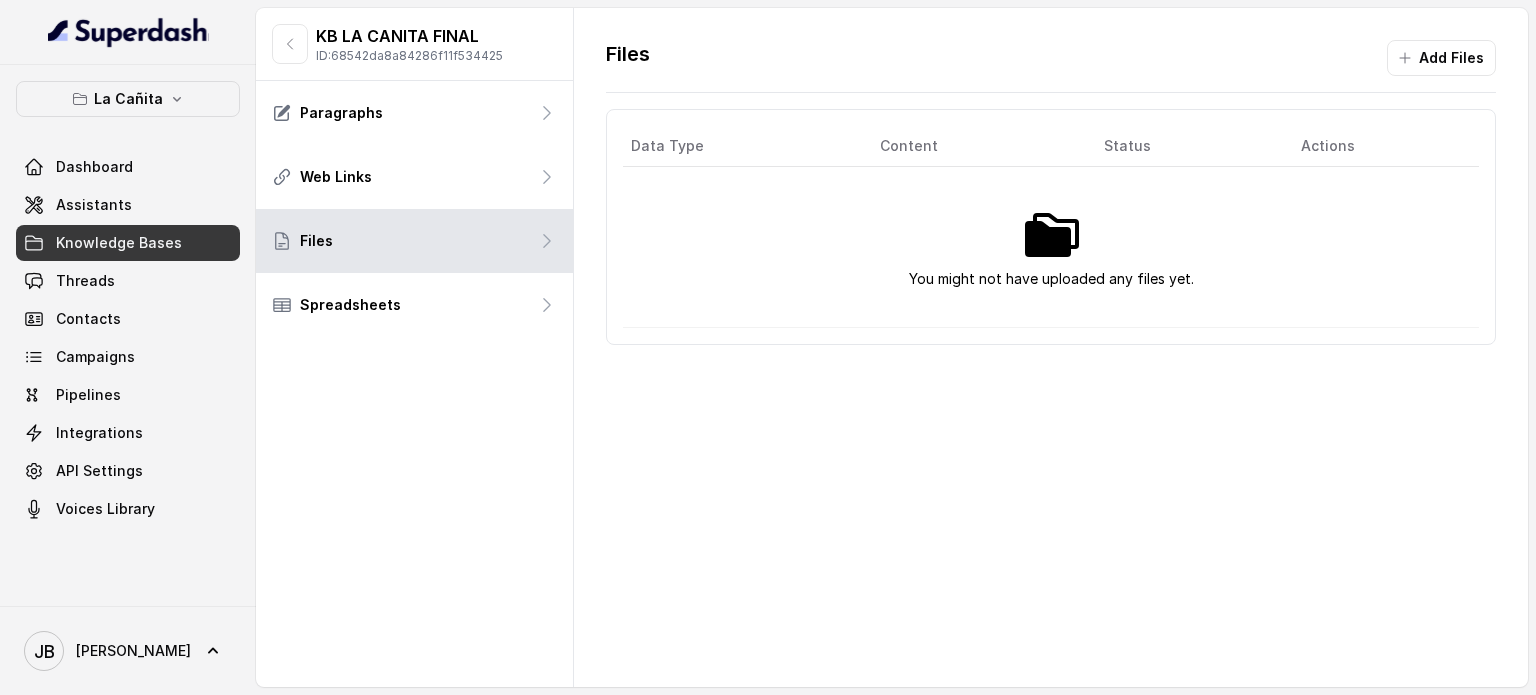 click on "You might not have uploaded any files yet." at bounding box center (1051, 247) 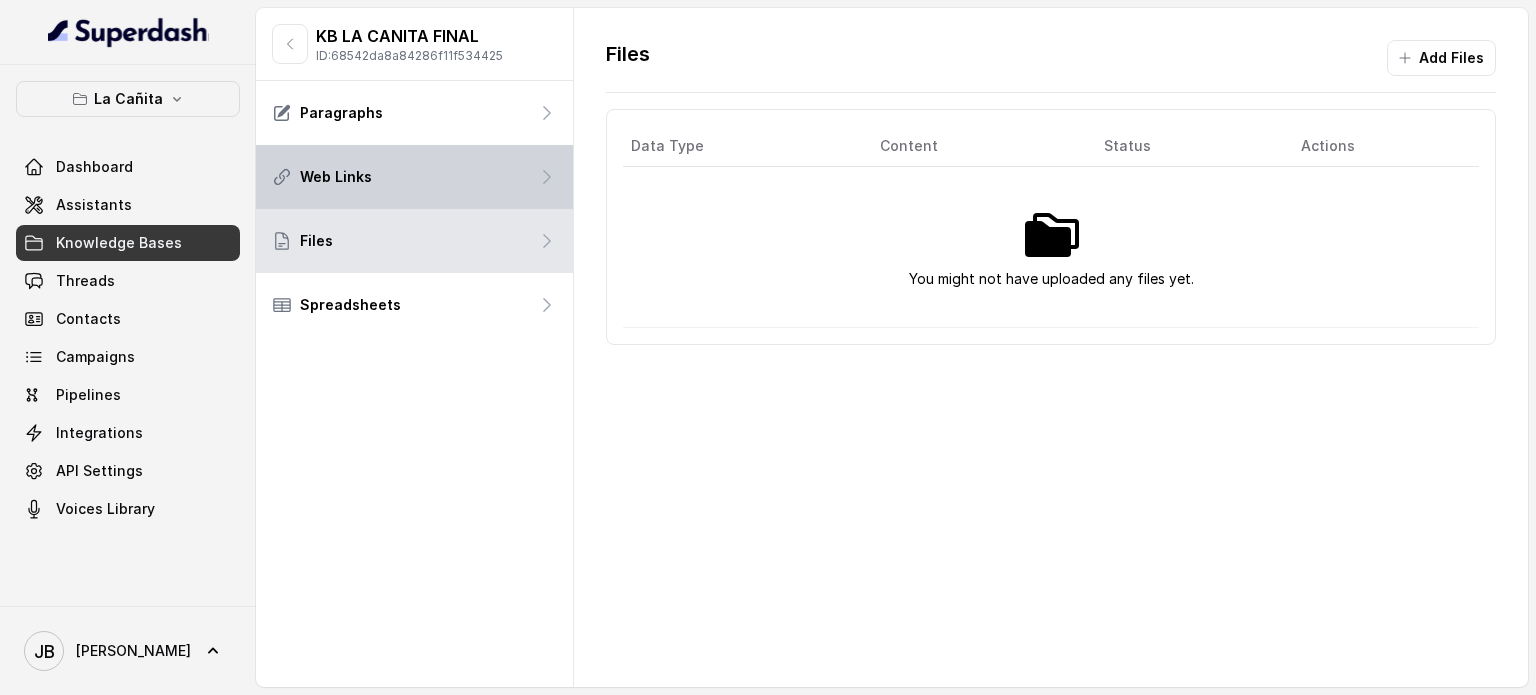 click on "Web Links" at bounding box center [414, 177] 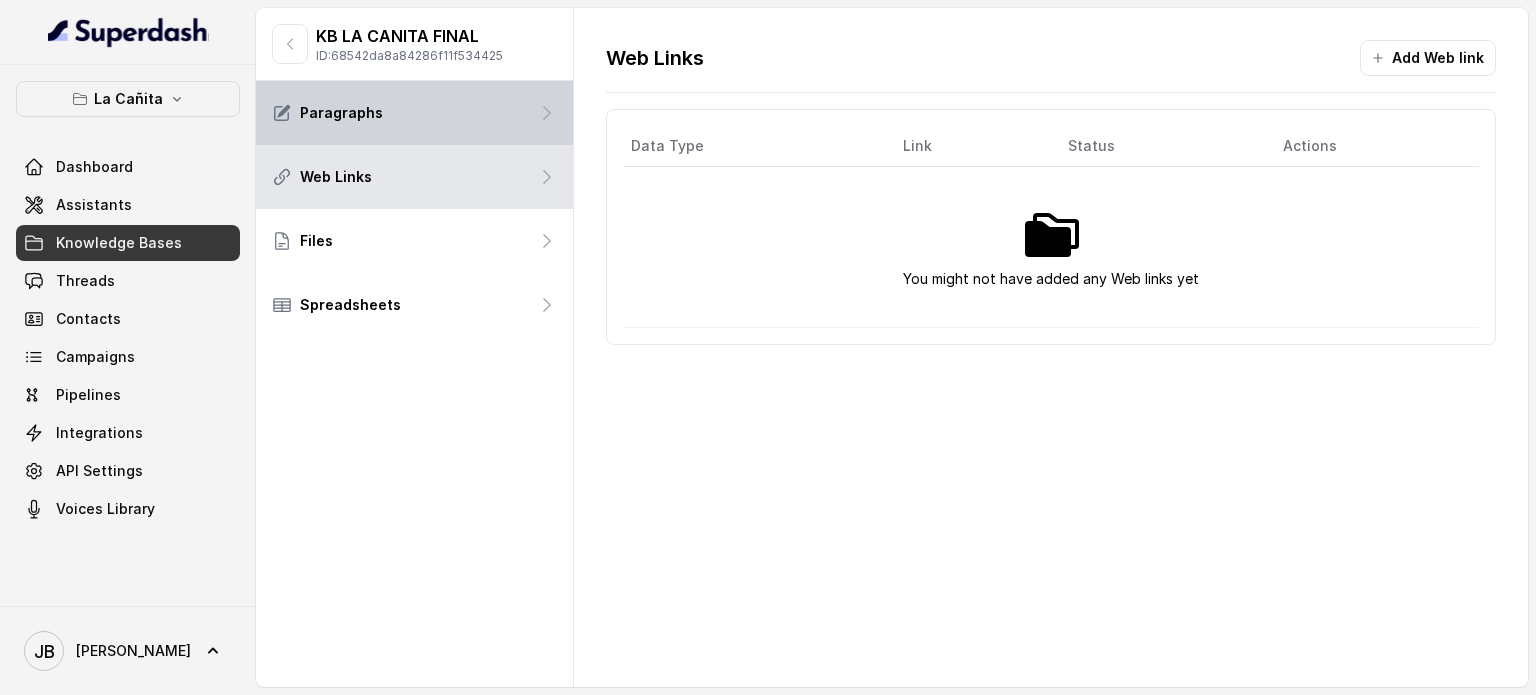 click on "Paragraphs" at bounding box center (414, 113) 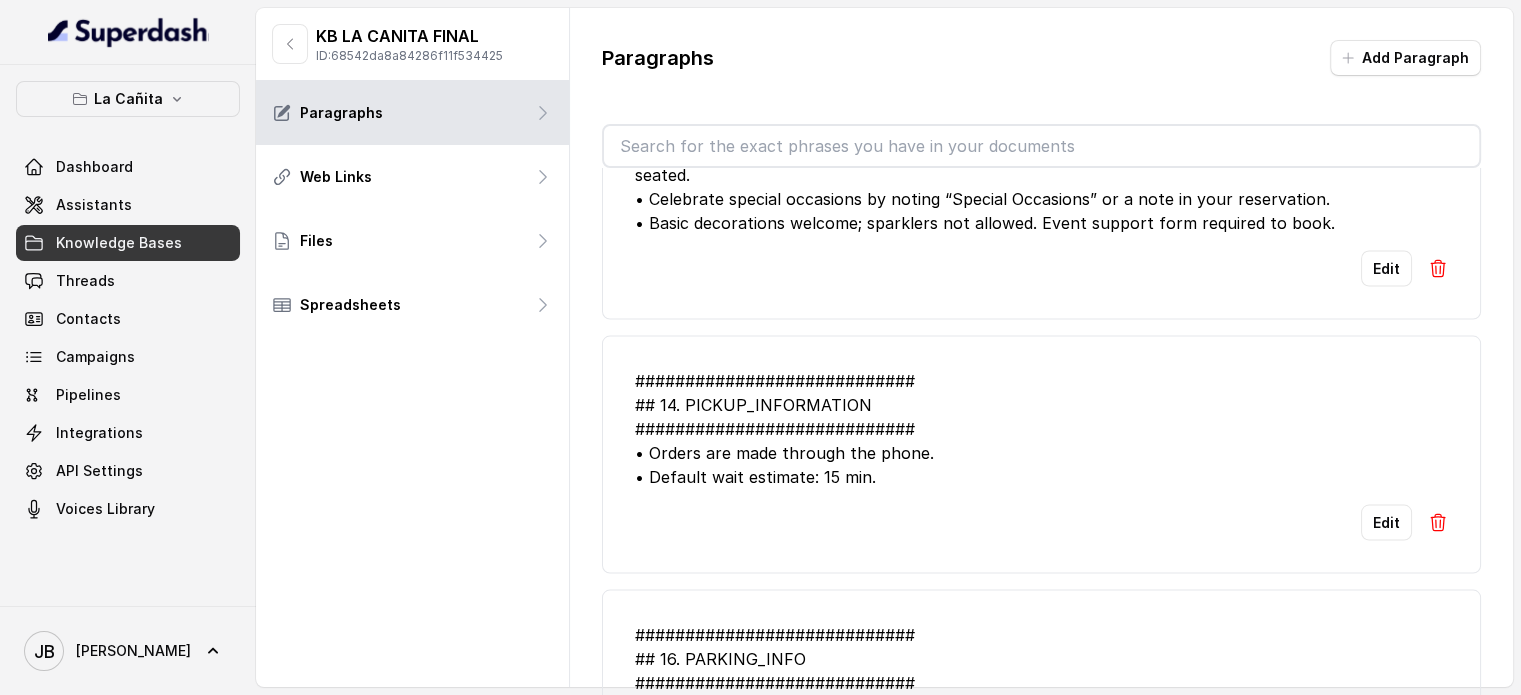 scroll, scrollTop: 3844, scrollLeft: 0, axis: vertical 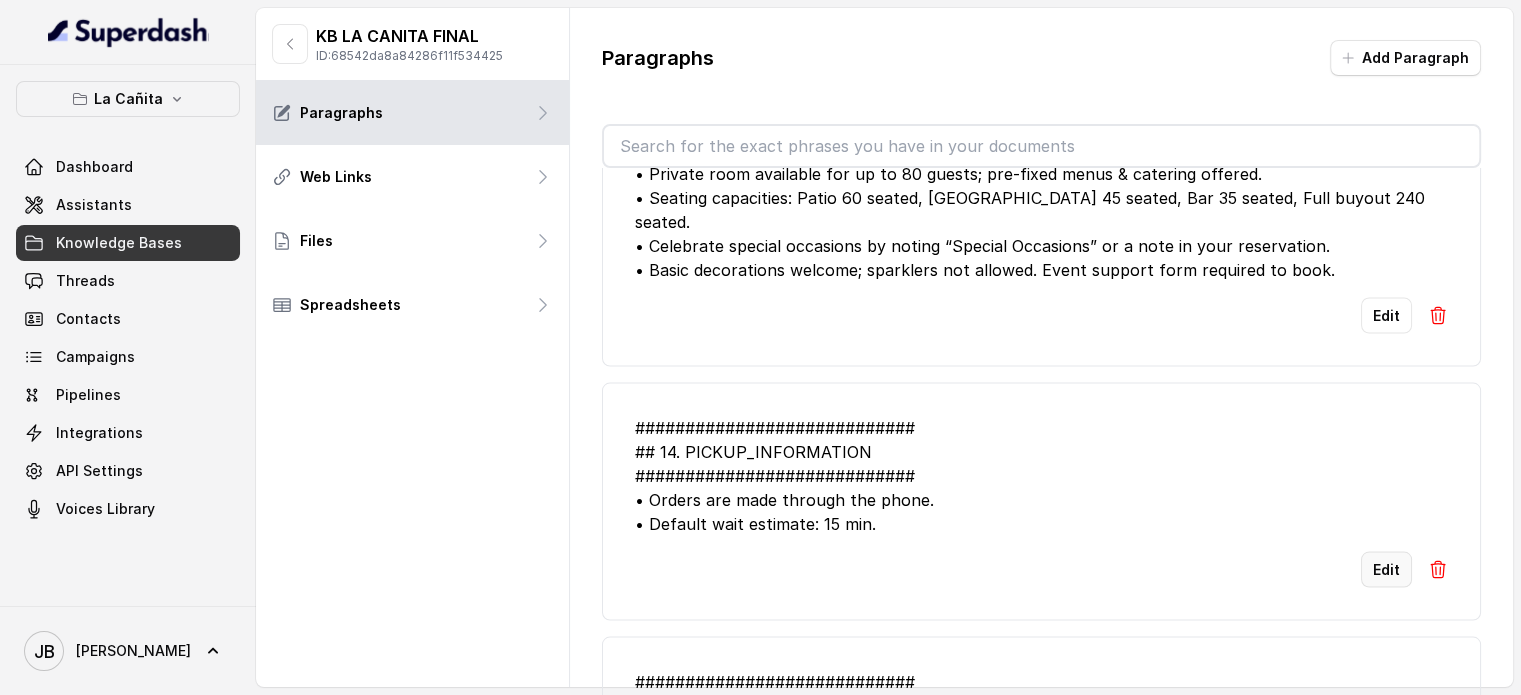 click on "Edit" at bounding box center (1386, 569) 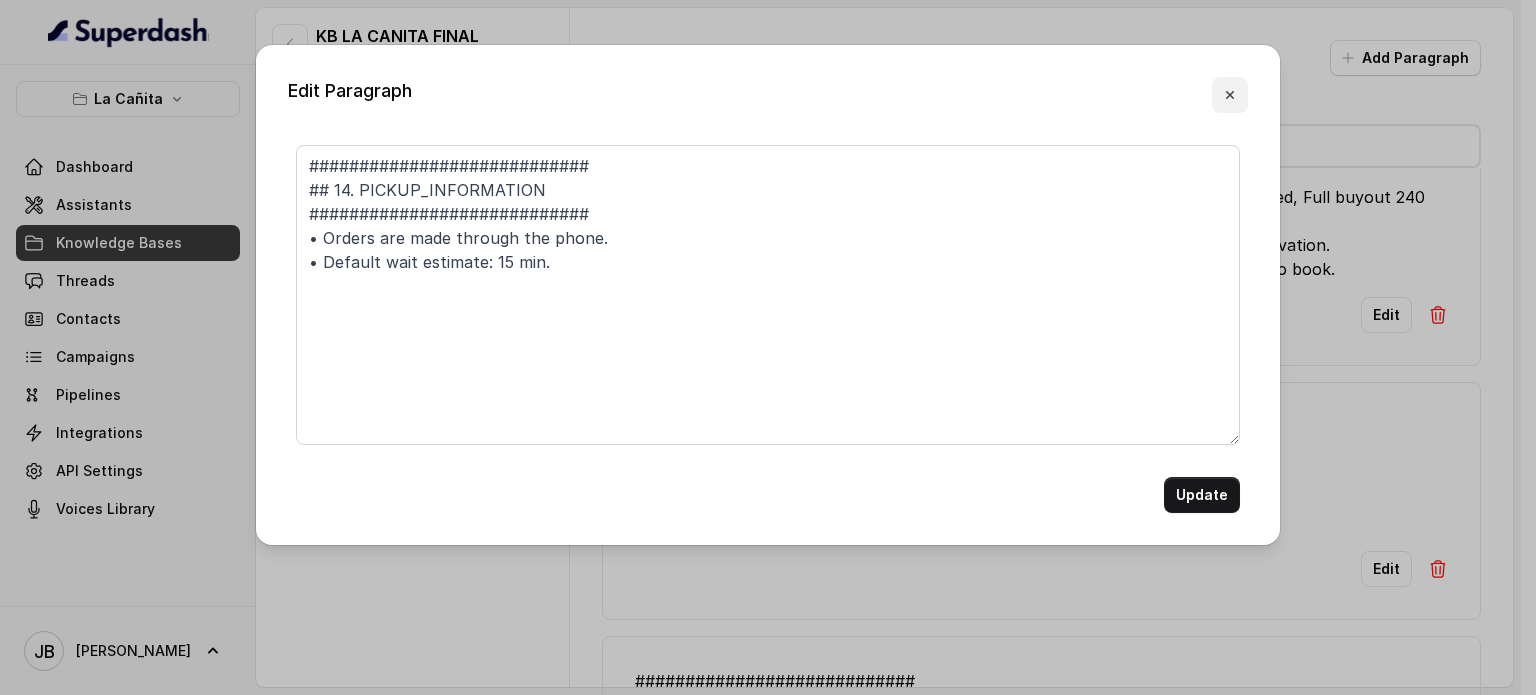 click at bounding box center [1230, 95] 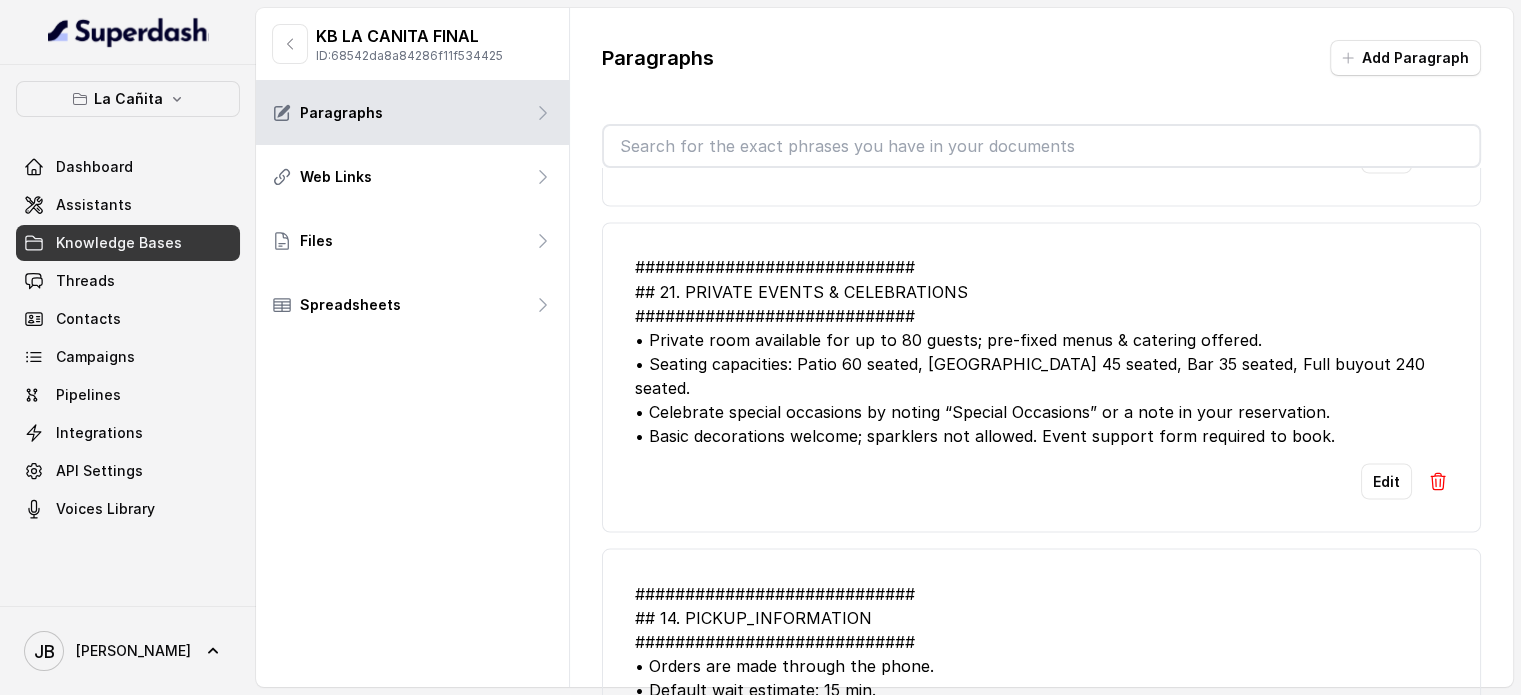 scroll, scrollTop: 3644, scrollLeft: 0, axis: vertical 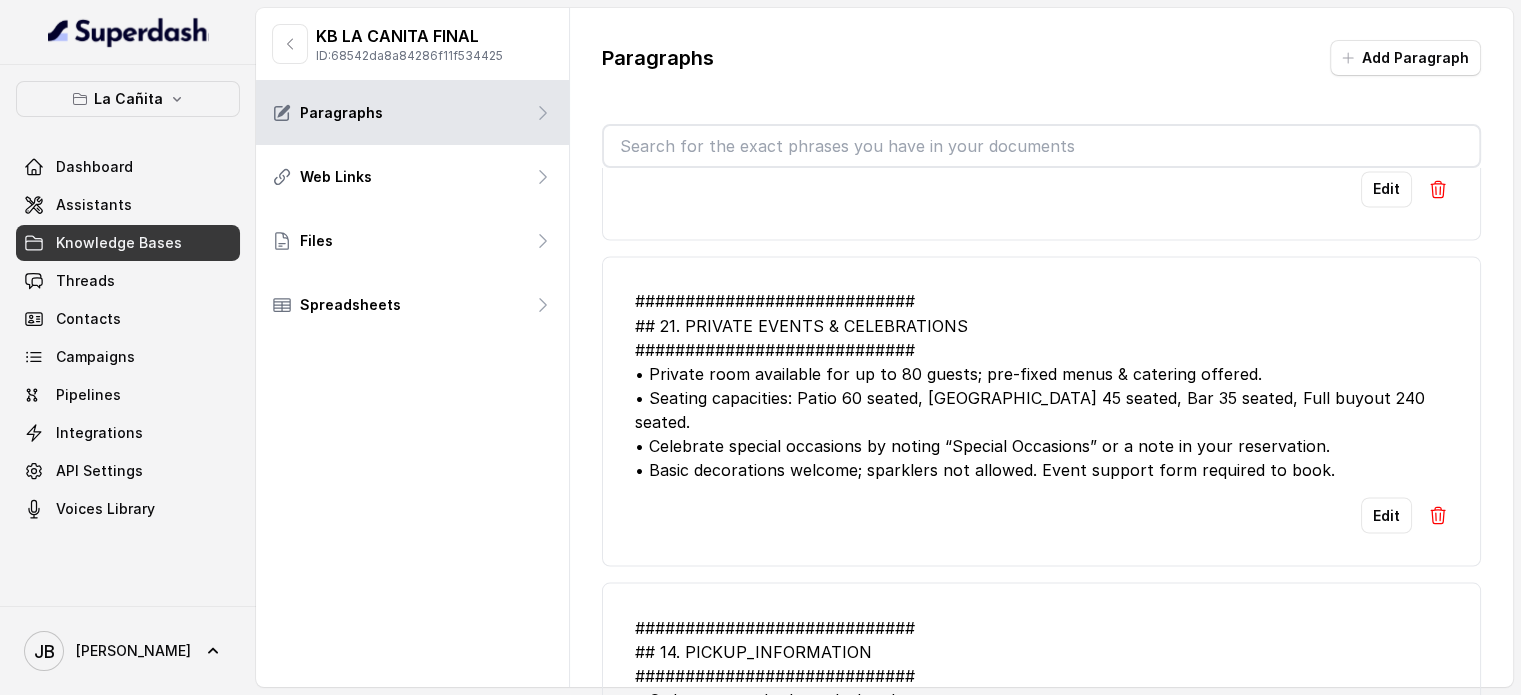 click at bounding box center [1041, 146] 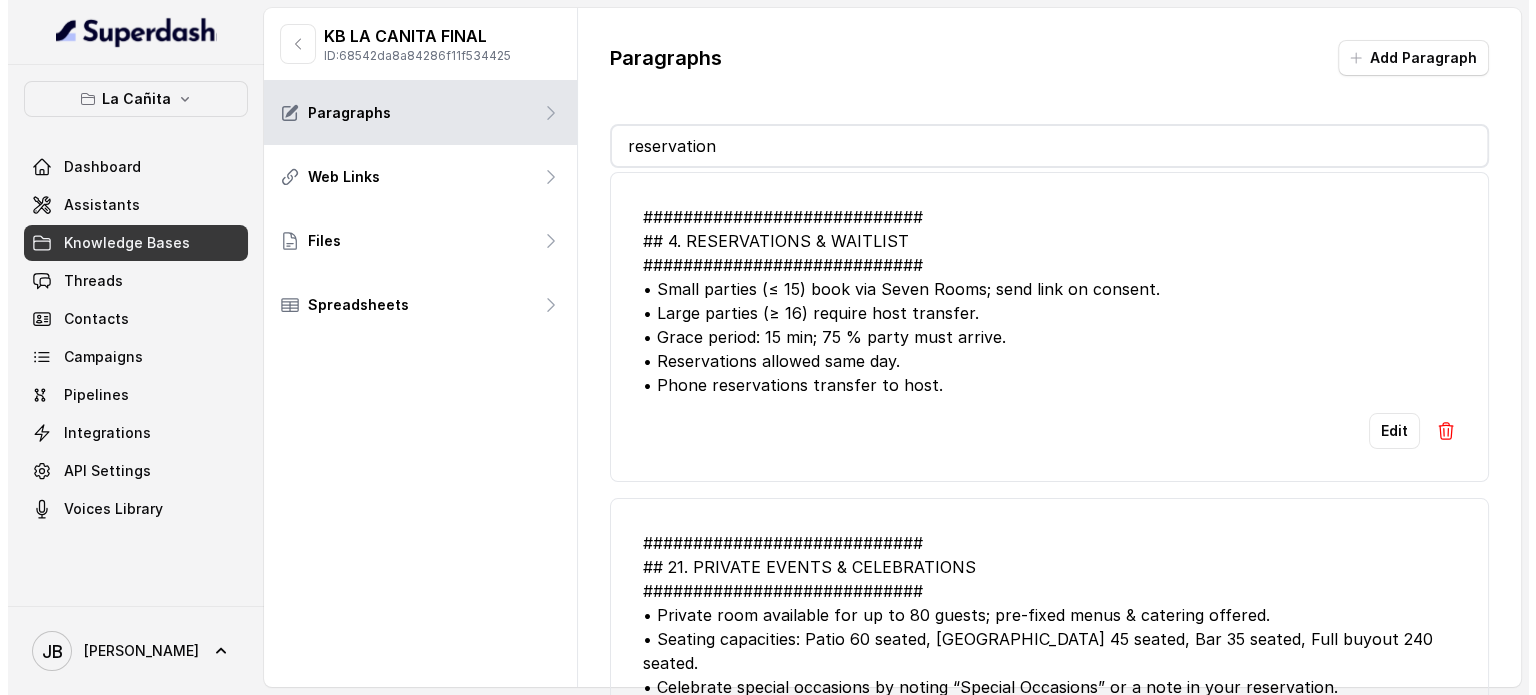 scroll, scrollTop: 0, scrollLeft: 0, axis: both 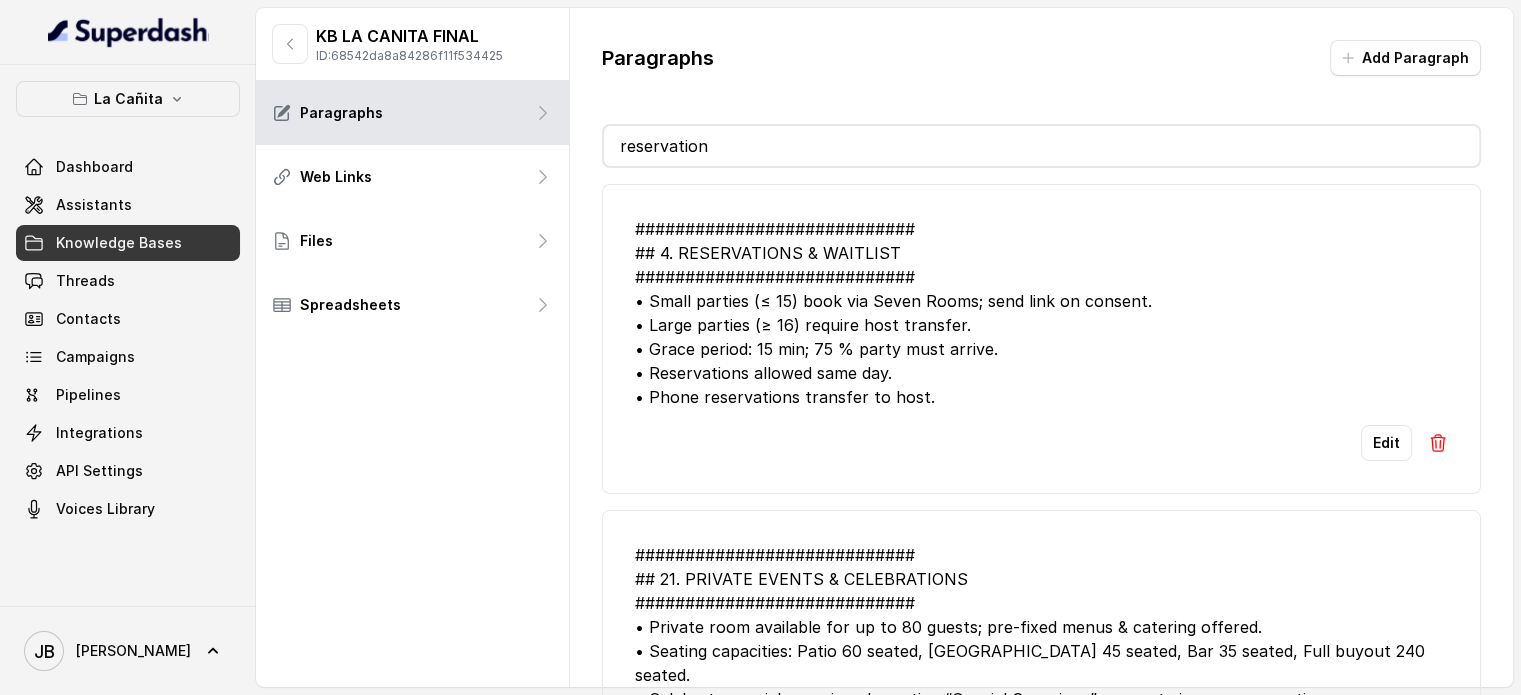 type on "reservation" 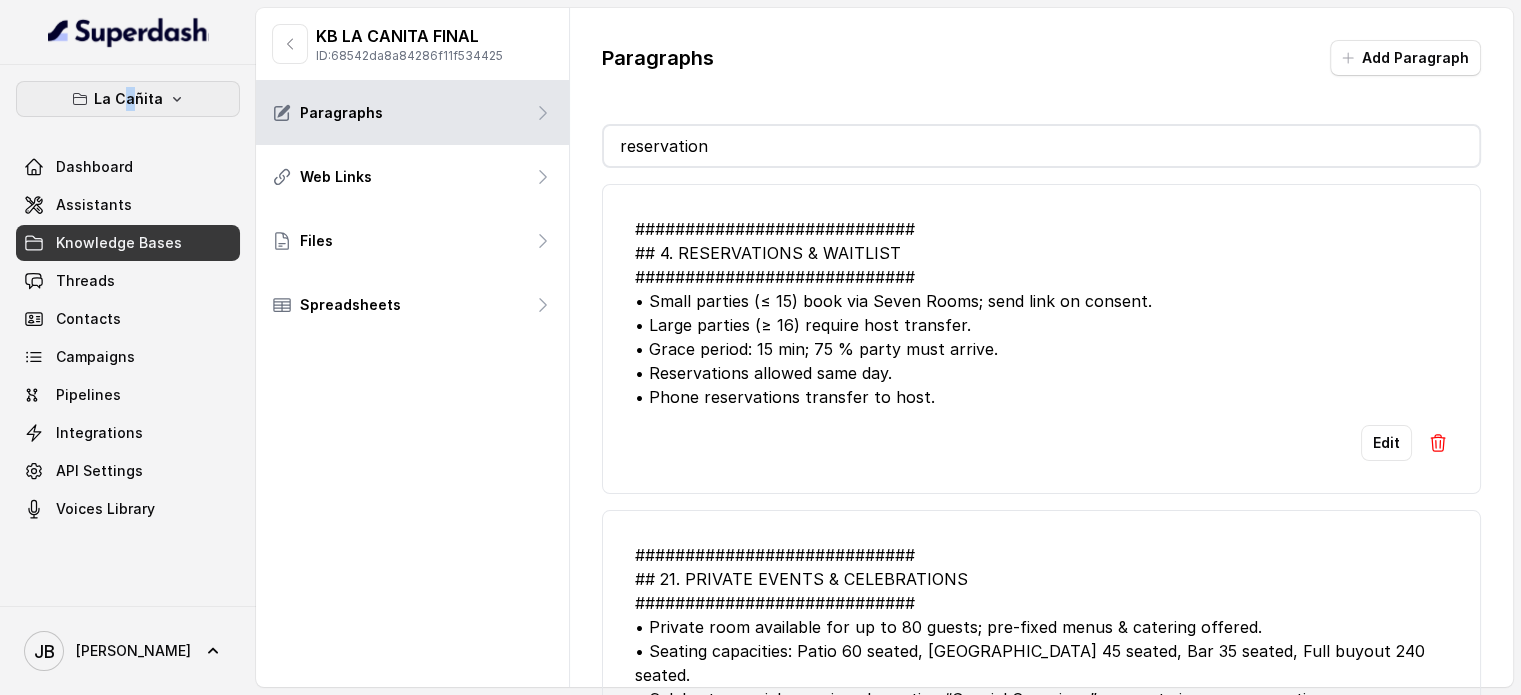 click on "La Cañita Dashboard Assistants Knowledge Bases Threads Contacts Campaigns Pipelines Integrations API Settings Voices Library" at bounding box center [128, 335] 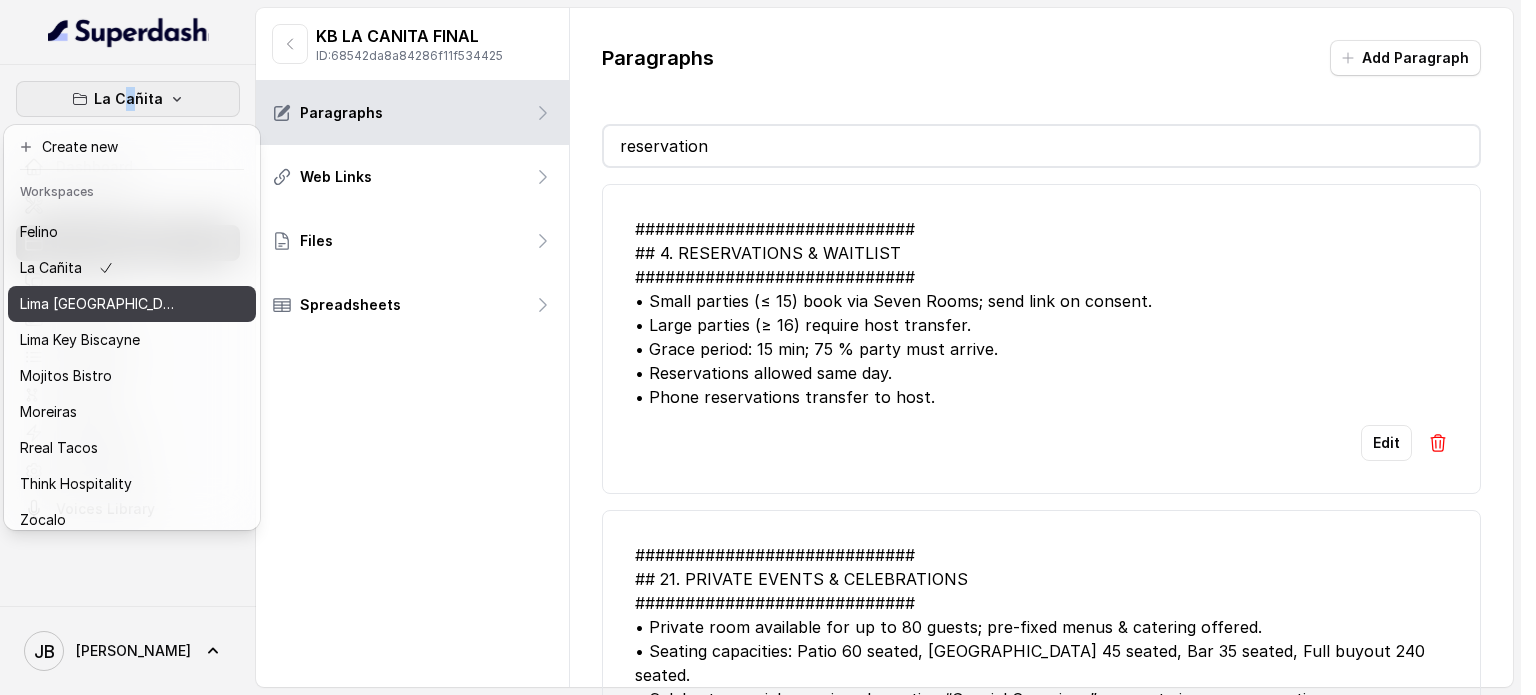 scroll, scrollTop: 91, scrollLeft: 0, axis: vertical 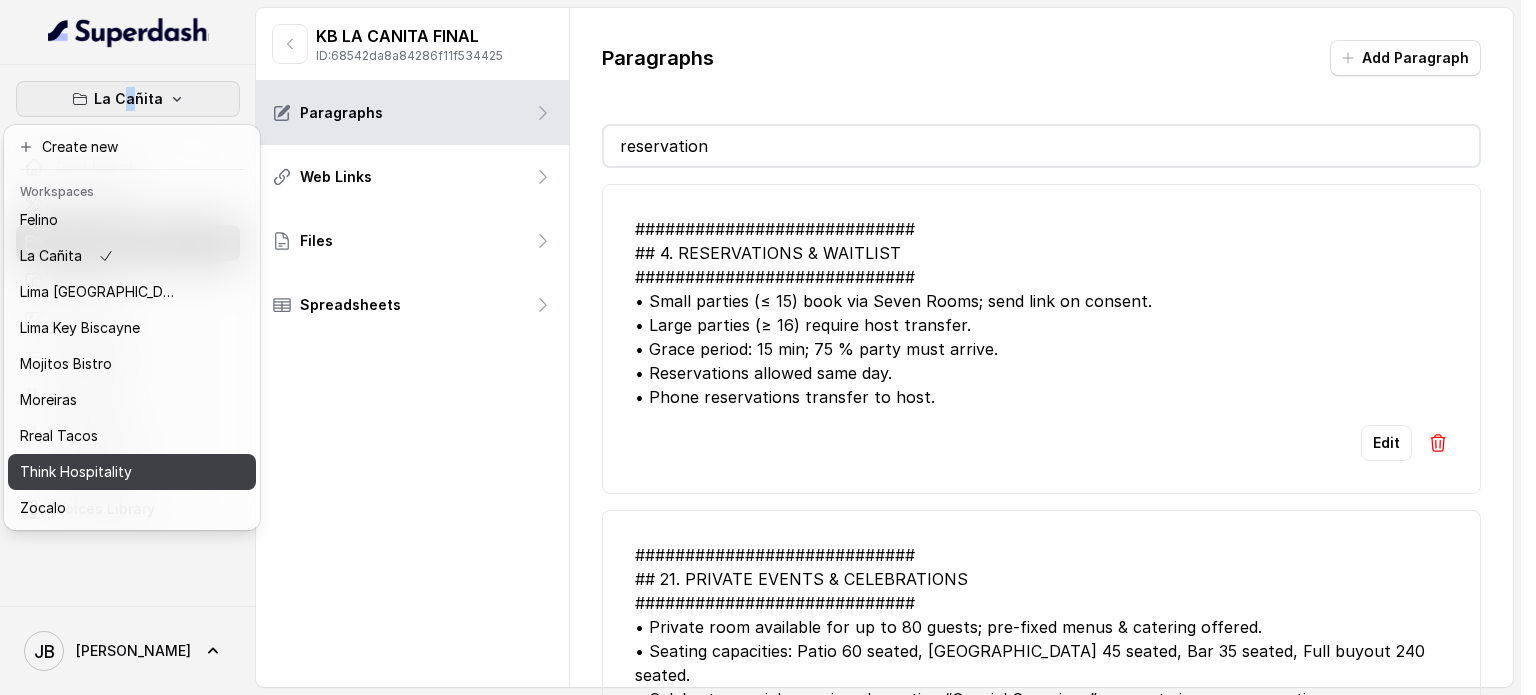 click on "Think Hospitality" at bounding box center (76, 472) 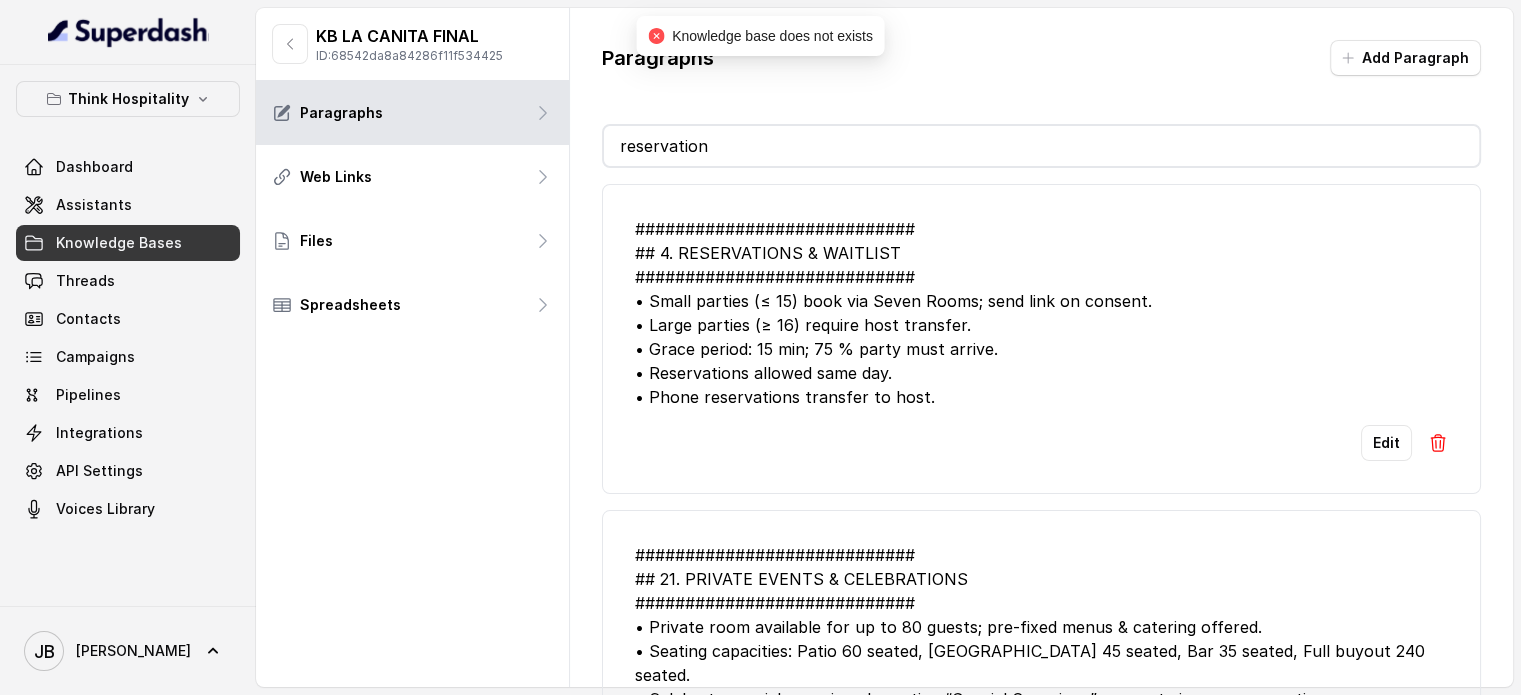 drag, startPoint x: 311, startPoint y: 47, endPoint x: 299, endPoint y: 43, distance: 12.649111 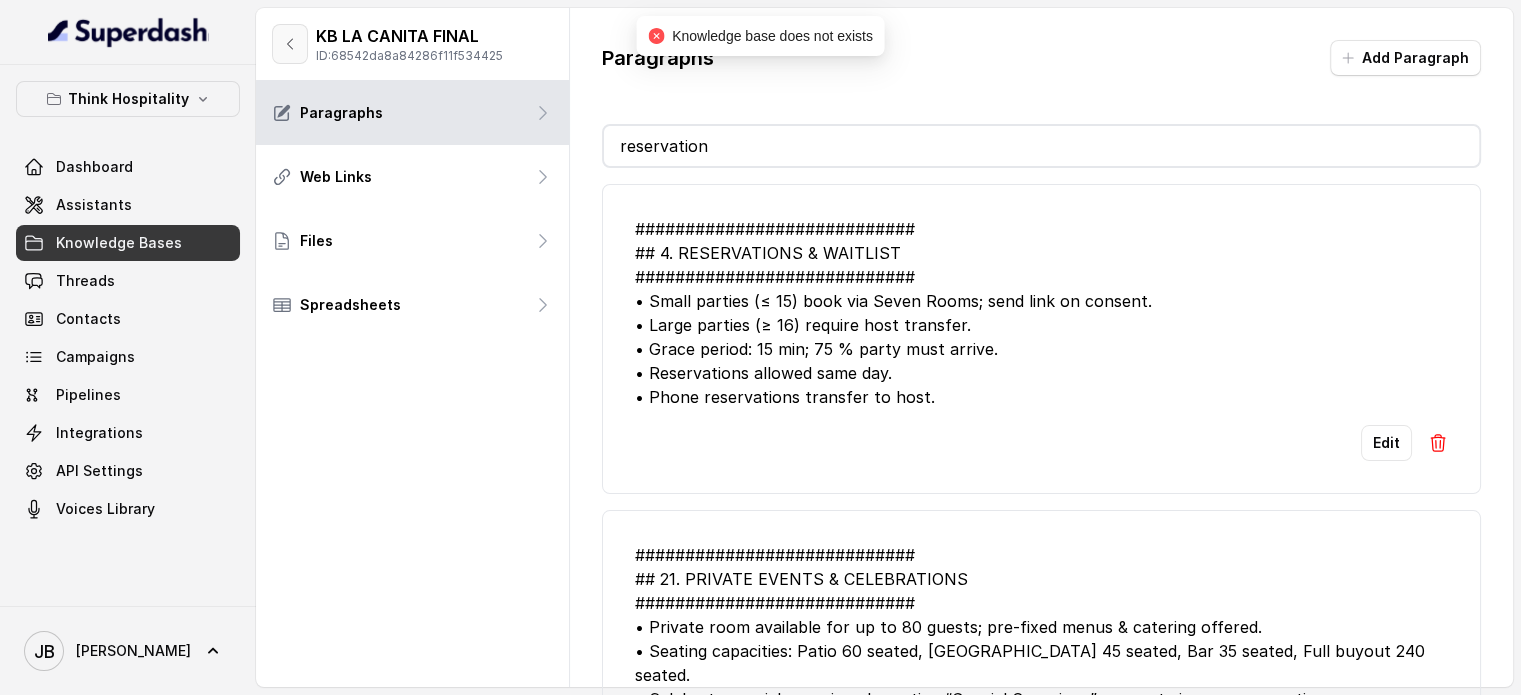 click 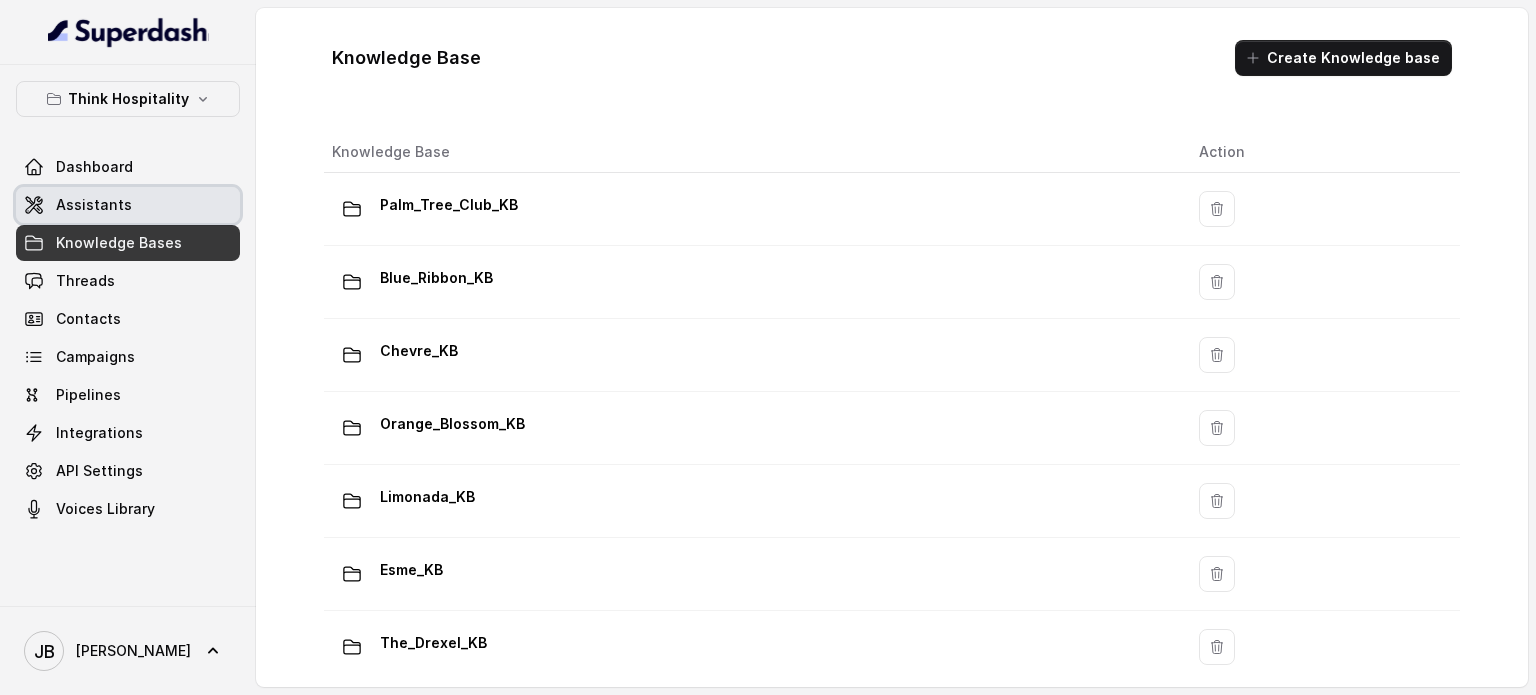 click on "Assistants" at bounding box center [128, 205] 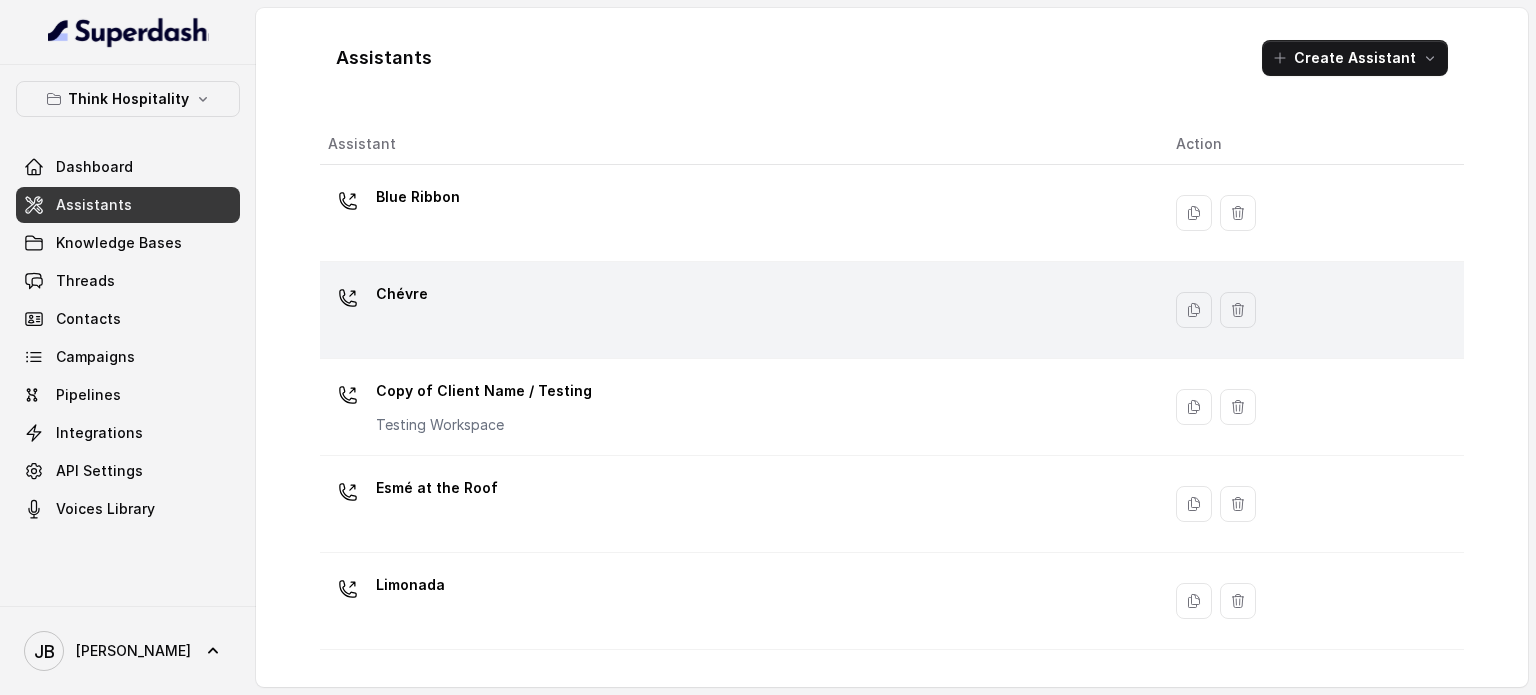 scroll, scrollTop: 364, scrollLeft: 0, axis: vertical 